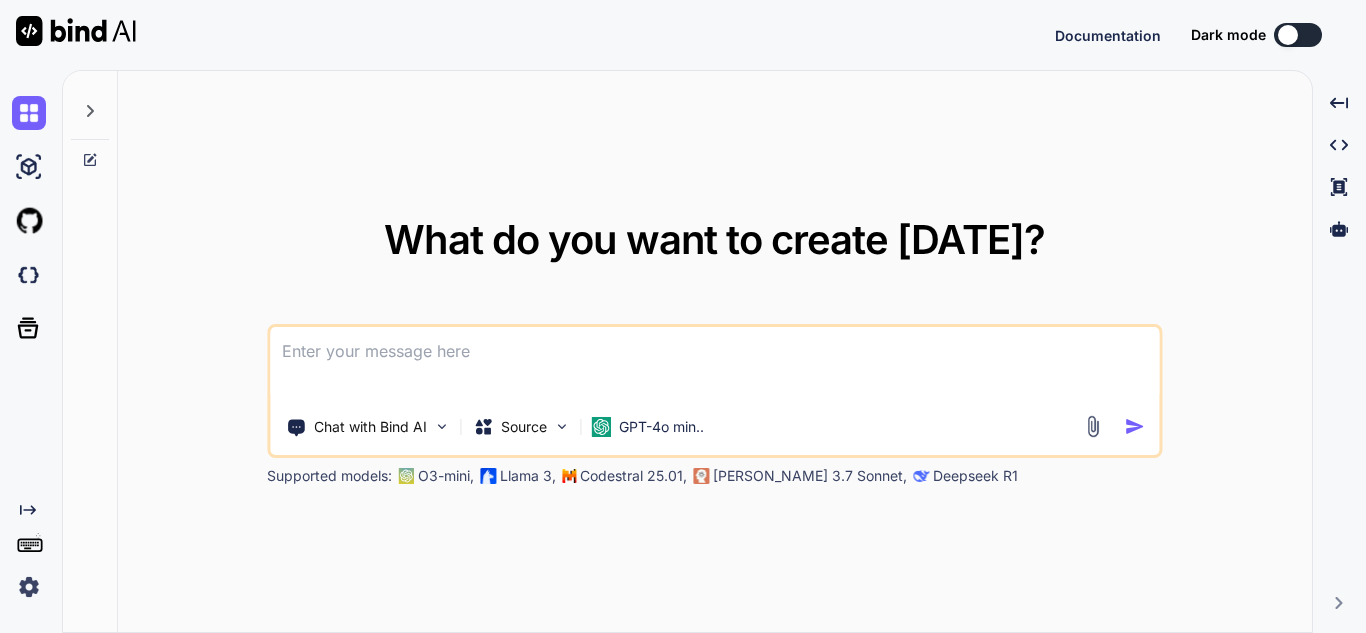 scroll, scrollTop: 0, scrollLeft: 0, axis: both 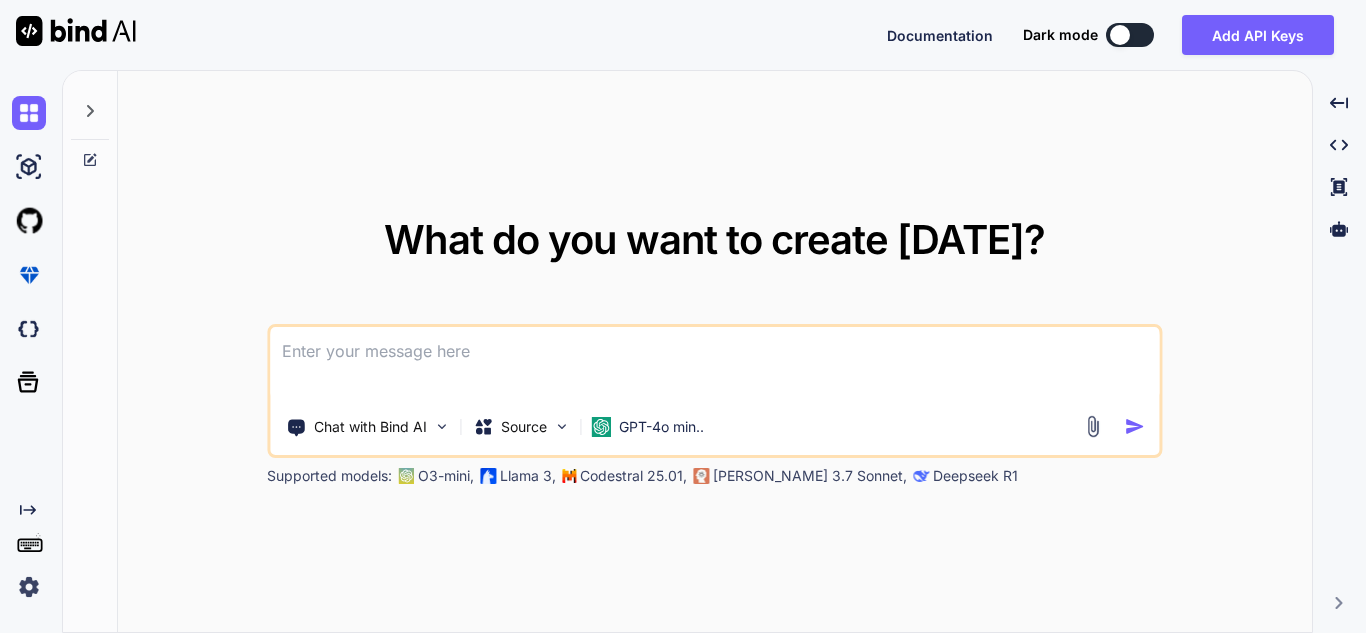 click at bounding box center (1130, 35) 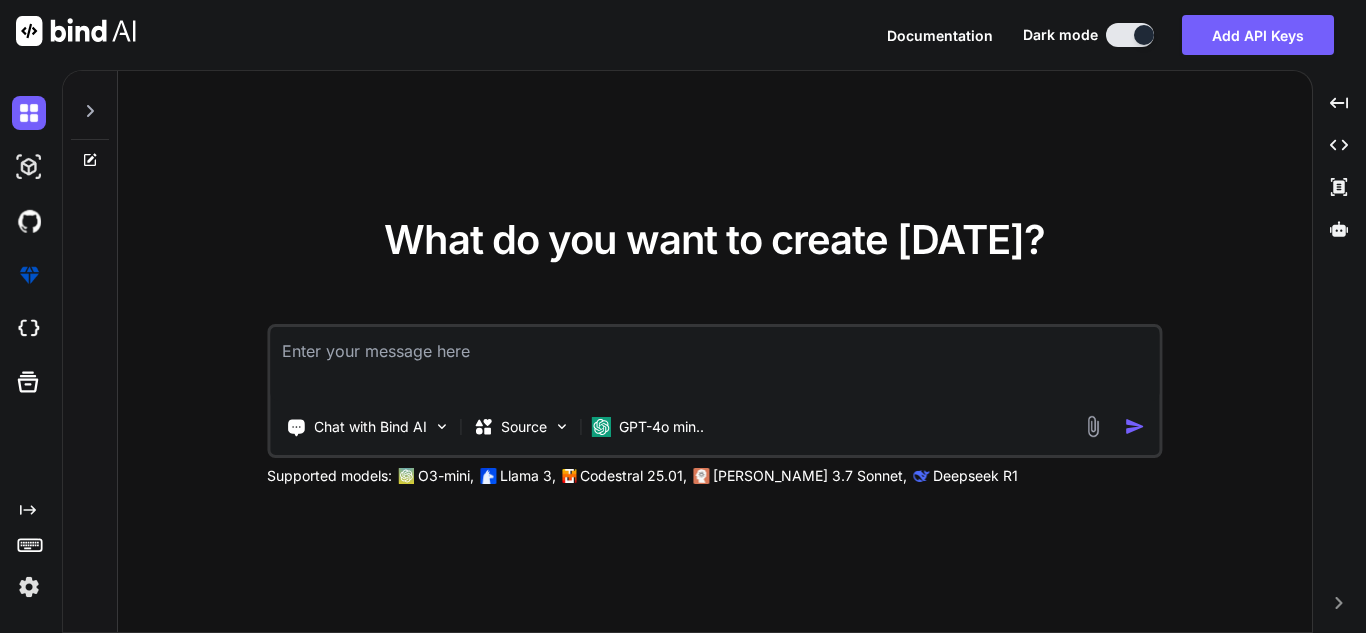 click at bounding box center (714, 364) 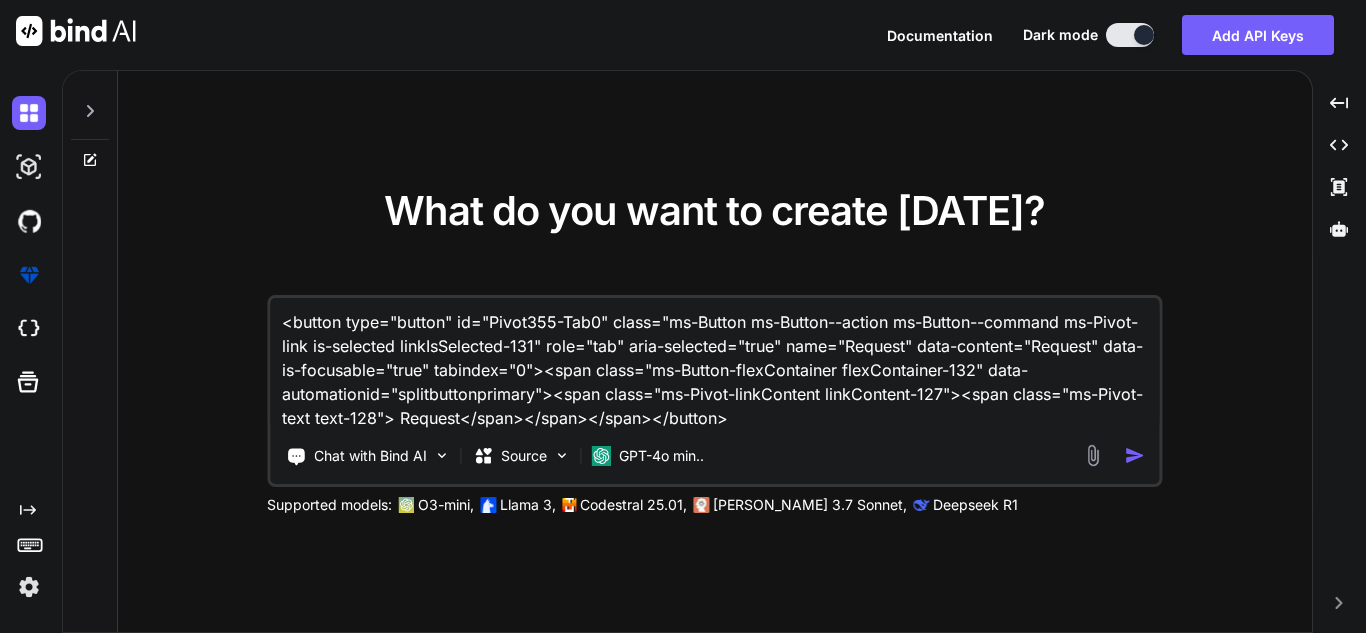 type on "<button type="button" id="Pivot355-Tab0" class="ms-Button ms-Button--action ms-Button--command ms-Pivot-link is-selected linkIsSelected-131" role="tab" aria-selected="true" name="Request" data-content="Request" data-is-focusable="true" tabindex="0"><span class="ms-Button-flexContainer flexContainer-132" data-automationid="splitbuttonprimary"><span class="ms-Pivot-linkContent linkContent-127"><span class="ms-Pivot-text text-128"> Request</span></span></span></button>" 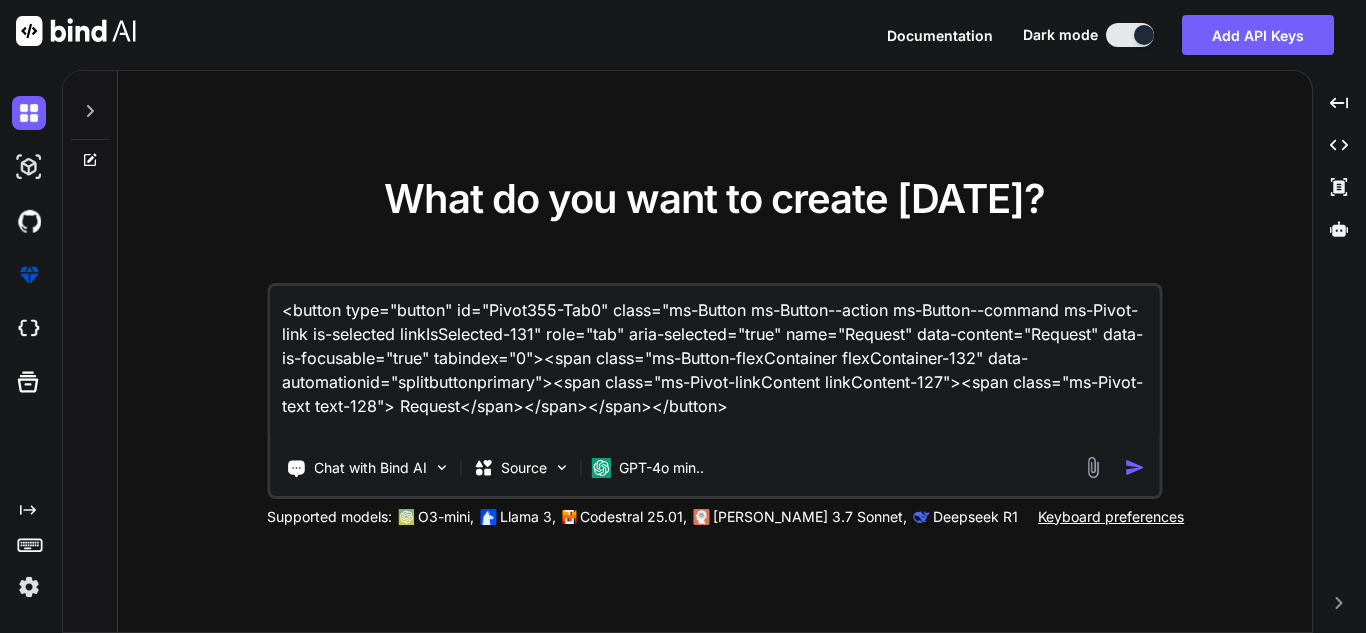 type on "<button type="button" id="Pivot355-Tab0" class="ms-Button ms-Button--action ms-Button--command ms-Pivot-link is-selected linkIsSelected-131" role="tab" aria-selected="true" name="Request" data-content="Request" data-is-focusable="true" tabindex="0"><span class="ms-Button-flexContainer flexContainer-132" data-automationid="splitbuttonprimary"><span class="ms-Pivot-linkContent linkContent-127"><span class="ms-Pivot-text text-128"> Request</span></span></span></button>
:" 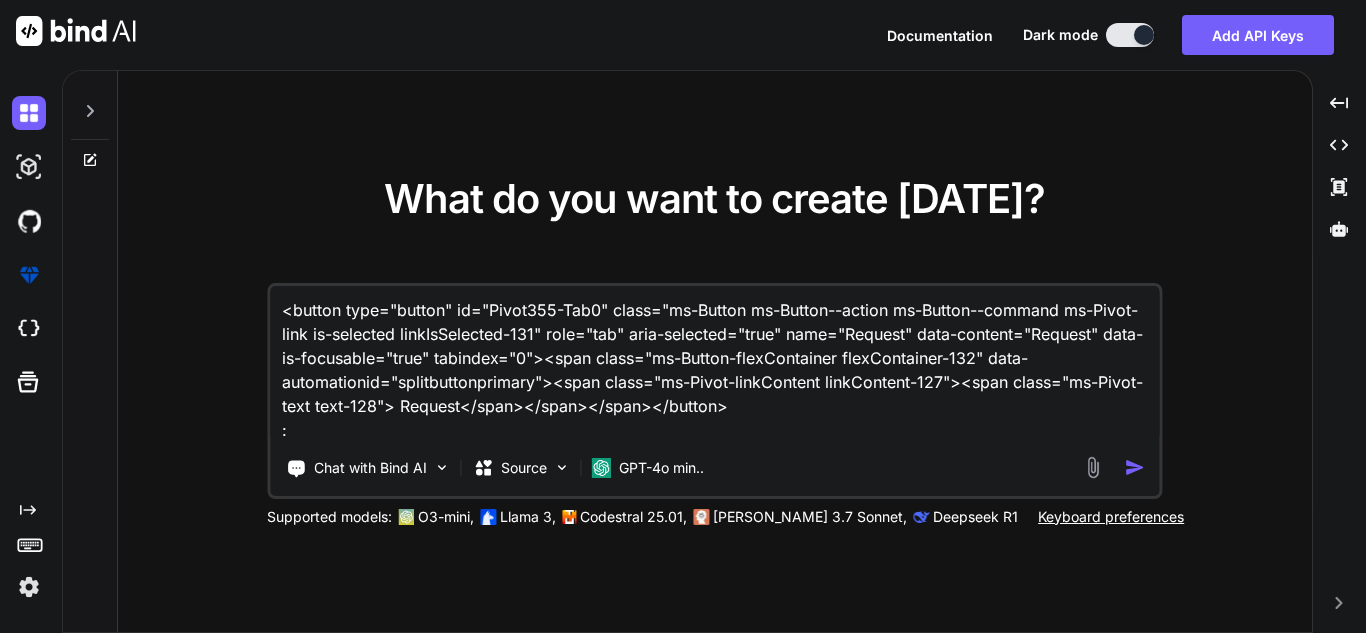type on "<button type="button" id="Pivot355-Tab0" class="ms-Button ms-Button--action ms-Button--command ms-Pivot-link is-selected linkIsSelected-131" role="tab" aria-selected="true" name="Request" data-content="Request" data-is-focusable="true" tabindex="0"><span class="ms-Button-flexContainer flexContainer-132" data-automationid="splitbuttonprimary"><span class="ms-Pivot-linkContent linkContent-127"><span class="ms-Pivot-text text-128"> Request</span></span></span></button>
::" 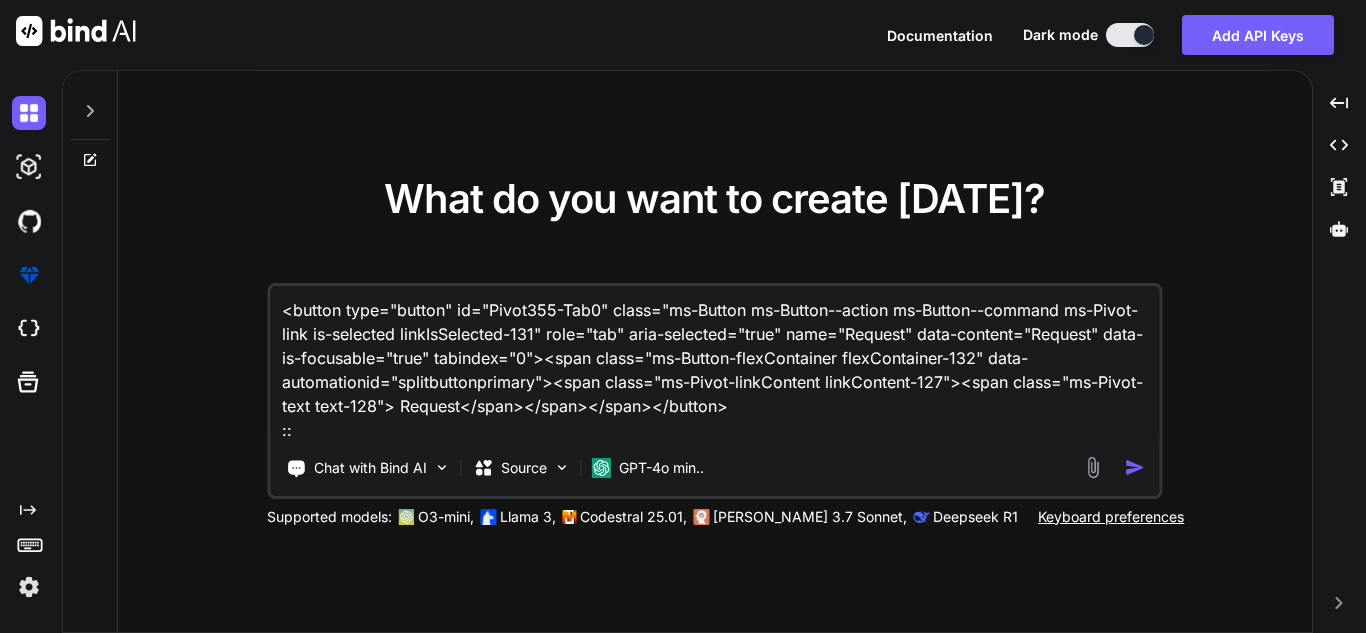 type on "<button type="button" id="Pivot355-Tab0" class="ms-Button ms-Button--action ms-Button--command ms-Pivot-link is-selected linkIsSelected-131" role="tab" aria-selected="true" name="Request" data-content="Request" data-is-focusable="true" tabindex="0"><span class="ms-Button-flexContainer flexContainer-132" data-automationid="splitbuttonprimary"><span class="ms-Pivot-linkContent linkContent-127"><span class="ms-Pivot-text text-128"> Request</span></span></span></button>
::" 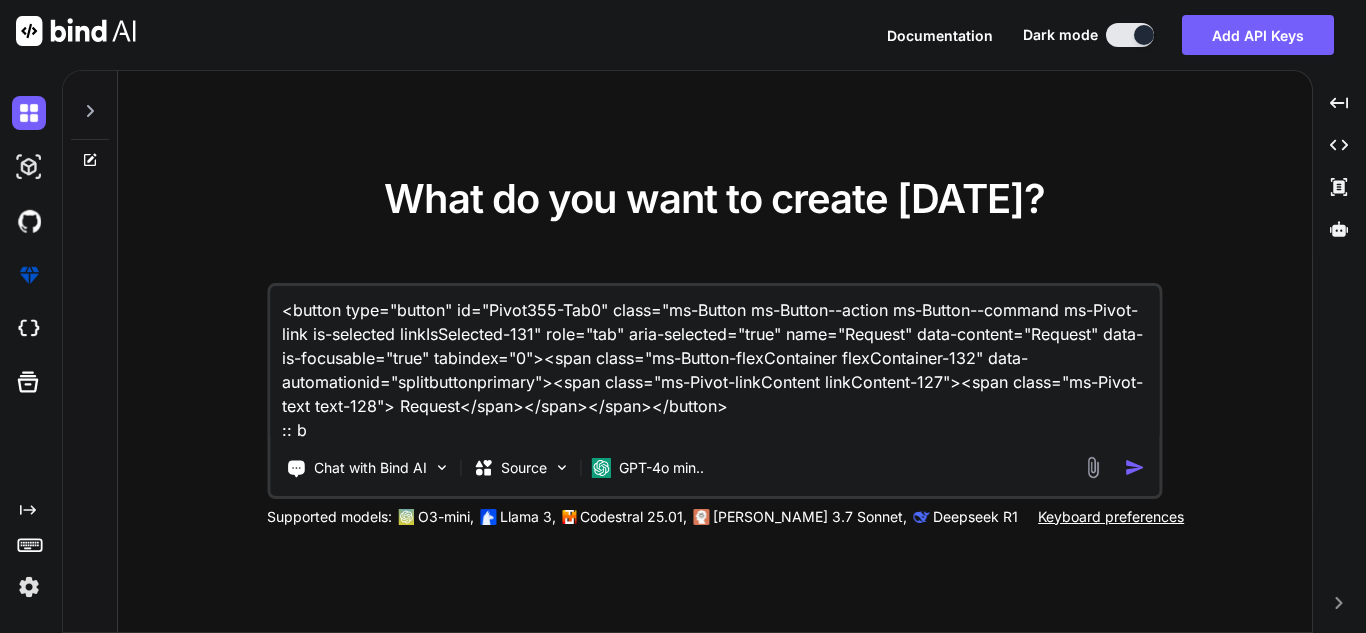 type on "<button type="button" id="Pivot355-Tab0" class="ms-Button ms-Button--action ms-Button--command ms-Pivot-link is-selected linkIsSelected-131" role="tab" aria-selected="true" name="Request" data-content="Request" data-is-focusable="true" tabindex="0"><span class="ms-Button-flexContainer flexContainer-132" data-automationid="splitbuttonprimary"><span class="ms-Pivot-linkContent linkContent-127"><span class="ms-Pivot-text text-128"> Request</span></span></span></button>
:: be" 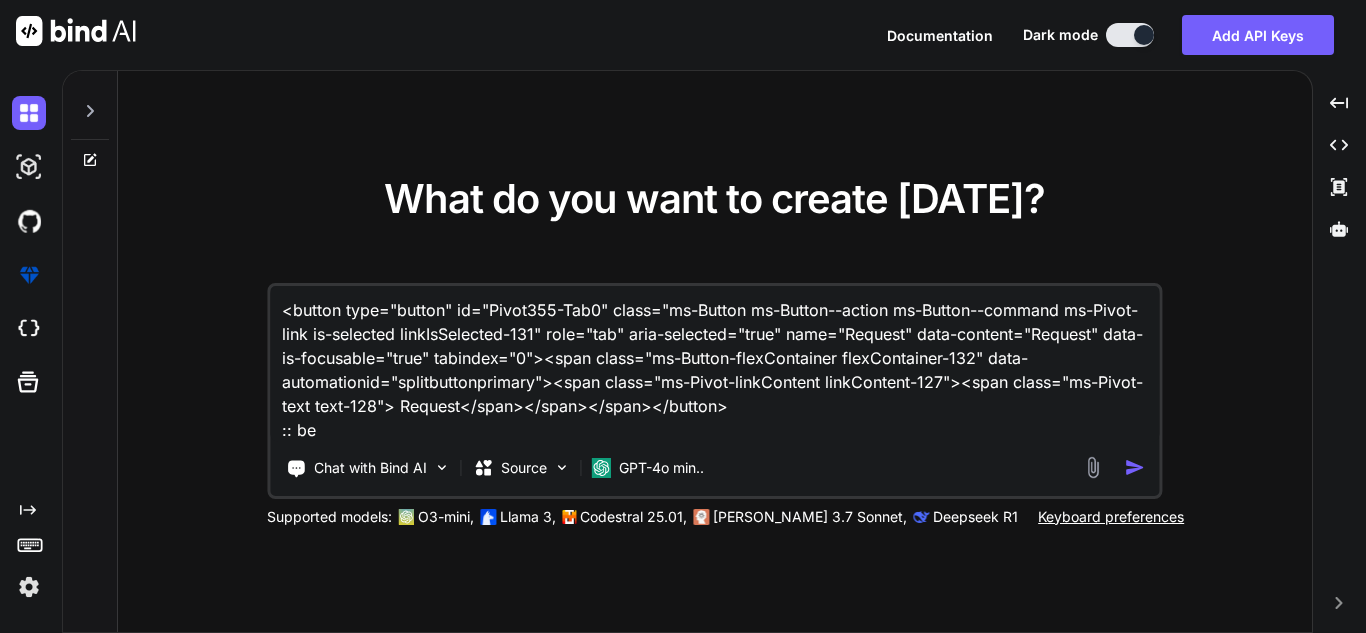 type on "<button type="button" id="Pivot355-Tab0" class="ms-Button ms-Button--action ms-Button--command ms-Pivot-link is-selected linkIsSelected-131" role="tab" aria-selected="true" name="Request" data-content="Request" data-is-focusable="true" tabindex="0"><span class="ms-Button-flexContainer flexContainer-132" data-automationid="splitbuttonprimary"><span class="ms-Pivot-linkContent linkContent-127"><span class="ms-Pivot-text text-128"> Request</span></span></span></button>
:: bef" 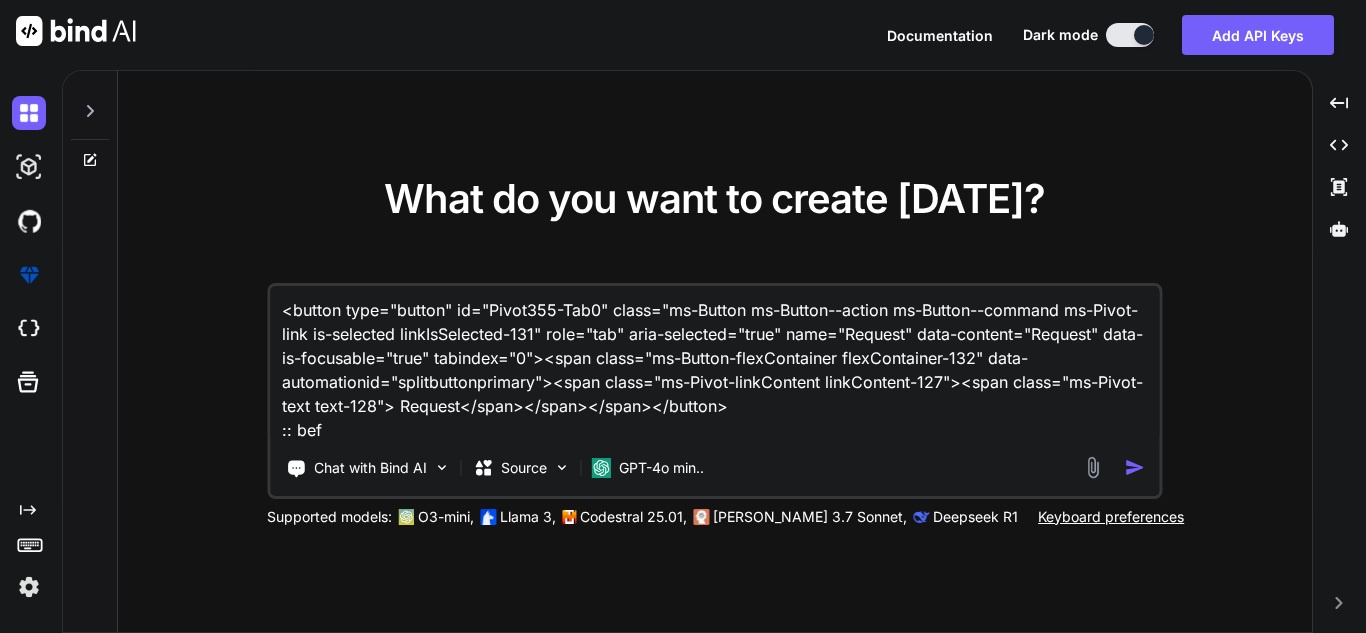 type on "<button type="button" id="Pivot355-Tab0" class="ms-Button ms-Button--action ms-Button--command ms-Pivot-link is-selected linkIsSelected-131" role="tab" aria-selected="true" name="Request" data-content="Request" data-is-focusable="true" tabindex="0"><span class="ms-Button-flexContainer flexContainer-132" data-automationid="splitbuttonprimary"><span class="ms-Pivot-linkContent linkContent-127"><span class="ms-Pivot-text text-128"> Request</span></span></span></button>
:: befo" 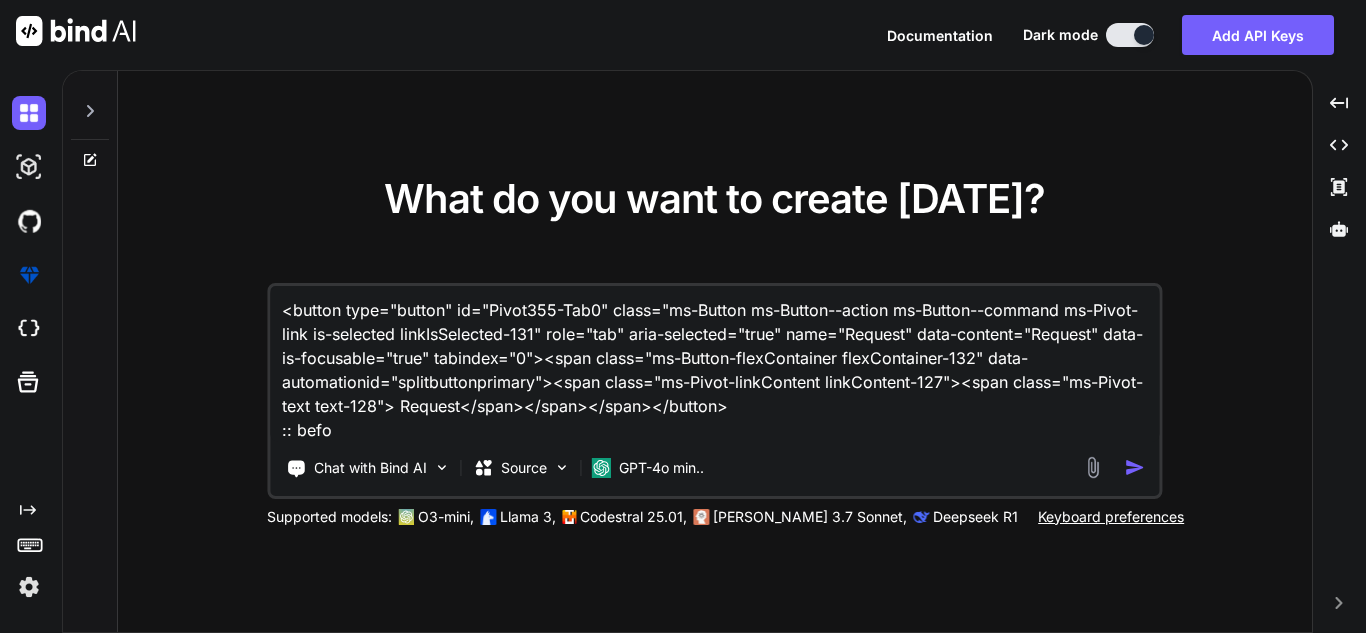 type on "<button type="button" id="Pivot355-Tab0" class="ms-Button ms-Button--action ms-Button--command ms-Pivot-link is-selected linkIsSelected-131" role="tab" aria-selected="true" name="Request" data-content="Request" data-is-focusable="true" tabindex="0"><span class="ms-Button-flexContainer flexContainer-132" data-automationid="splitbuttonprimary"><span class="ms-Pivot-linkContent linkContent-127"><span class="ms-Pivot-text text-128"> Request</span></span></span></button>
:: befor" 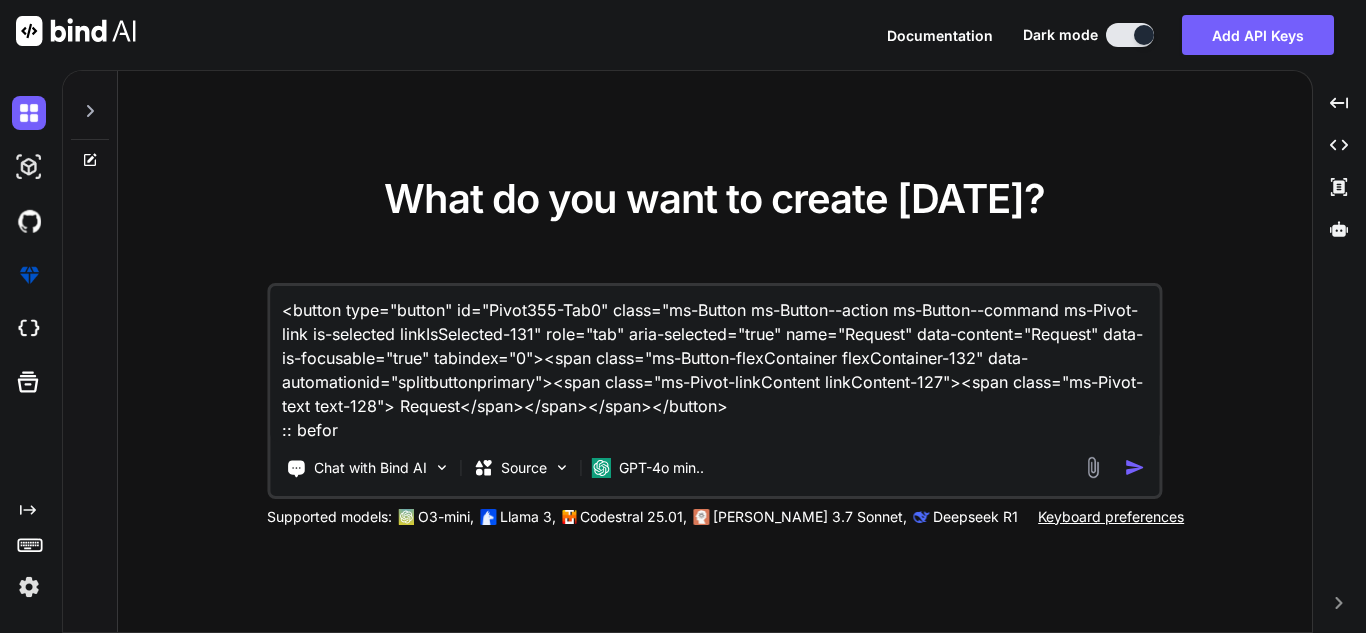type on "<button type="button" id="Pivot355-Tab0" class="ms-Button ms-Button--action ms-Button--command ms-Pivot-link is-selected linkIsSelected-131" role="tab" aria-selected="true" name="Request" data-content="Request" data-is-focusable="true" tabindex="0"><span class="ms-Button-flexContainer flexContainer-132" data-automationid="splitbuttonprimary"><span class="ms-Pivot-linkContent linkContent-127"><span class="ms-Pivot-text text-128"> Request</span></span></span></button>
:: before" 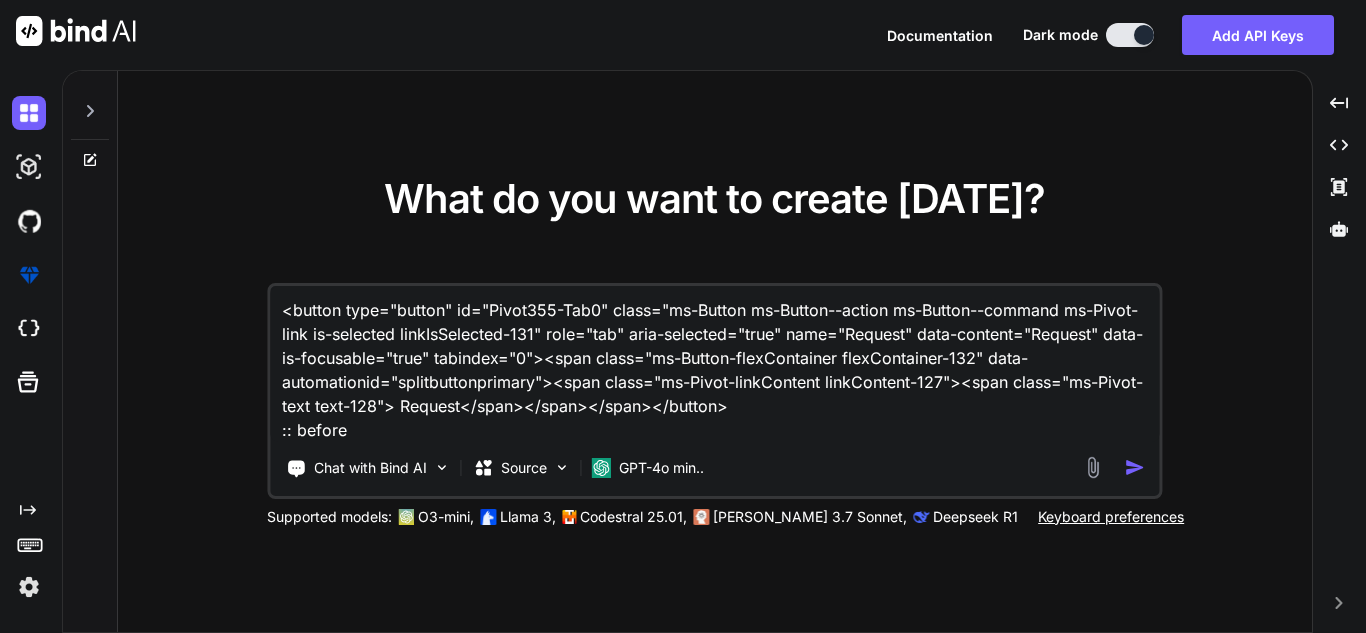 type on "x" 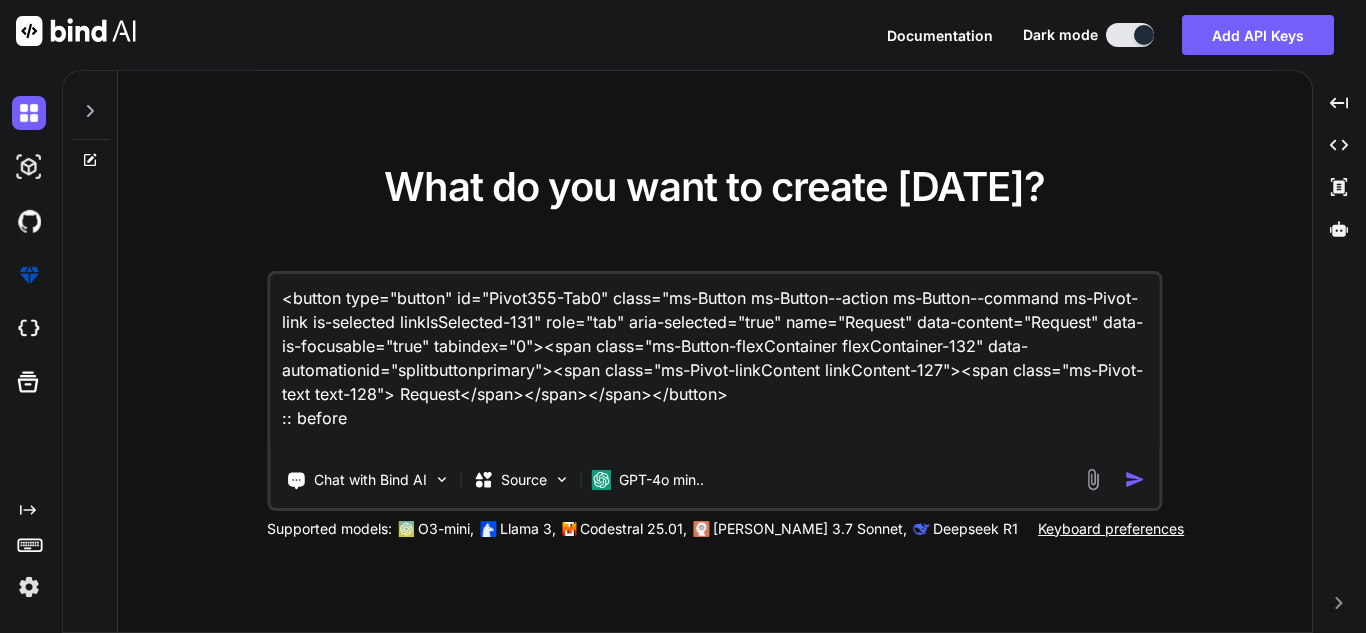 type on "<button type="button" id="Pivot355-Tab0" class="ms-Button ms-Button--action ms-Button--command ms-Pivot-link is-selected linkIsSelected-131" role="tab" aria-selected="true" name="Request" data-content="Request" data-is-focusable="true" tabindex="0"><span class="ms-Button-flexContainer flexContainer-132" data-automationid="splitbuttonprimary"><span class="ms-Pivot-linkContent linkContent-127"><span class="ms-Pivot-text text-128"> Request</span></span></span></button>
:: before" 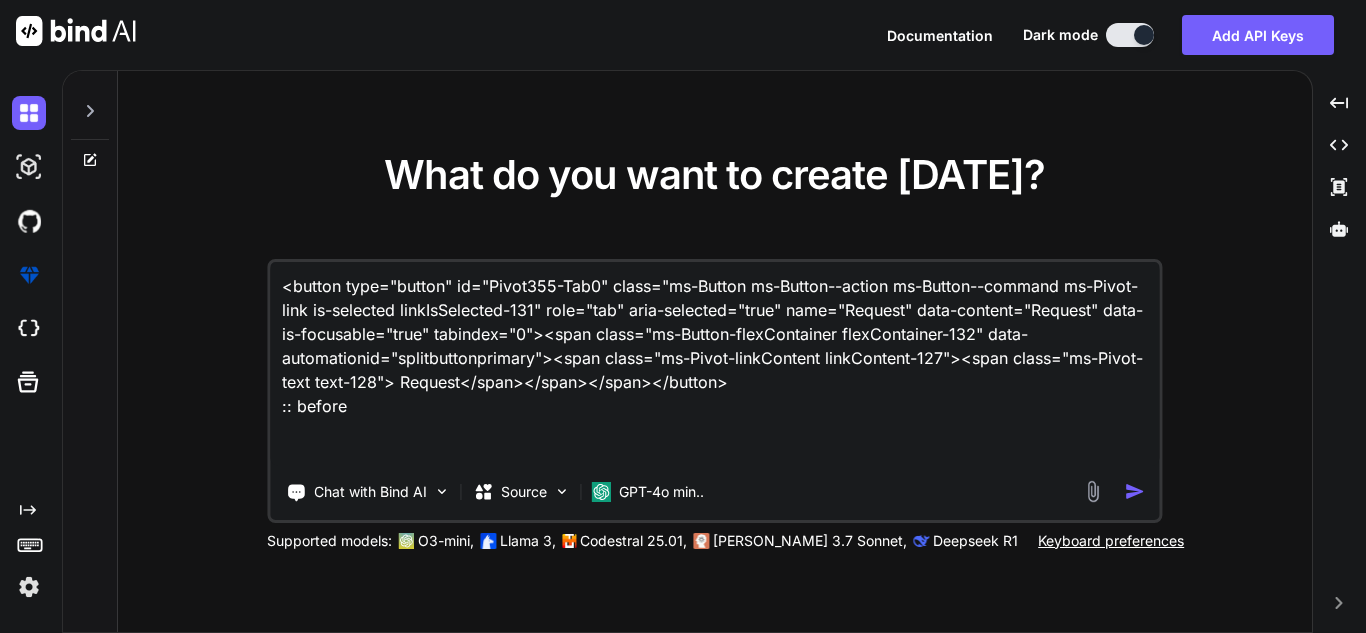 type on "<button type="button" id="Pivot355-Tab0" class="ms-Button ms-Button--action ms-Button--command ms-Pivot-link is-selected linkIsSelected-131" role="tab" aria-selected="true" name="Request" data-content="Request" data-is-focusable="true" tabindex="0"><span class="ms-Button-flexContainer flexContainer-132" data-automationid="splitbuttonprimary"><span class="ms-Pivot-linkContent linkContent-127"><span class="ms-Pivot-text text-128"> Request</span></span></span></button>
:: before
I" 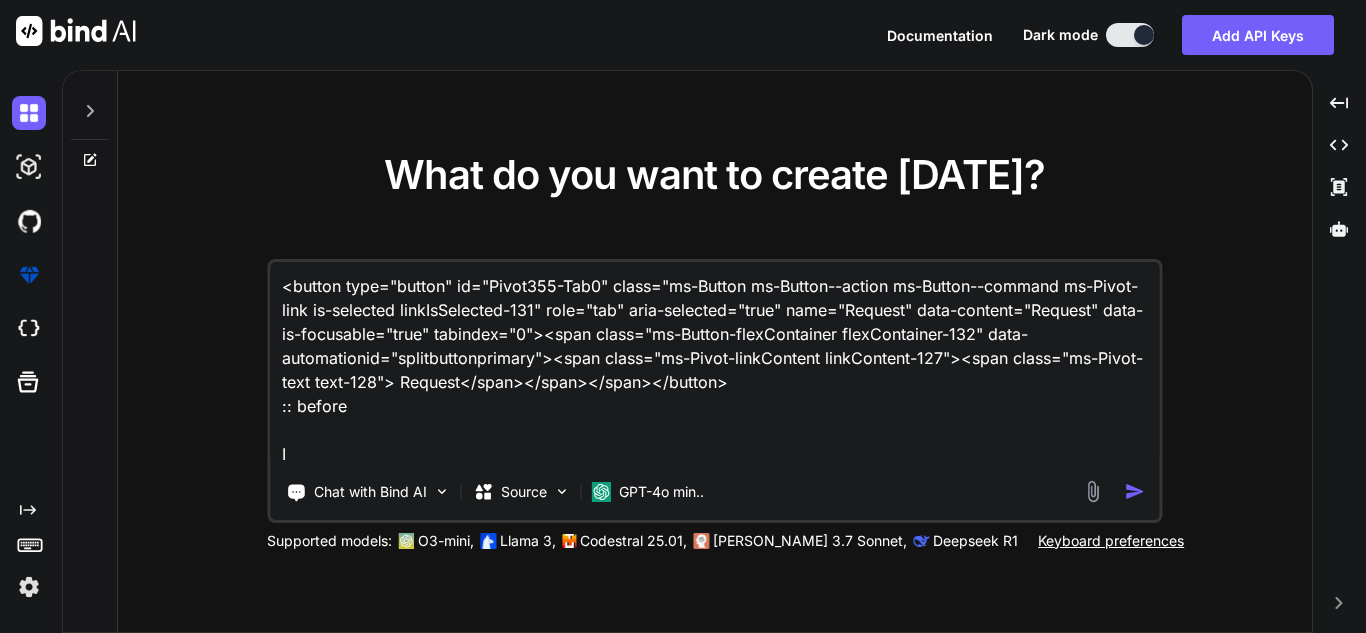 type on "x" 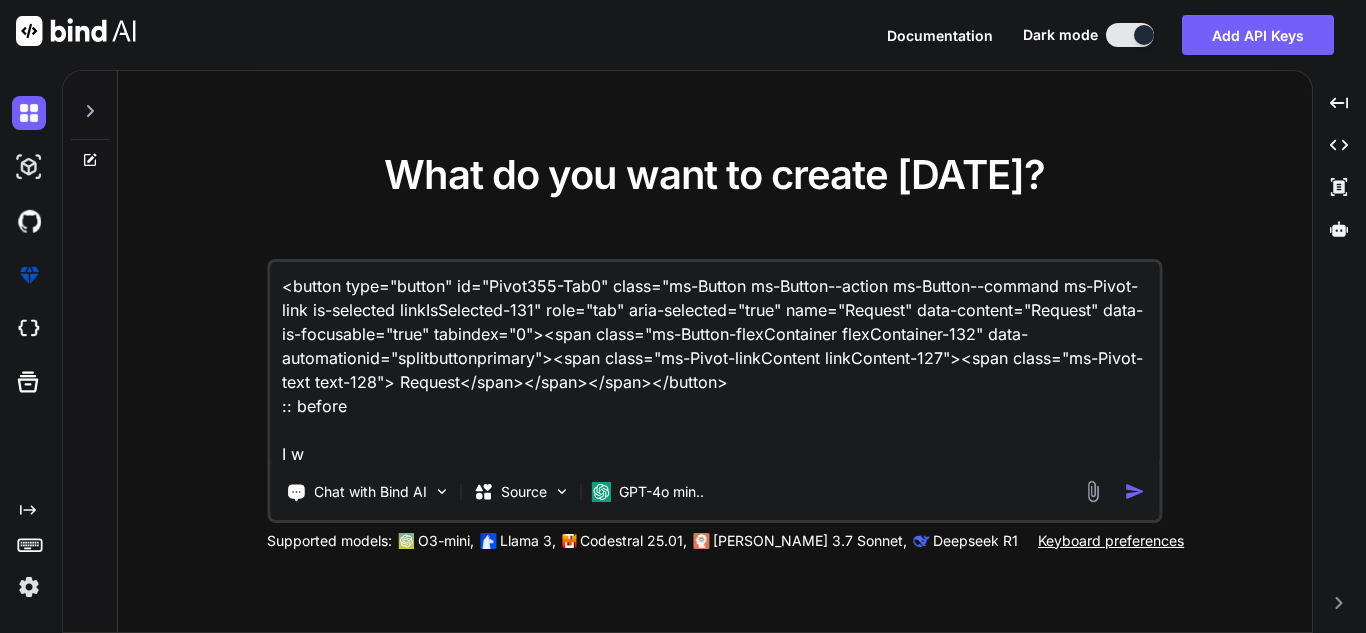type on "<button type="button" id="Pivot355-Tab0" class="ms-Button ms-Button--action ms-Button--command ms-Pivot-link is-selected linkIsSelected-131" role="tab" aria-selected="true" name="Request" data-content="Request" data-is-focusable="true" tabindex="0"><span class="ms-Button-flexContainer flexContainer-132" data-automationid="splitbuttonprimary"><span class="ms-Pivot-linkContent linkContent-127"><span class="ms-Pivot-text text-128"> Request</span></span></span></button>
:: before
I wa" 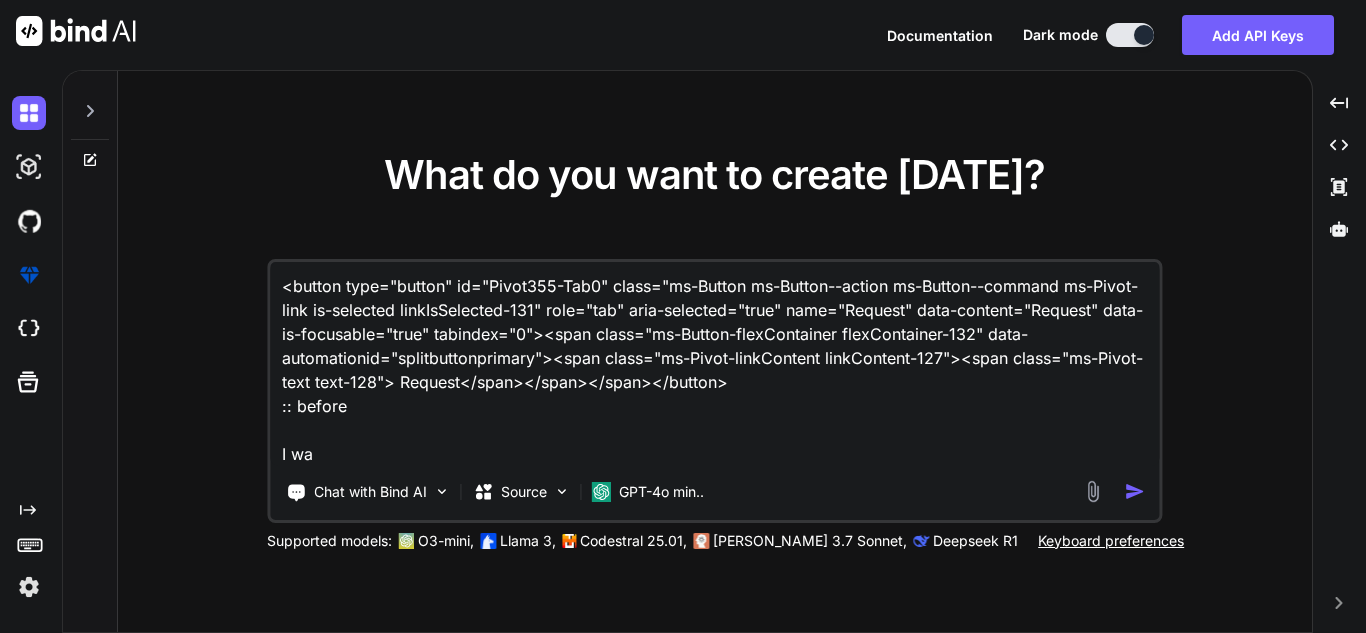 type on "<button type="button" id="Pivot355-Tab0" class="ms-Button ms-Button--action ms-Button--command ms-Pivot-link is-selected linkIsSelected-131" role="tab" aria-selected="true" name="Request" data-content="Request" data-is-focusable="true" tabindex="0"><span class="ms-Button-flexContainer flexContainer-132" data-automationid="splitbuttonprimary"><span class="ms-Pivot-linkContent linkContent-127"><span class="ms-Pivot-text text-128"> Request</span></span></span></button>
:: before
I wan" 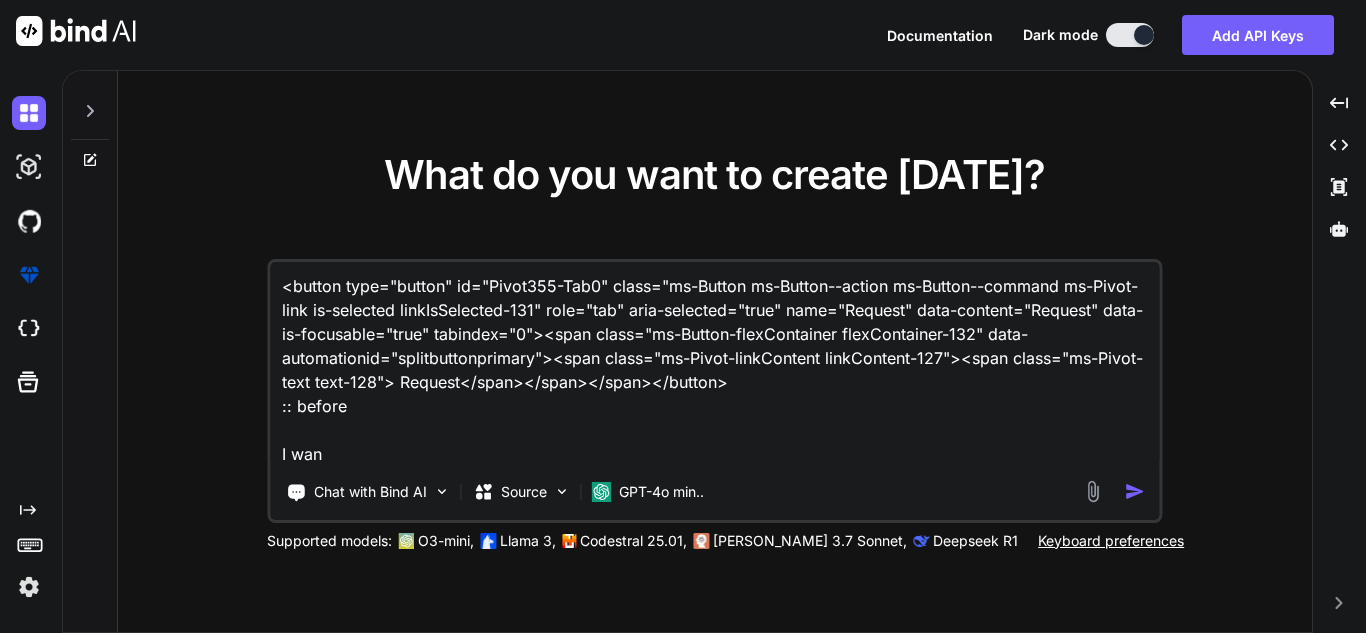 type on "x" 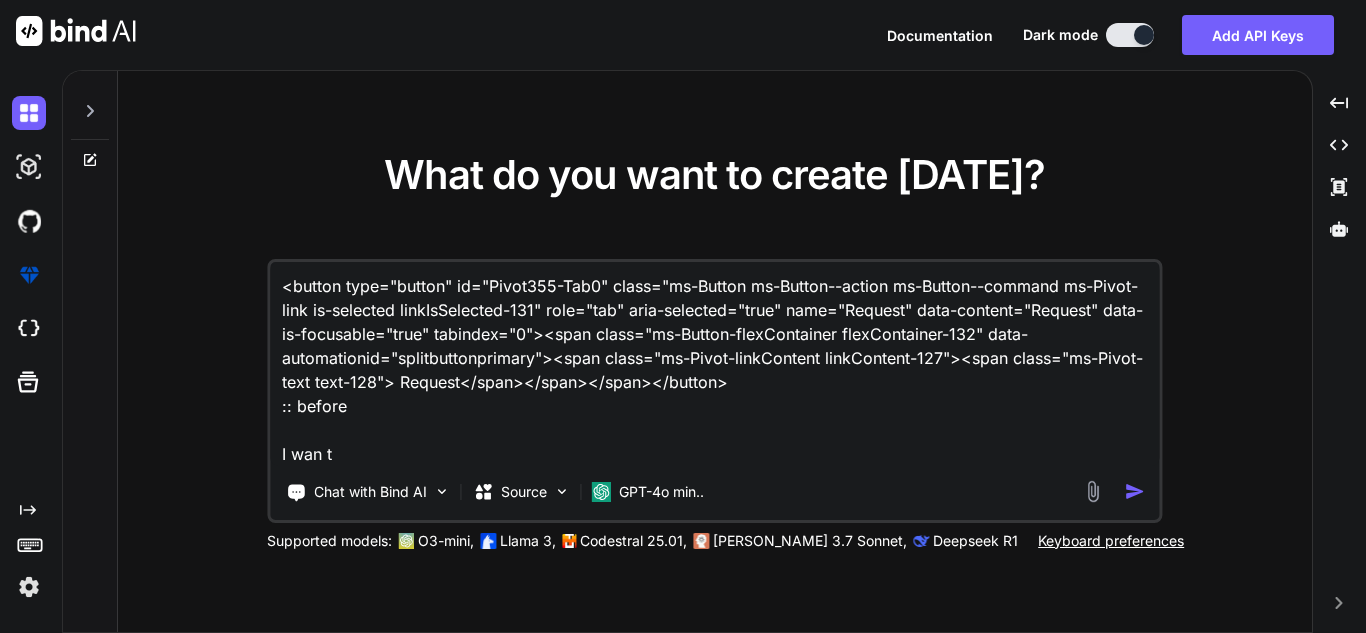 type on "<button type="button" id="Pivot355-Tab0" class="ms-Button ms-Button--action ms-Button--command ms-Pivot-link is-selected linkIsSelected-131" role="tab" aria-selected="true" name="Request" data-content="Request" data-is-focusable="true" tabindex="0"><span class="ms-Button-flexContainer flexContainer-132" data-automationid="splitbuttonprimary"><span class="ms-Pivot-linkContent linkContent-127"><span class="ms-Pivot-text text-128"> Request</span></span></span></button>
:: before
I wan" 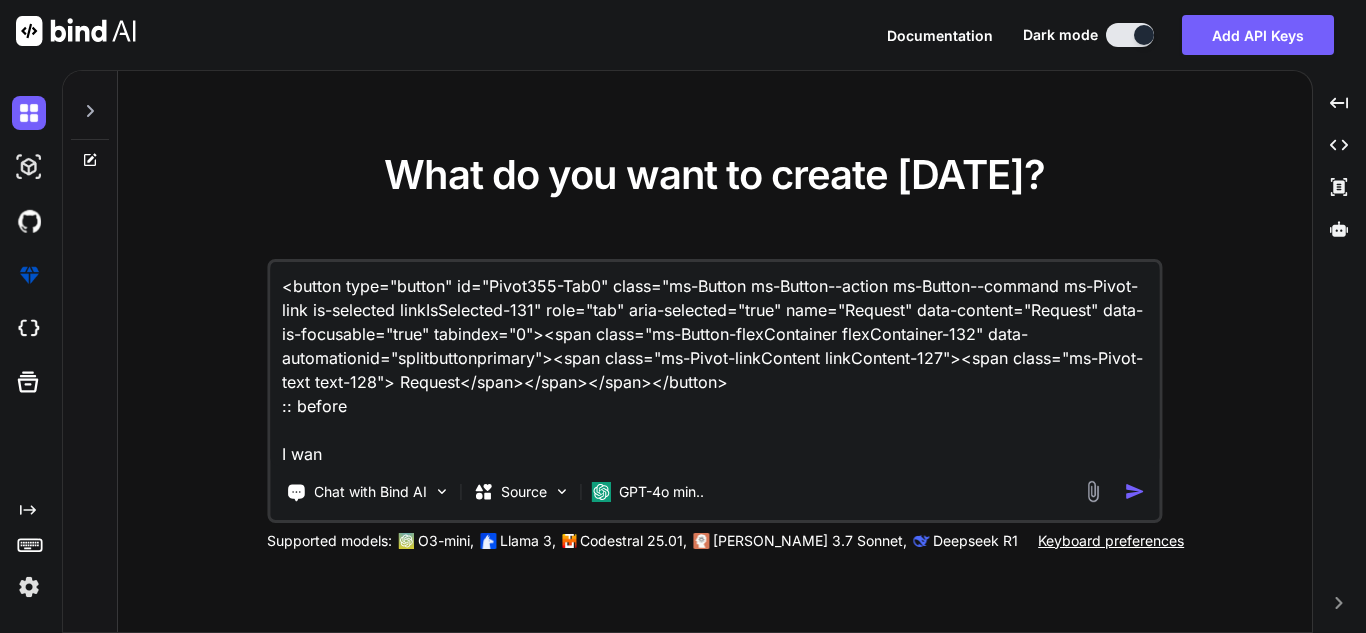 type on "<button type="button" id="Pivot355-Tab0" class="ms-Button ms-Button--action ms-Button--command ms-Pivot-link is-selected linkIsSelected-131" role="tab" aria-selected="true" name="Request" data-content="Request" data-is-focusable="true" tabindex="0"><span class="ms-Button-flexContainer flexContainer-132" data-automationid="splitbuttonprimary"><span class="ms-Pivot-linkContent linkContent-127"><span class="ms-Pivot-text text-128"> Request</span></span></span></button>
:: before
I wan" 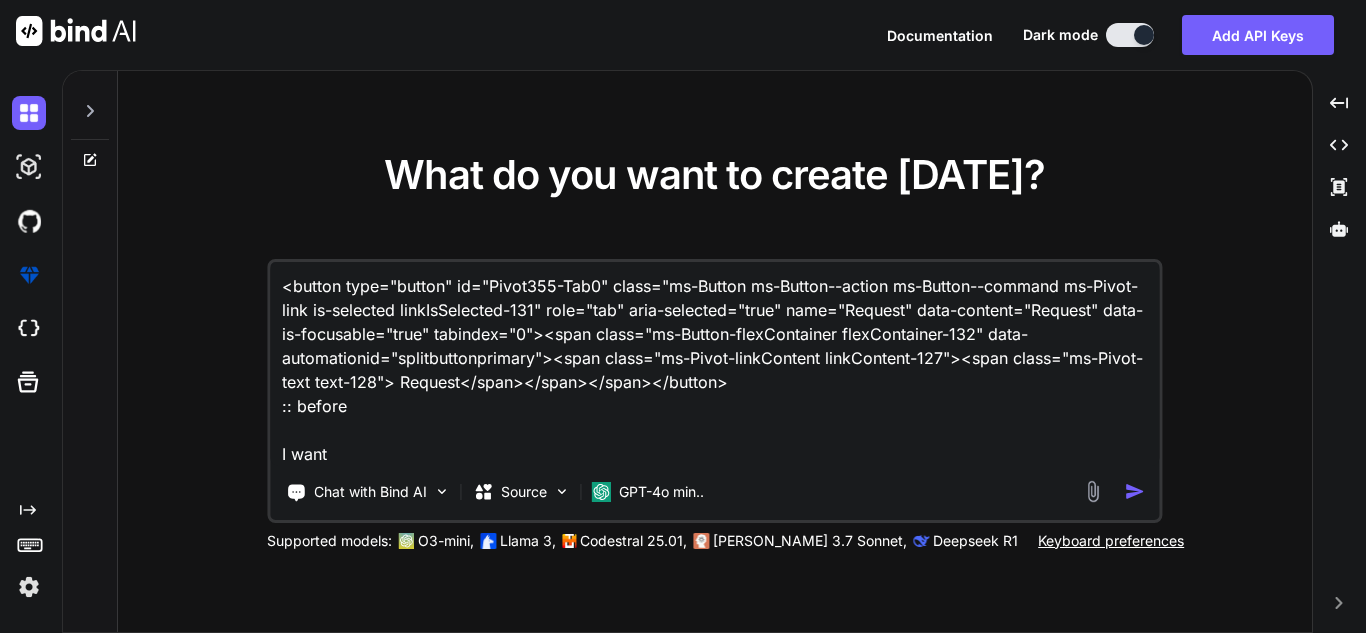 type on "<button type="button" id="Pivot355-Tab0" class="ms-Button ms-Button--action ms-Button--command ms-Pivot-link is-selected linkIsSelected-131" role="tab" aria-selected="true" name="Request" data-content="Request" data-is-focusable="true" tabindex="0"><span class="ms-Button-flexContainer flexContainer-132" data-automationid="splitbuttonprimary"><span class="ms-Pivot-linkContent linkContent-127"><span class="ms-Pivot-text text-128"> Request</span></span></span></button>
:: before
I want" 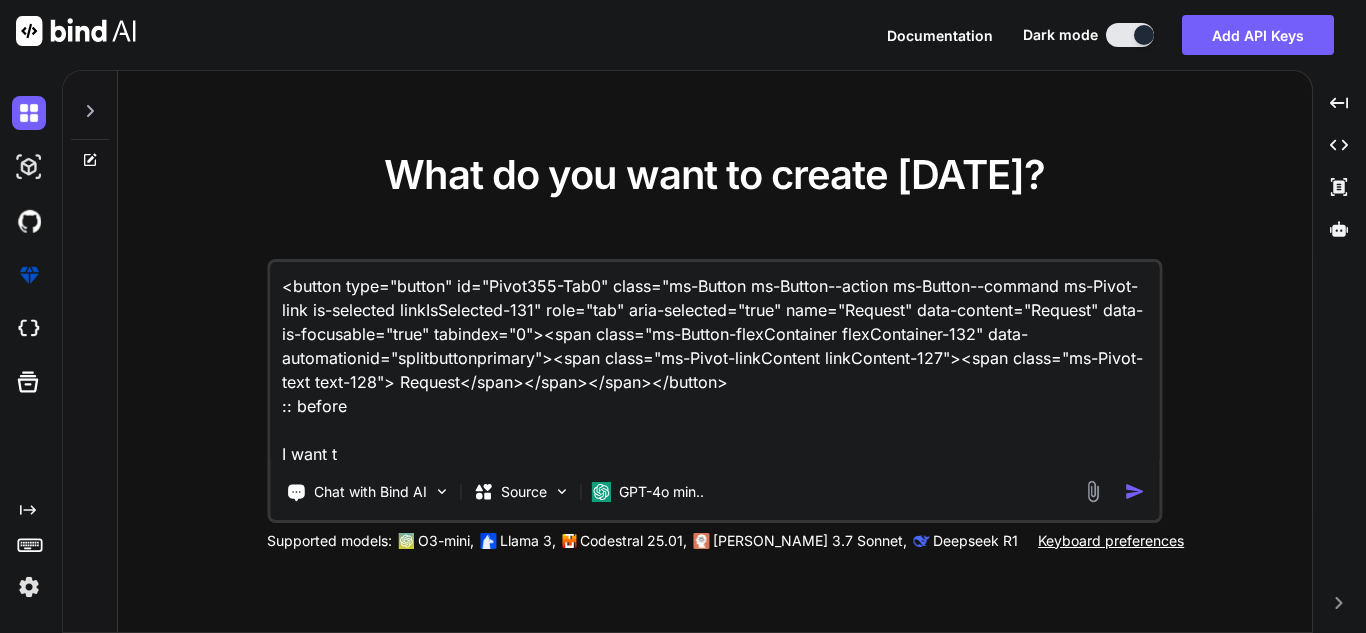type on "<button type="button" id="Pivot355-Tab0" class="ms-Button ms-Button--action ms-Button--command ms-Pivot-link is-selected linkIsSelected-131" role="tab" aria-selected="true" name="Request" data-content="Request" data-is-focusable="true" tabindex="0"><span class="ms-Button-flexContainer flexContainer-132" data-automationid="splitbuttonprimary"><span class="ms-Pivot-linkContent linkContent-127"><span class="ms-Pivot-text text-128"> Request</span></span></span></button>
:: before
I want to" 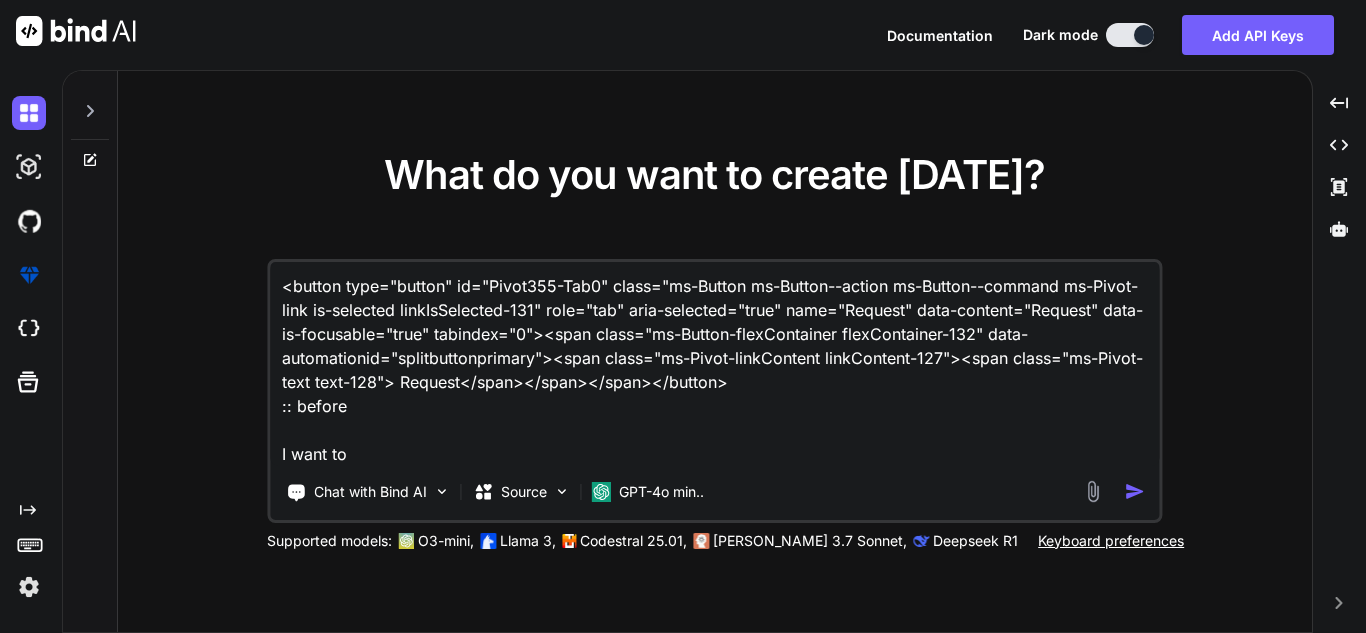 type on "<button type="button" id="Pivot355-Tab0" class="ms-Button ms-Button--action ms-Button--command ms-Pivot-link is-selected linkIsSelected-131" role="tab" aria-selected="true" name="Request" data-content="Request" data-is-focusable="true" tabindex="0"><span class="ms-Button-flexContainer flexContainer-132" data-automationid="splitbuttonprimary"><span class="ms-Pivot-linkContent linkContent-127"><span class="ms-Pivot-text text-128"> Request</span></span></span></button>
:: before
I want to" 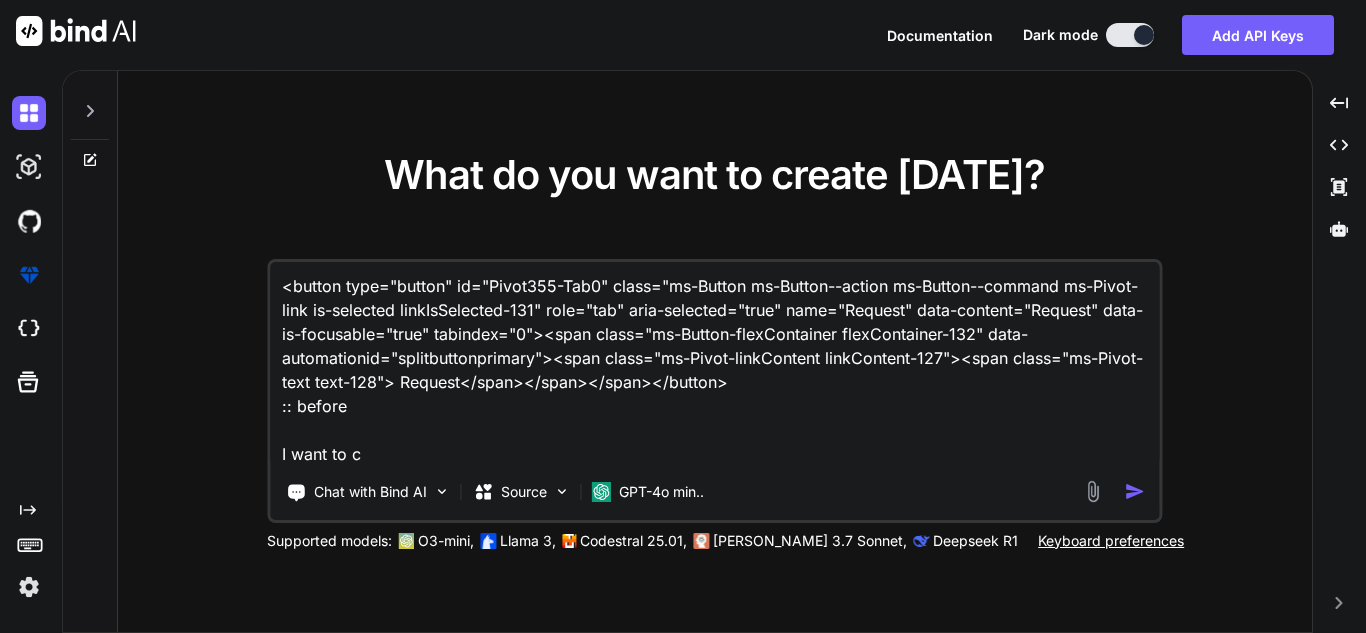 type on "<button type="button" id="Pivot355-Tab0" class="ms-Button ms-Button--action ms-Button--command ms-Pivot-link is-selected linkIsSelected-131" role="tab" aria-selected="true" name="Request" data-content="Request" data-is-focusable="true" tabindex="0"><span class="ms-Button-flexContainer flexContainer-132" data-automationid="splitbuttonprimary"><span class="ms-Pivot-linkContent linkContent-127"><span class="ms-Pivot-text text-128"> Request</span></span></span></button>
:: before
I want to ch" 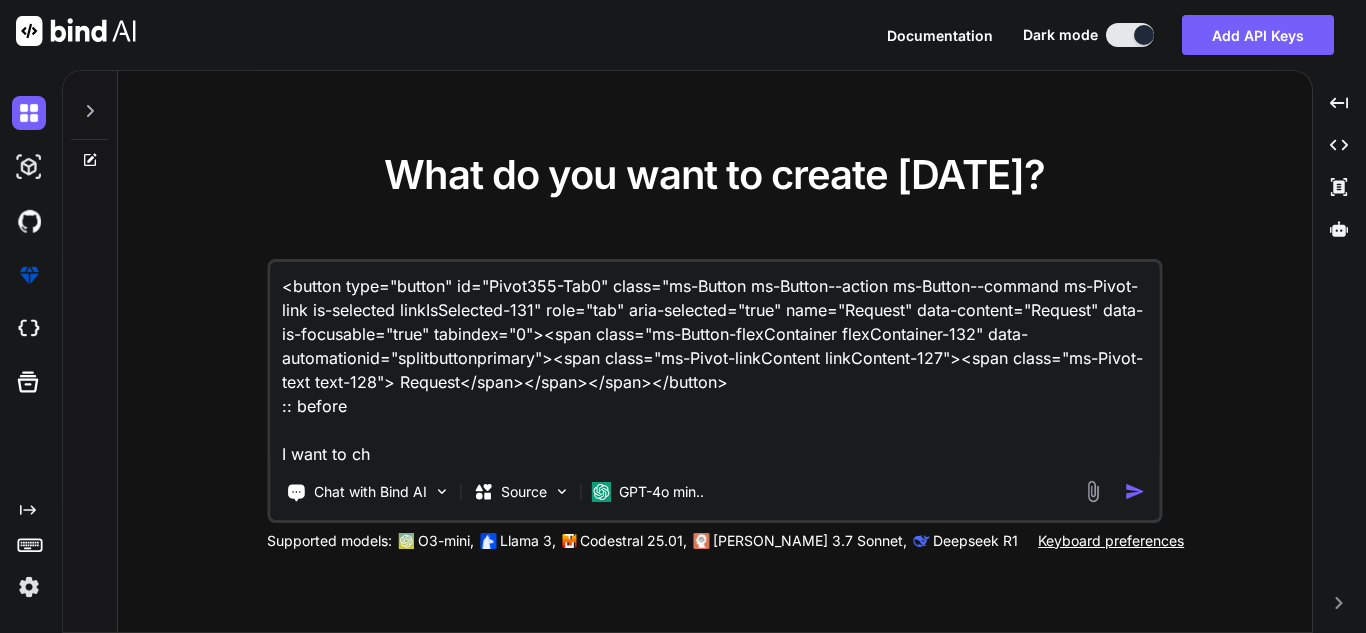 type on "<button type="button" id="Pivot355-Tab0" class="ms-Button ms-Button--action ms-Button--command ms-Pivot-link is-selected linkIsSelected-131" role="tab" aria-selected="true" name="Request" data-content="Request" data-is-focusable="true" tabindex="0"><span class="ms-Button-flexContainer flexContainer-132" data-automationid="splitbuttonprimary"><span class="ms-Pivot-linkContent linkContent-127"><span class="ms-Pivot-text text-128"> Request</span></span></span></button>
:: before
I want to cha" 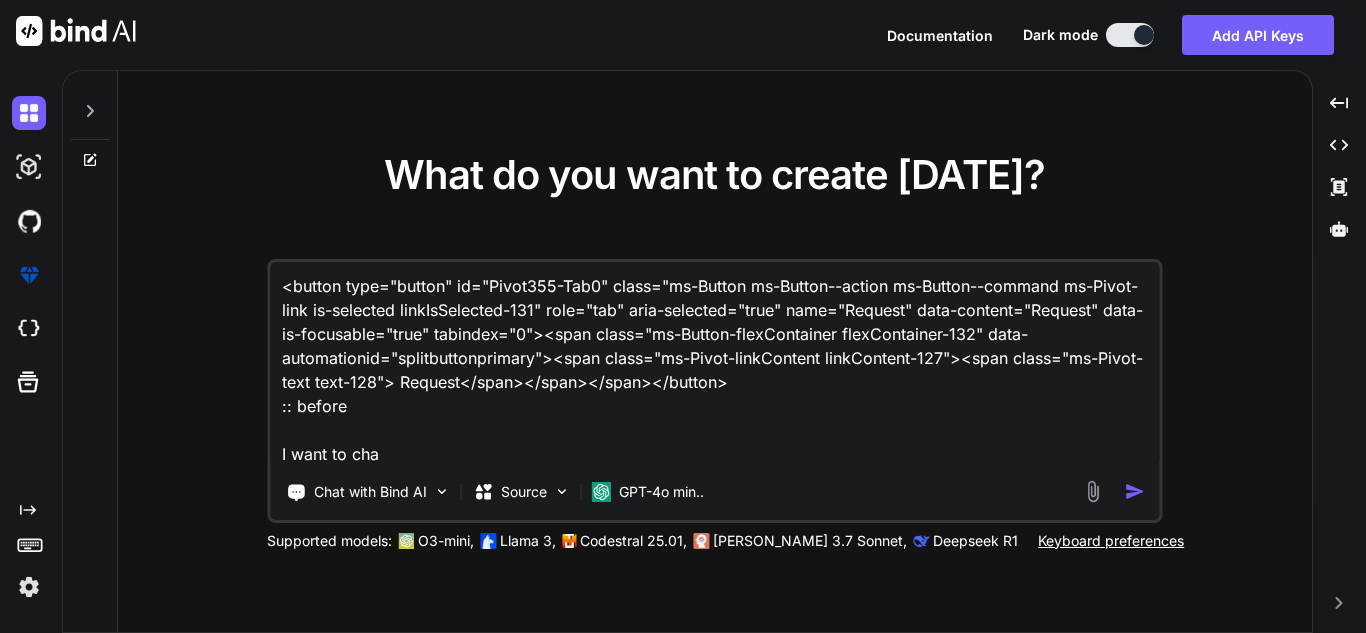 type on "<button type="button" id="Pivot355-Tab0" class="ms-Button ms-Button--action ms-Button--command ms-Pivot-link is-selected linkIsSelected-131" role="tab" aria-selected="true" name="Request" data-content="Request" data-is-focusable="true" tabindex="0"><span class="ms-Button-flexContainer flexContainer-132" data-automationid="splitbuttonprimary"><span class="ms-Pivot-linkContent linkContent-127"><span class="ms-Pivot-text text-128"> Request</span></span></span></button>
:: before
I want to chan" 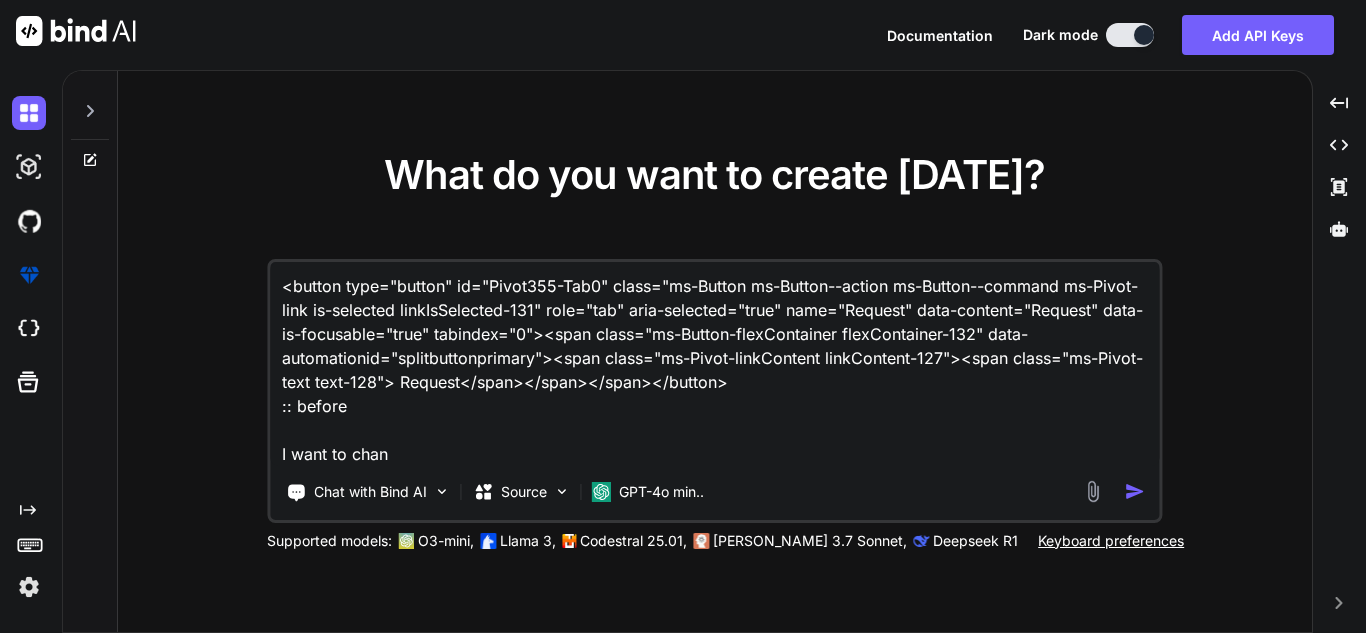 type on "<button type="button" id="Pivot355-Tab0" class="ms-Button ms-Button--action ms-Button--command ms-Pivot-link is-selected linkIsSelected-131" role="tab" aria-selected="true" name="Request" data-content="Request" data-is-focusable="true" tabindex="0"><span class="ms-Button-flexContainer flexContainer-132" data-automationid="splitbuttonprimary"><span class="ms-Pivot-linkContent linkContent-127"><span class="ms-Pivot-text text-128"> Request</span></span></span></button>
:: before
I want to [PERSON_NAME]" 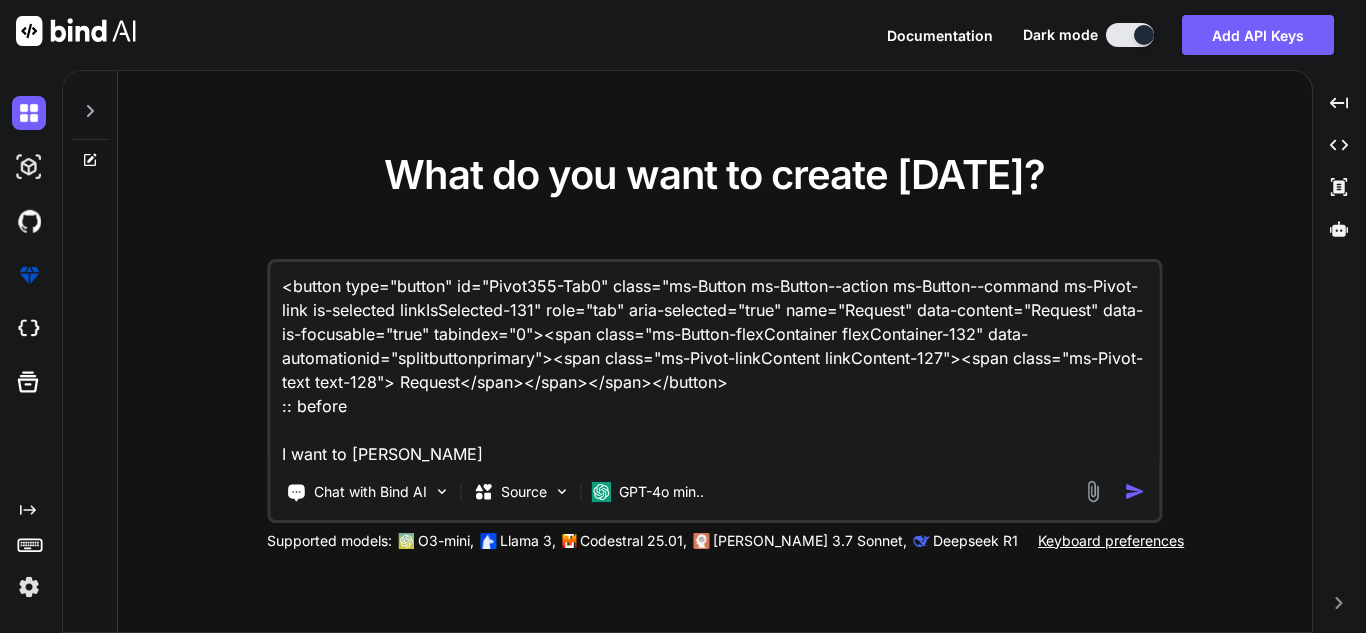 type on "<button type="button" id="Pivot355-Tab0" class="ms-Button ms-Button--action ms-Button--command ms-Pivot-link is-selected linkIsSelected-131" role="tab" aria-selected="true" name="Request" data-content="Request" data-is-focusable="true" tabindex="0"><span class="ms-Button-flexContainer flexContainer-132" data-automationid="splitbuttonprimary"><span class="ms-Pivot-linkContent linkContent-127"><span class="ms-Pivot-text text-128"> Request</span></span></span></button>
:: before
I want to change" 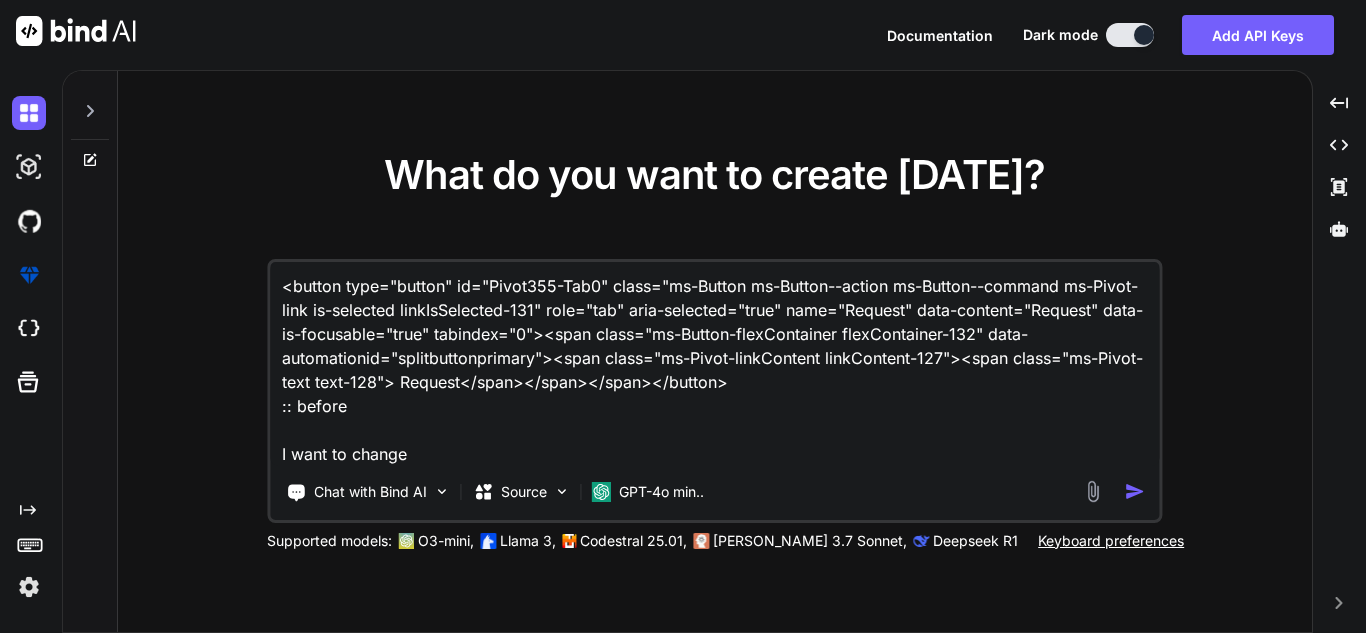 type on "<button type="button" id="Pivot355-Tab0" class="ms-Button ms-Button--action ms-Button--command ms-Pivot-link is-selected linkIsSelected-131" role="tab" aria-selected="true" name="Request" data-content="Request" data-is-focusable="true" tabindex="0"><span class="ms-Button-flexContainer flexContainer-132" data-automationid="splitbuttonprimary"><span class="ms-Pivot-linkContent linkContent-127"><span class="ms-Pivot-text text-128"> Request</span></span></span></button>
:: before
I want to change" 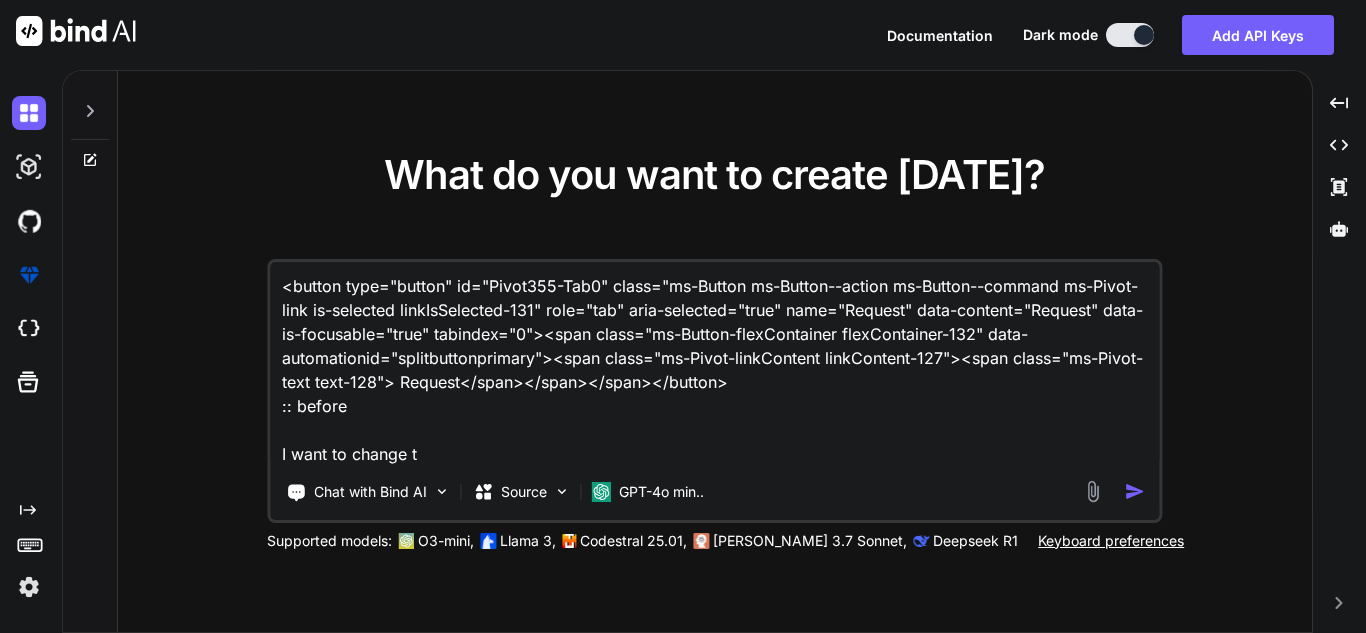 type on "<button type="button" id="Pivot355-Tab0" class="ms-Button ms-Button--action ms-Button--command ms-Pivot-link is-selected linkIsSelected-131" role="tab" aria-selected="true" name="Request" data-content="Request" data-is-focusable="true" tabindex="0"><span class="ms-Button-flexContainer flexContainer-132" data-automationid="splitbuttonprimary"><span class="ms-Pivot-linkContent linkContent-127"><span class="ms-Pivot-text text-128"> Request</span></span></span></button>
:: before
I want to change th" 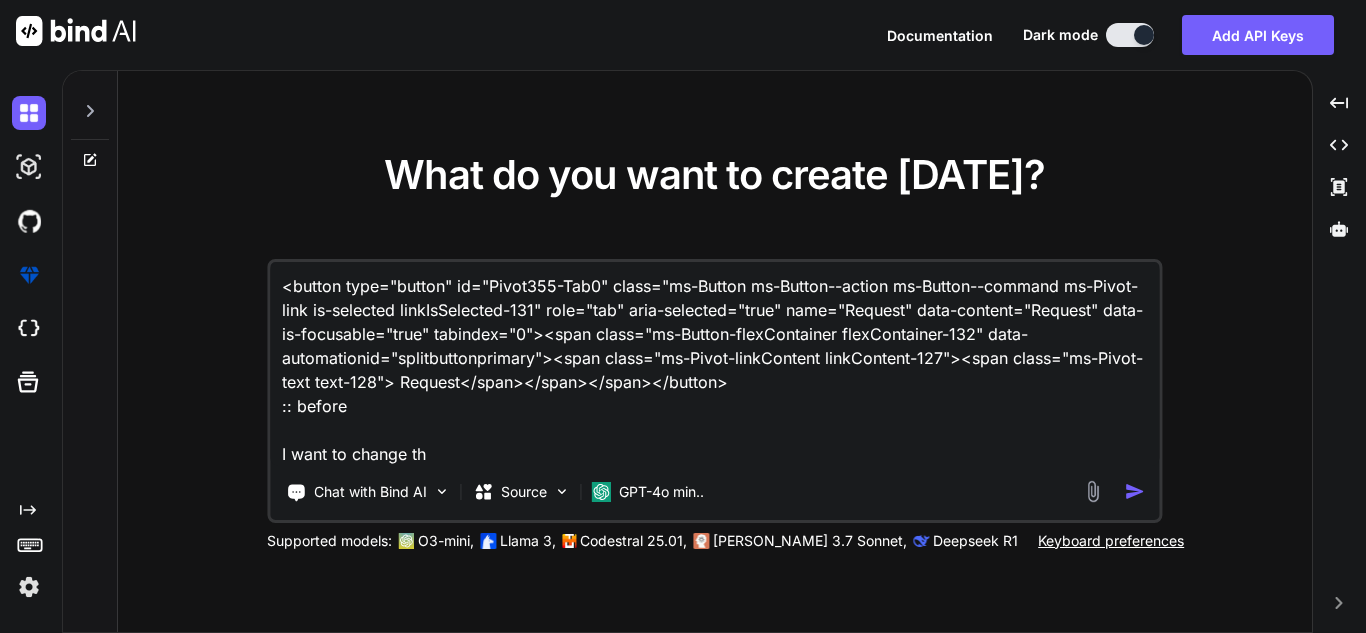 type on "<button type="button" id="Pivot355-Tab0" class="ms-Button ms-Button--action ms-Button--command ms-Pivot-link is-selected linkIsSelected-131" role="tab" aria-selected="true" name="Request" data-content="Request" data-is-focusable="true" tabindex="0"><span class="ms-Button-flexContainer flexContainer-132" data-automationid="splitbuttonprimary"><span class="ms-Pivot-linkContent linkContent-127"><span class="ms-Pivot-text text-128"> Request</span></span></span></button>
:: before
I want to change the" 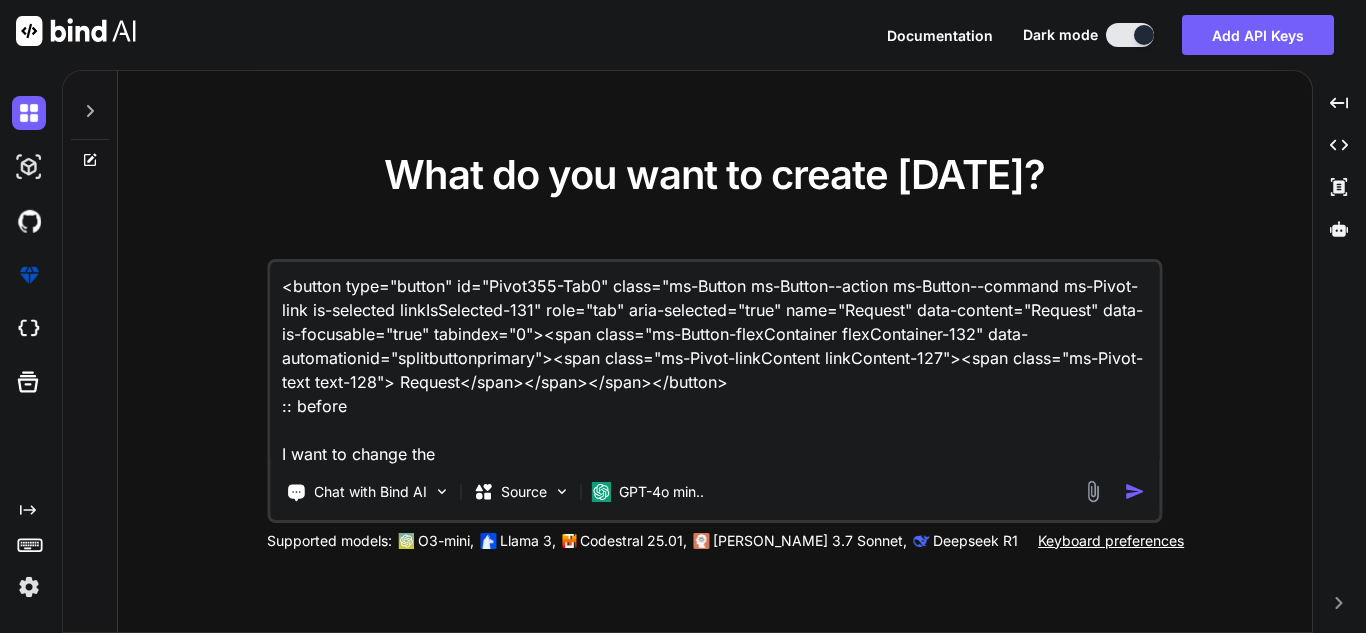 type on "<button type="button" id="Pivot355-Tab0" class="ms-Button ms-Button--action ms-Button--command ms-Pivot-link is-selected linkIsSelected-131" role="tab" aria-selected="true" name="Request" data-content="Request" data-is-focusable="true" tabindex="0"><span class="ms-Button-flexContainer flexContainer-132" data-automationid="splitbuttonprimary"><span class="ms-Pivot-linkContent linkContent-127"><span class="ms-Pivot-text text-128"> Request</span></span></span></button>
:: before
I want to change the" 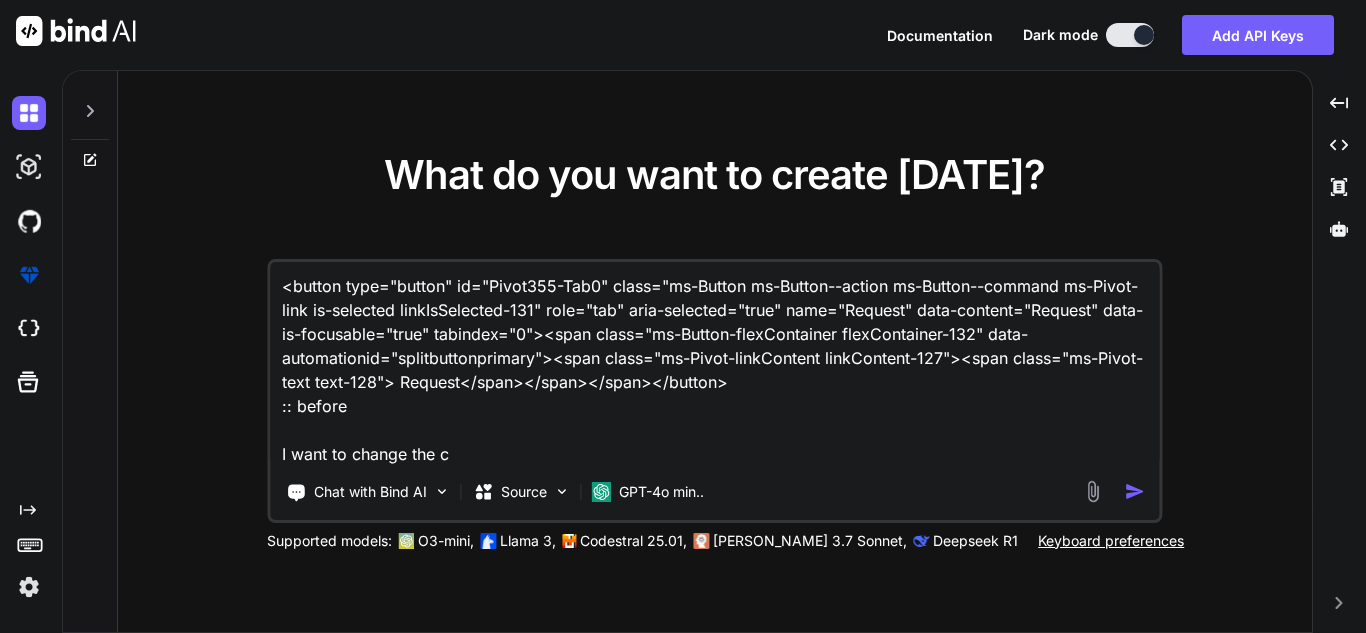 type on "<button type="button" id="Pivot355-Tab0" class="ms-Button ms-Button--action ms-Button--command ms-Pivot-link is-selected linkIsSelected-131" role="tab" aria-selected="true" name="Request" data-content="Request" data-is-focusable="true" tabindex="0"><span class="ms-Button-flexContainer flexContainer-132" data-automationid="splitbuttonprimary"><span class="ms-Pivot-linkContent linkContent-127"><span class="ms-Pivot-text text-128"> Request</span></span></span></button>
:: before
I want to change the co" 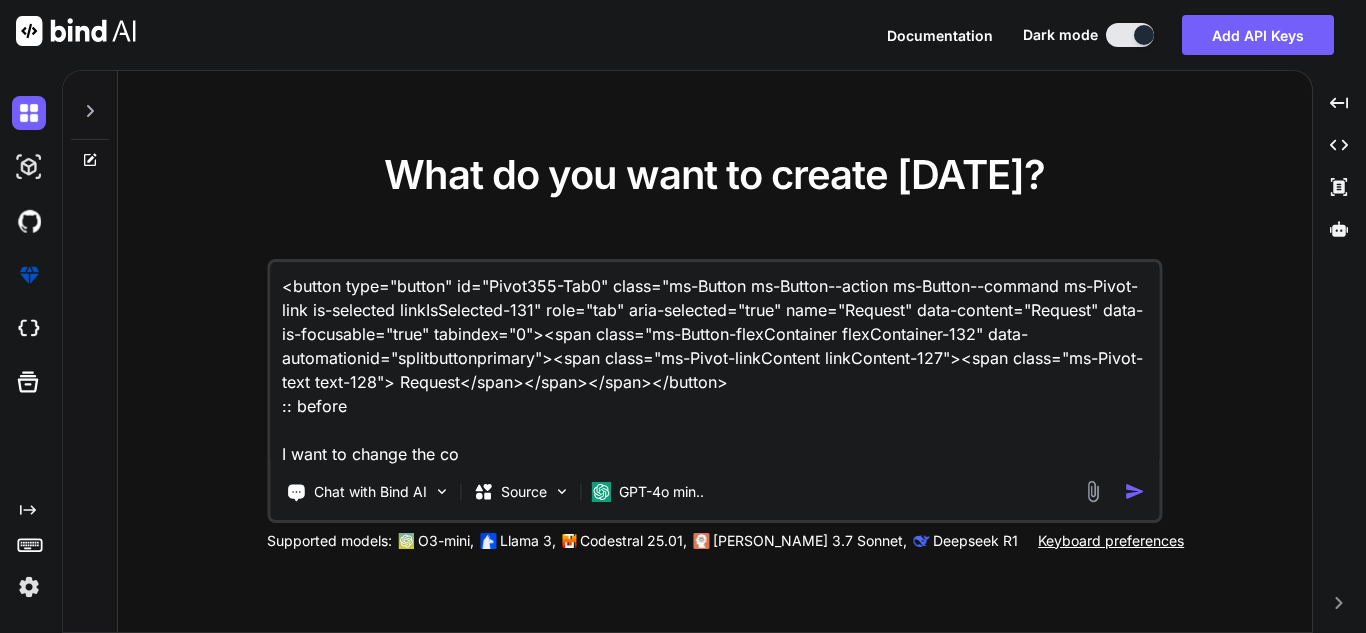 type on "<button type="button" id="Pivot355-Tab0" class="ms-Button ms-Button--action ms-Button--command ms-Pivot-link is-selected linkIsSelected-131" role="tab" aria-selected="true" name="Request" data-content="Request" data-is-focusable="true" tabindex="0"><span class="ms-Button-flexContainer flexContainer-132" data-automationid="splitbuttonprimary"><span class="ms-Pivot-linkContent linkContent-127"><span class="ms-Pivot-text text-128"> Request</span></span></span></button>
:: before
I want to change the coo" 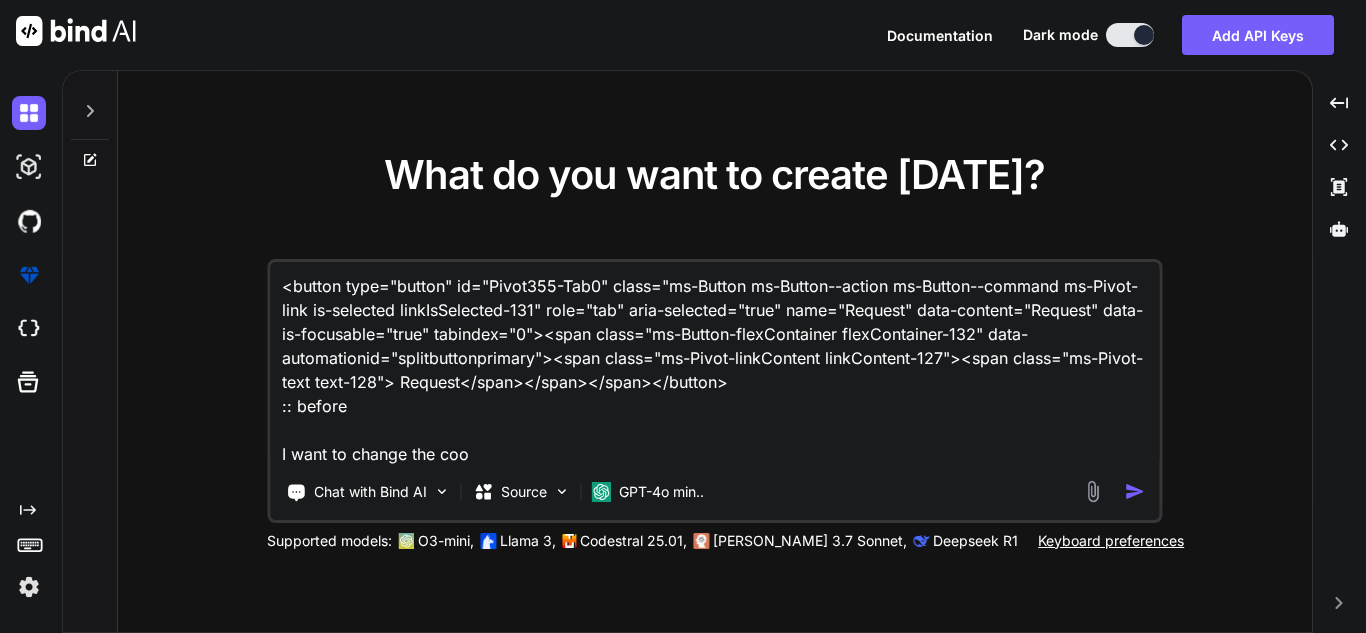 type on "x" 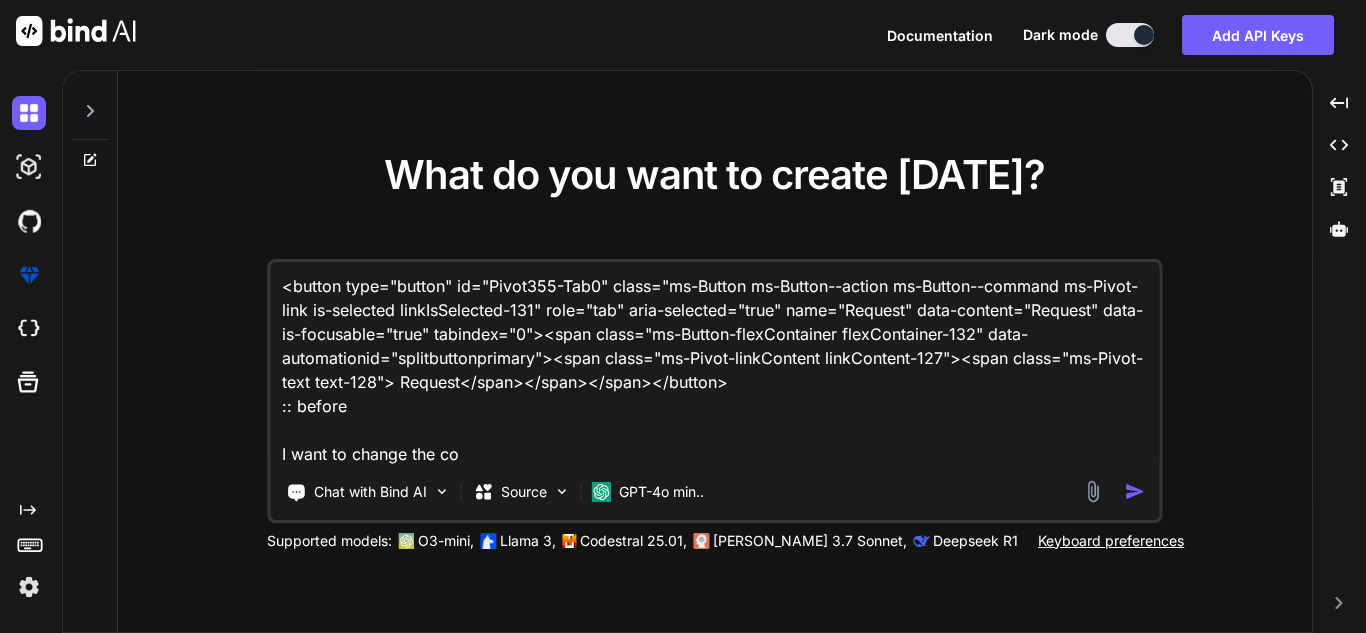 type on "x" 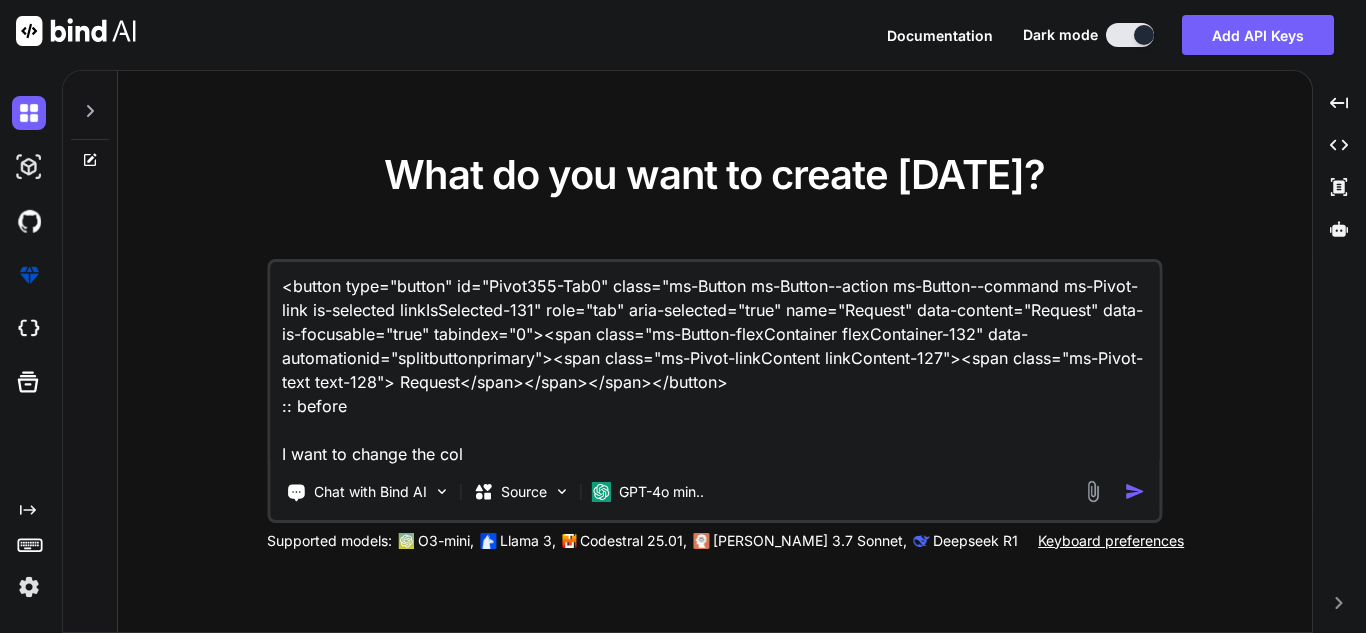 type on "<button type="button" id="Pivot355-Tab0" class="ms-Button ms-Button--action ms-Button--command ms-Pivot-link is-selected linkIsSelected-131" role="tab" aria-selected="true" name="Request" data-content="Request" data-is-focusable="true" tabindex="0"><span class="ms-Button-flexContainer flexContainer-132" data-automationid="splitbuttonprimary"><span class="ms-Pivot-linkContent linkContent-127"><span class="ms-Pivot-text text-128"> Request</span></span></span></button>
:: before
I want to change the colo" 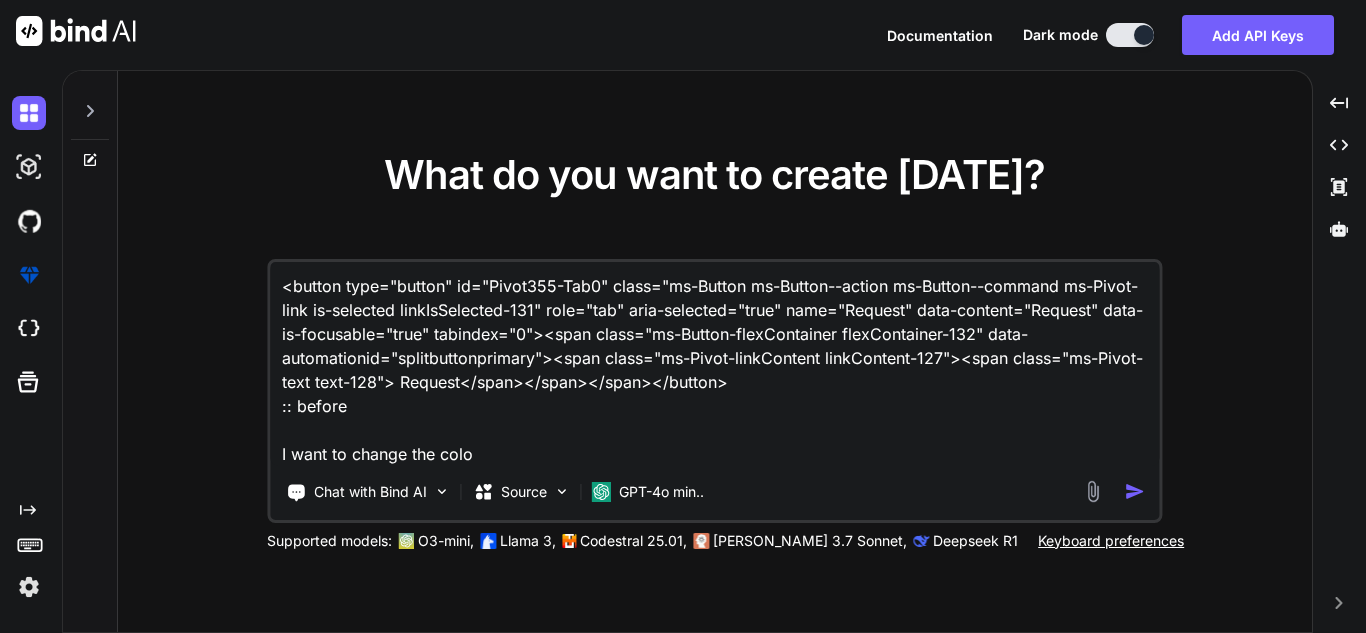 type on "<button type="button" id="Pivot355-Tab0" class="ms-Button ms-Button--action ms-Button--command ms-Pivot-link is-selected linkIsSelected-131" role="tab" aria-selected="true" name="Request" data-content="Request" data-is-focusable="true" tabindex="0"><span class="ms-Button-flexContainer flexContainer-132" data-automationid="splitbuttonprimary"><span class="ms-Pivot-linkContent linkContent-127"><span class="ms-Pivot-text text-128"> Request</span></span></span></button>
:: before
I want to change the coloe" 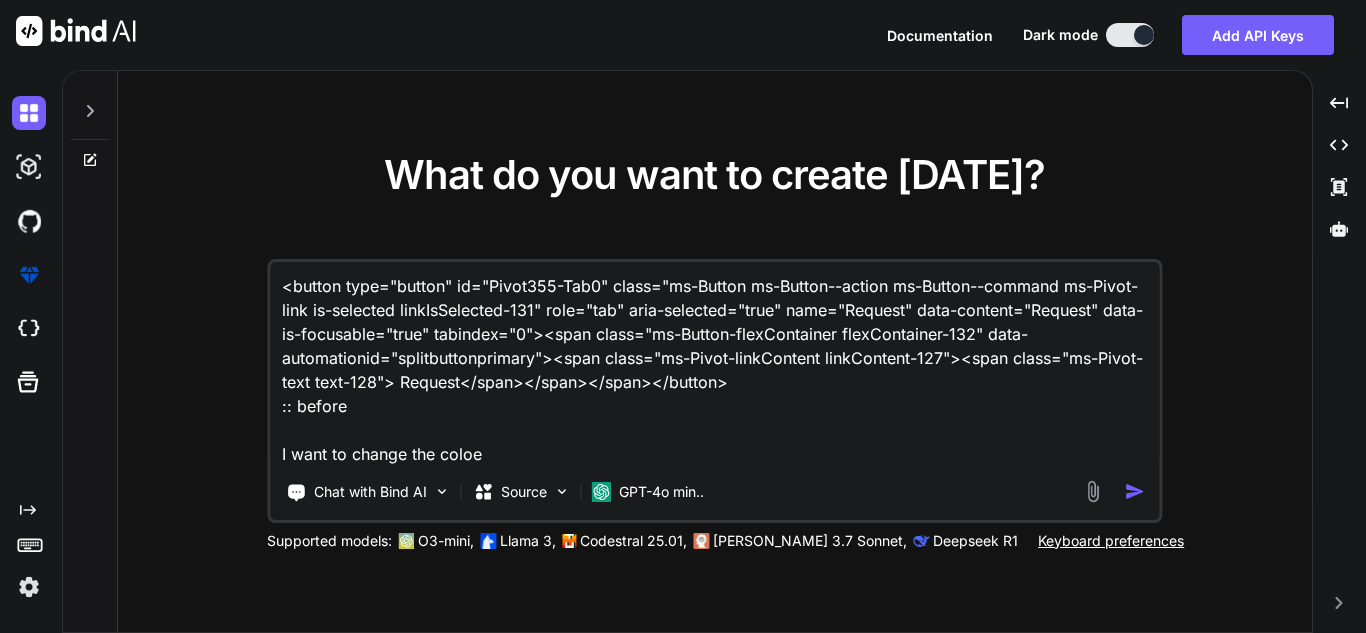 type on "<button type="button" id="Pivot355-Tab0" class="ms-Button ms-Button--action ms-Button--command ms-Pivot-link is-selected linkIsSelected-131" role="tab" aria-selected="true" name="Request" data-content="Request" data-is-focusable="true" tabindex="0"><span class="ms-Button-flexContainer flexContainer-132" data-automationid="splitbuttonprimary"><span class="ms-Pivot-linkContent linkContent-127"><span class="ms-Pivot-text text-128"> Request</span></span></span></button>
:: before
I want to change the coloe" 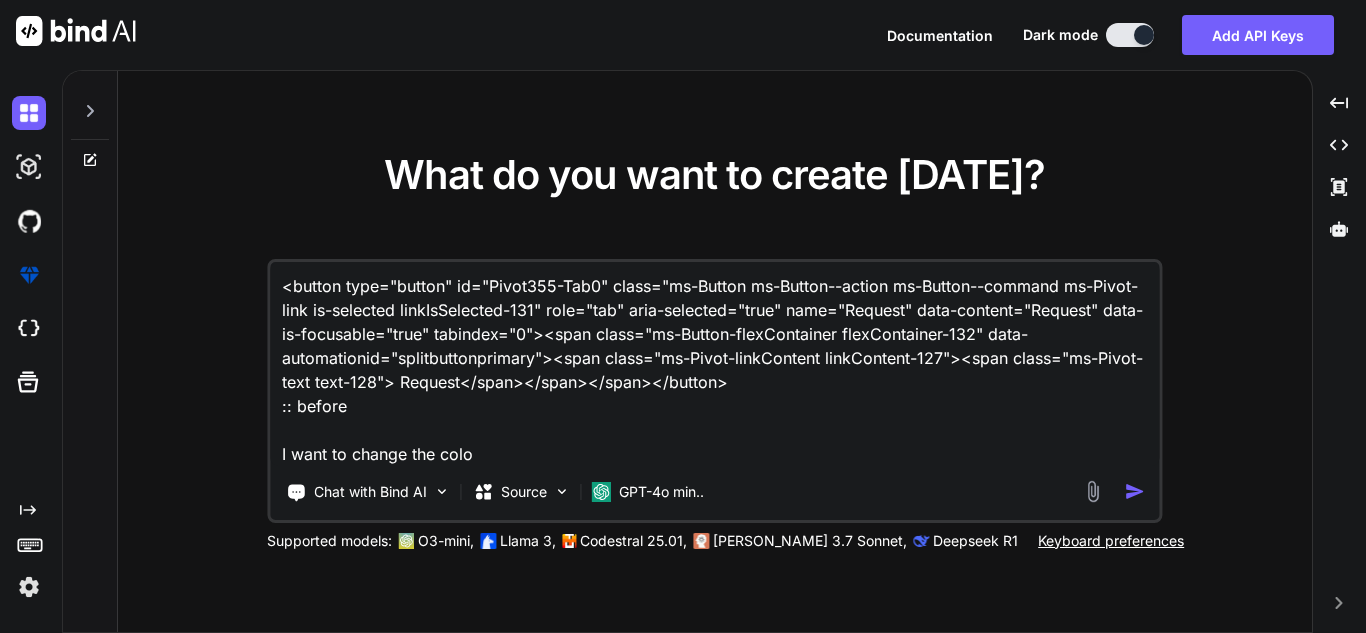 type on "<button type="button" id="Pivot355-Tab0" class="ms-Button ms-Button--action ms-Button--command ms-Pivot-link is-selected linkIsSelected-131" role="tab" aria-selected="true" name="Request" data-content="Request" data-is-focusable="true" tabindex="0"><span class="ms-Button-flexContainer flexContainer-132" data-automationid="splitbuttonprimary"><span class="ms-Pivot-linkContent linkContent-127"><span class="ms-Pivot-text text-128"> Request</span></span></span></button>
:: before
I want to change the color" 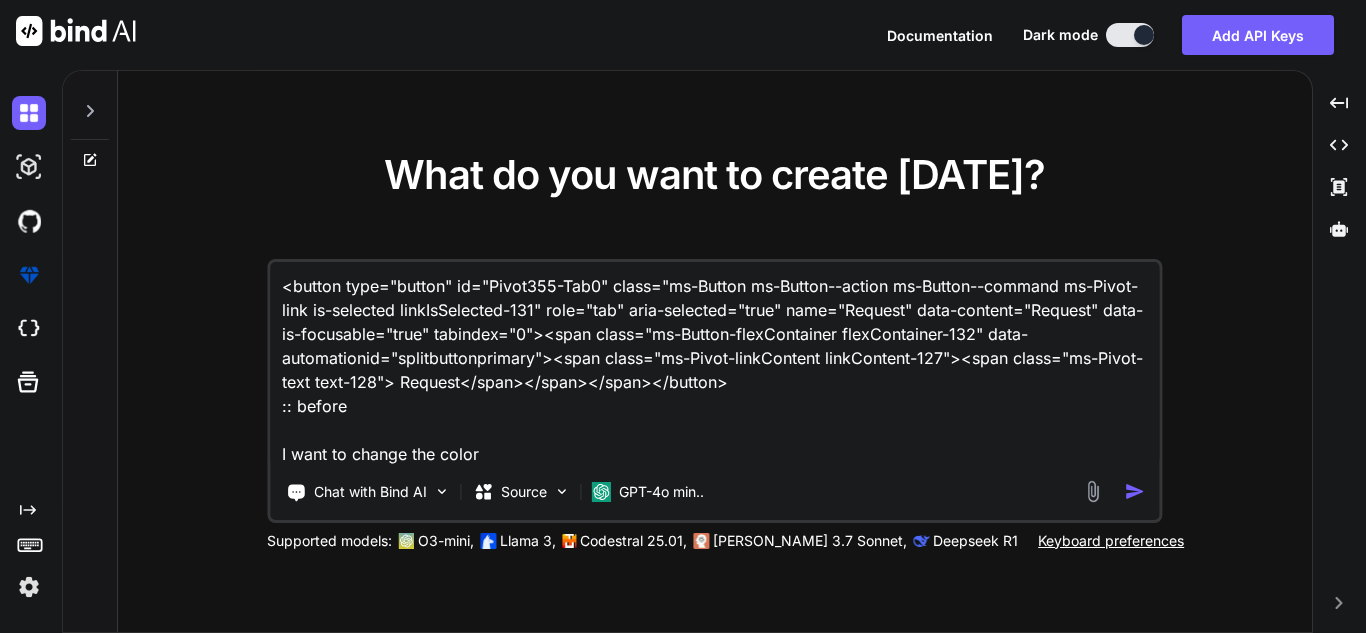 type on "<button type="button" id="Pivot355-Tab0" class="ms-Button ms-Button--action ms-Button--command ms-Pivot-link is-selected linkIsSelected-131" role="tab" aria-selected="true" name="Request" data-content="Request" data-is-focusable="true" tabindex="0"><span class="ms-Button-flexContainer flexContainer-132" data-automationid="splitbuttonprimary"><span class="ms-Pivot-linkContent linkContent-127"><span class="ms-Pivot-text text-128"> Request</span></span></span></button>
:: before
I want to change the color" 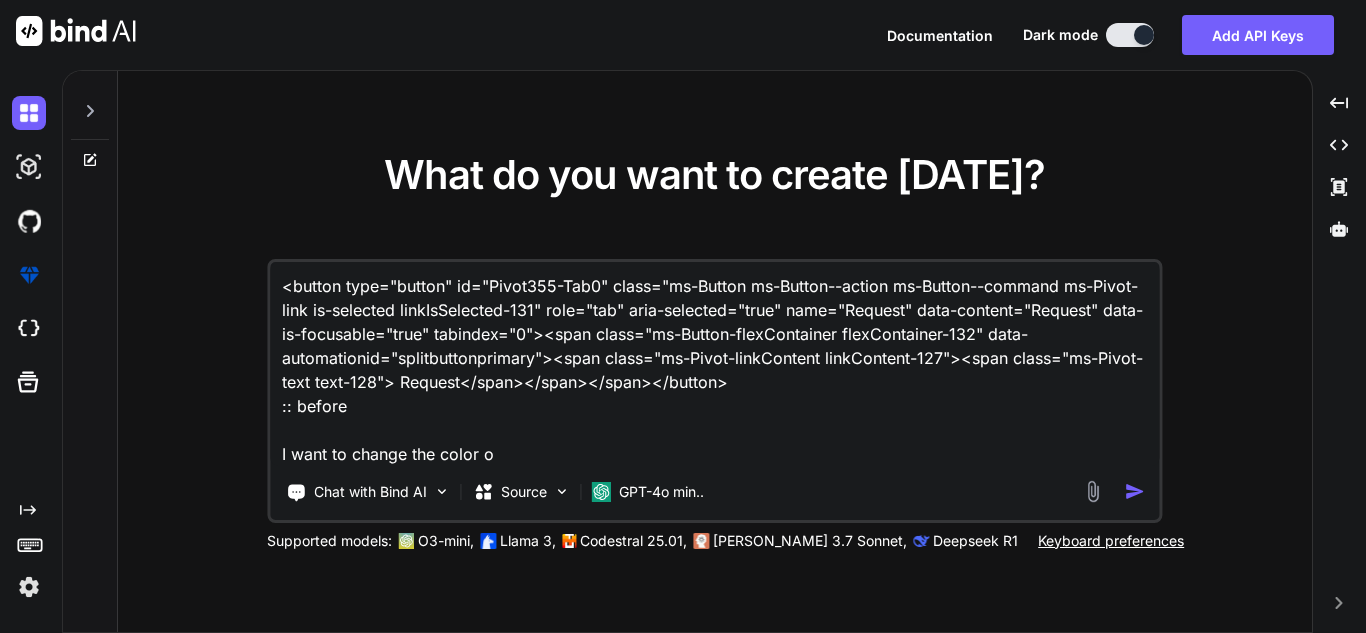 type on "<button type="button" id="Pivot355-Tab0" class="ms-Button ms-Button--action ms-Button--command ms-Pivot-link is-selected linkIsSelected-131" role="tab" aria-selected="true" name="Request" data-content="Request" data-is-focusable="true" tabindex="0"><span class="ms-Button-flexContainer flexContainer-132" data-automationid="splitbuttonprimary"><span class="ms-Pivot-linkContent linkContent-127"><span class="ms-Pivot-text text-128"> Request</span></span></span></button>
:: before
I want to change the color of" 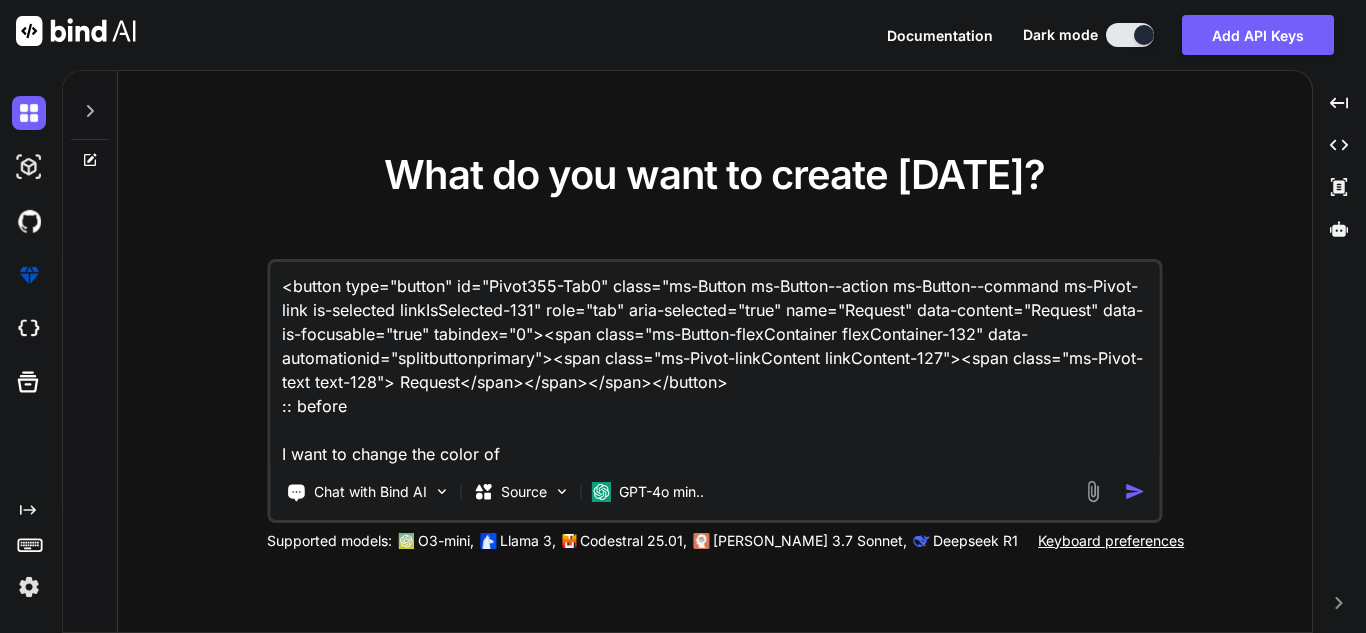 type on "<button type="button" id="Pivot355-Tab0" class="ms-Button ms-Button--action ms-Button--command ms-Pivot-link is-selected linkIsSelected-131" role="tab" aria-selected="true" name="Request" data-content="Request" data-is-focusable="true" tabindex="0"><span class="ms-Button-flexContainer flexContainer-132" data-automationid="splitbuttonprimary"><span class="ms-Pivot-linkContent linkContent-127"><span class="ms-Pivot-text text-128"> Request</span></span></span></button>
:: before
I want to change the color of" 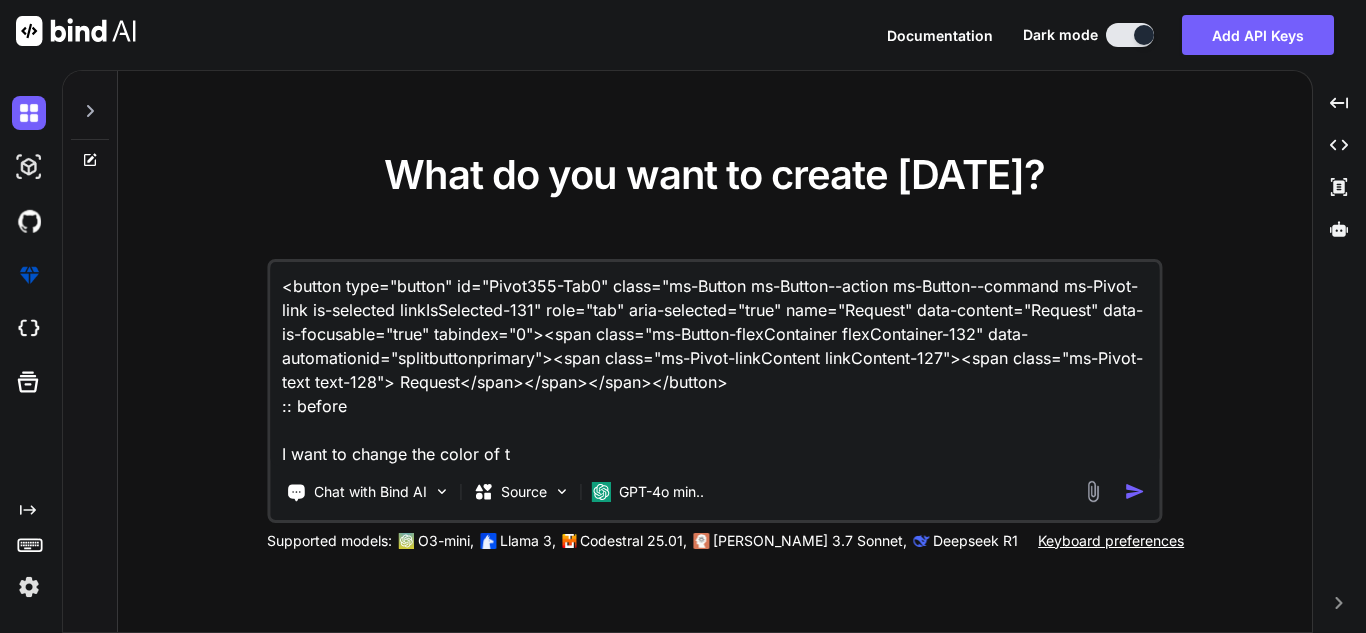 type on "<button type="button" id="Pivot355-Tab0" class="ms-Button ms-Button--action ms-Button--command ms-Pivot-link is-selected linkIsSelected-131" role="tab" aria-selected="true" name="Request" data-content="Request" data-is-focusable="true" tabindex="0"><span class="ms-Button-flexContainer flexContainer-132" data-automationid="splitbuttonprimary"><span class="ms-Pivot-linkContent linkContent-127"><span class="ms-Pivot-text text-128"> Request</span></span></span></button>
:: before
I want to change the color of th" 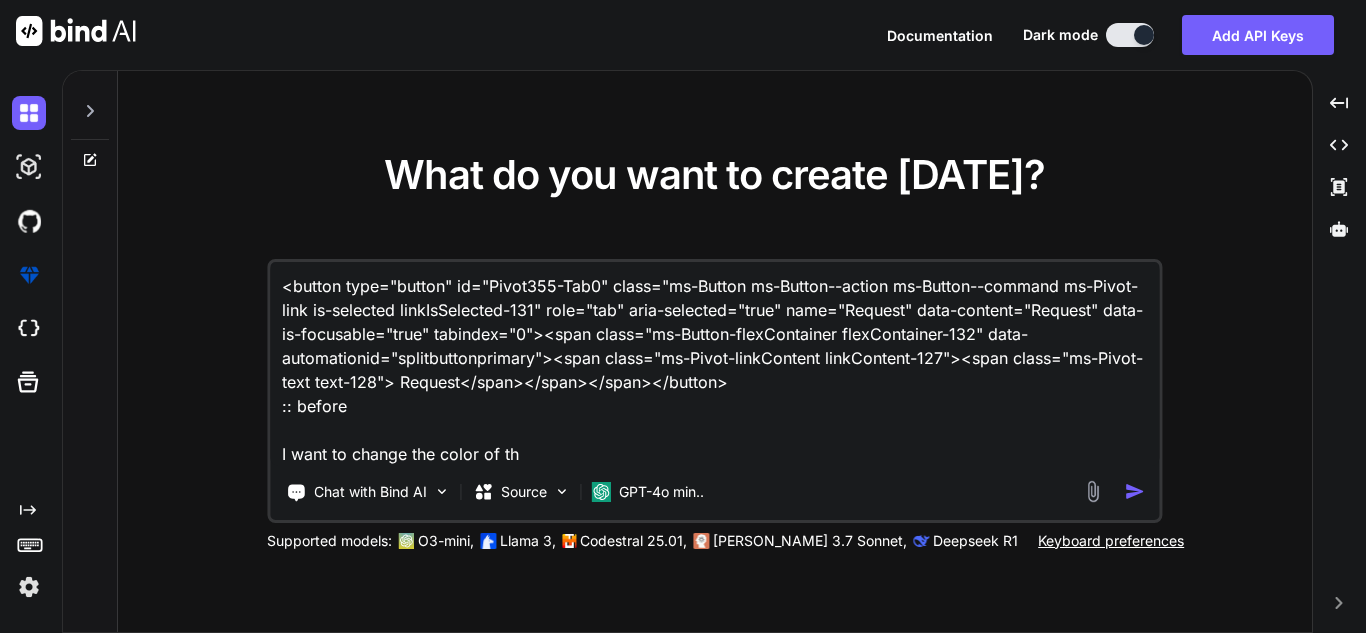 type on "<button type="button" id="Pivot355-Tab0" class="ms-Button ms-Button--action ms-Button--command ms-Pivot-link is-selected linkIsSelected-131" role="tab" aria-selected="true" name="Request" data-content="Request" data-is-focusable="true" tabindex="0"><span class="ms-Button-flexContainer flexContainer-132" data-automationid="splitbuttonprimary"><span class="ms-Pivot-linkContent linkContent-127"><span class="ms-Pivot-text text-128"> Request</span></span></span></button>
:: before
I want to change the color of the" 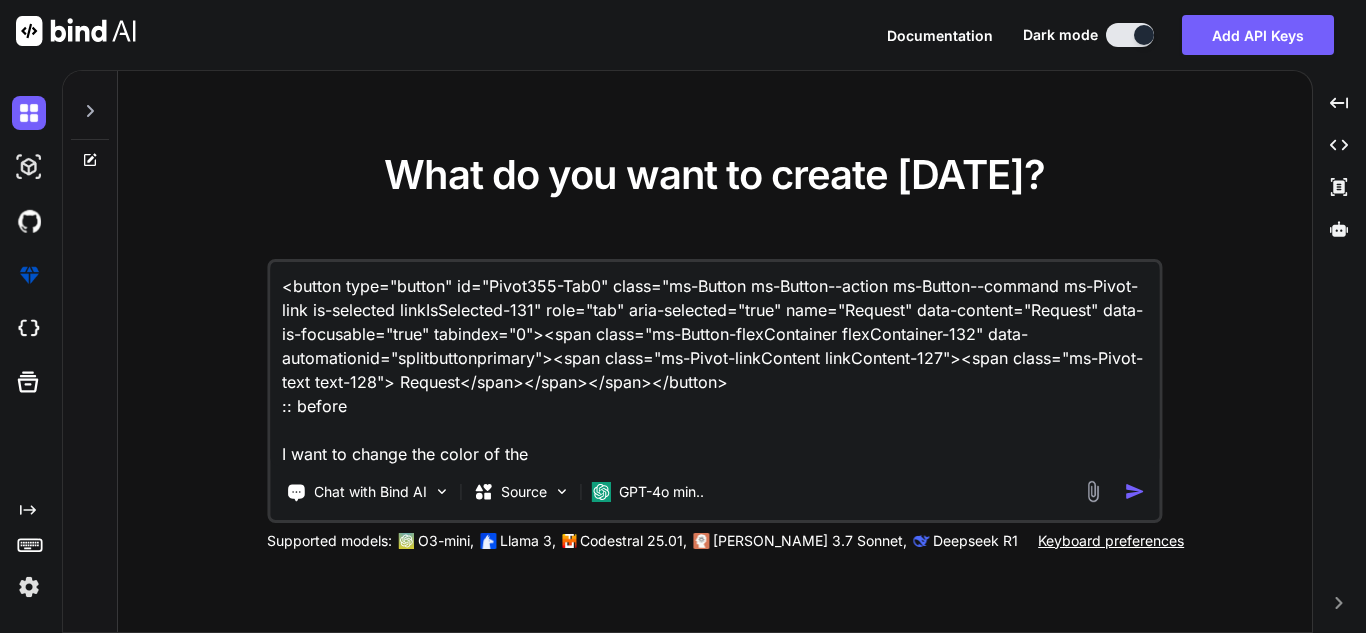 type on "<button type="button" id="Pivot355-Tab0" class="ms-Button ms-Button--action ms-Button--command ms-Pivot-link is-selected linkIsSelected-131" role="tab" aria-selected="true" name="Request" data-content="Request" data-is-focusable="true" tabindex="0"><span class="ms-Button-flexContainer flexContainer-132" data-automationid="splitbuttonprimary"><span class="ms-Pivot-linkContent linkContent-127"><span class="ms-Pivot-text text-128"> Request</span></span></span></button>
:: before
I want to change the color of the" 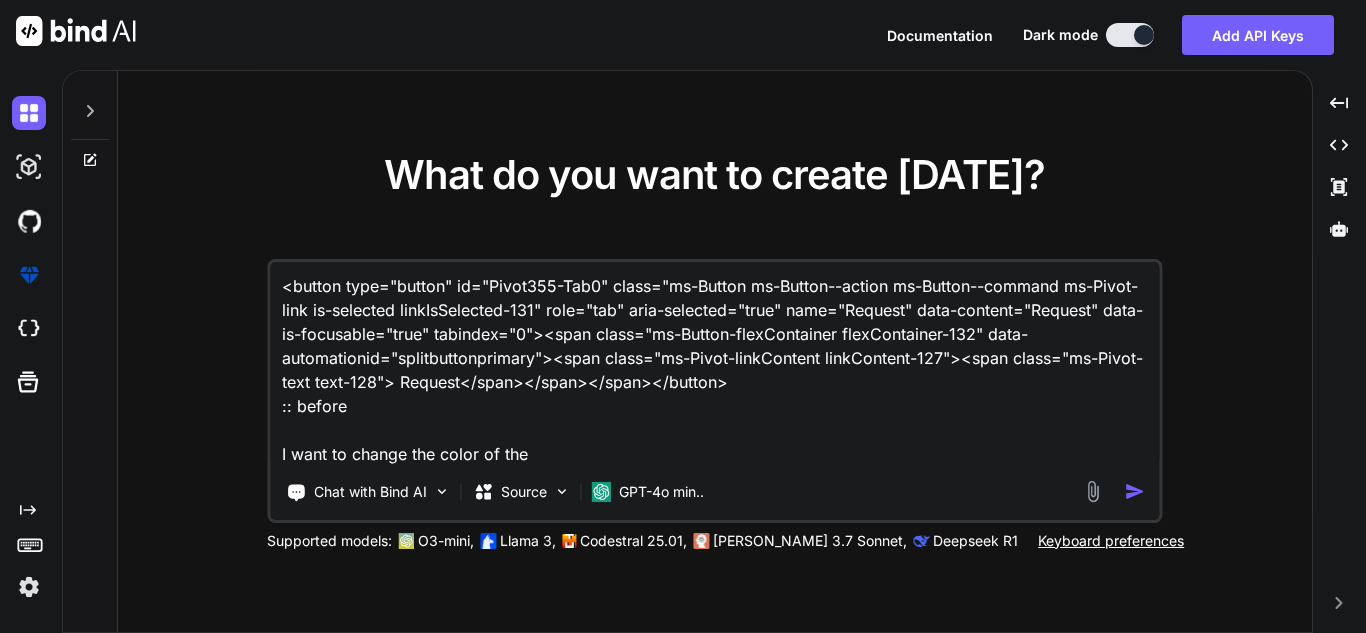 click on "<button type="button" id="Pivot355-Tab0" class="ms-Button ms-Button--action ms-Button--command ms-Pivot-link is-selected linkIsSelected-131" role="tab" aria-selected="true" name="Request" data-content="Request" data-is-focusable="true" tabindex="0"><span class="ms-Button-flexContainer flexContainer-132" data-automationid="splitbuttonprimary"><span class="ms-Pivot-linkContent linkContent-127"><span class="ms-Pivot-text text-128"> Request</span></span></span></button>
:: before
I want to change the color of the" at bounding box center (714, 364) 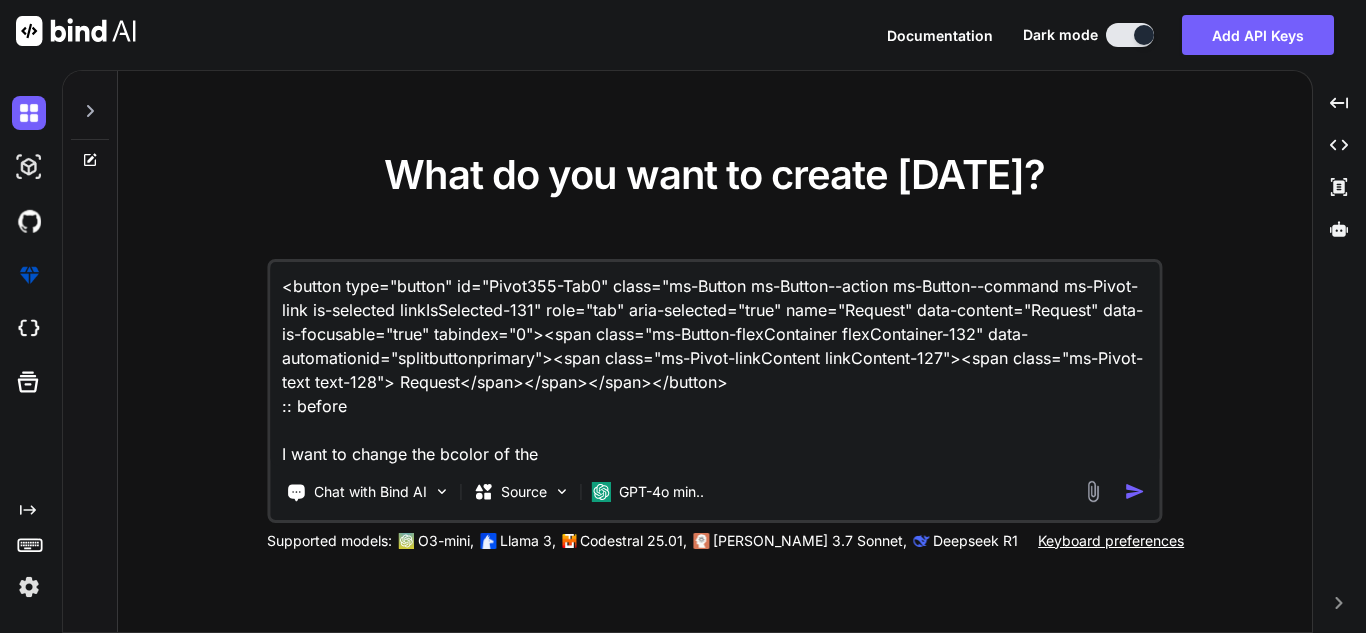 type on "<button type="button" id="Pivot355-Tab0" class="ms-Button ms-Button--action ms-Button--command ms-Pivot-link is-selected linkIsSelected-131" role="tab" aria-selected="true" name="Request" data-content="Request" data-is-focusable="true" tabindex="0"><span class="ms-Button-flexContainer flexContainer-132" data-automationid="splitbuttonprimary"><span class="ms-Pivot-linkContent linkContent-127"><span class="ms-Pivot-text text-128"> Request</span></span></span></button>
:: before
I want to change the bacolor of the" 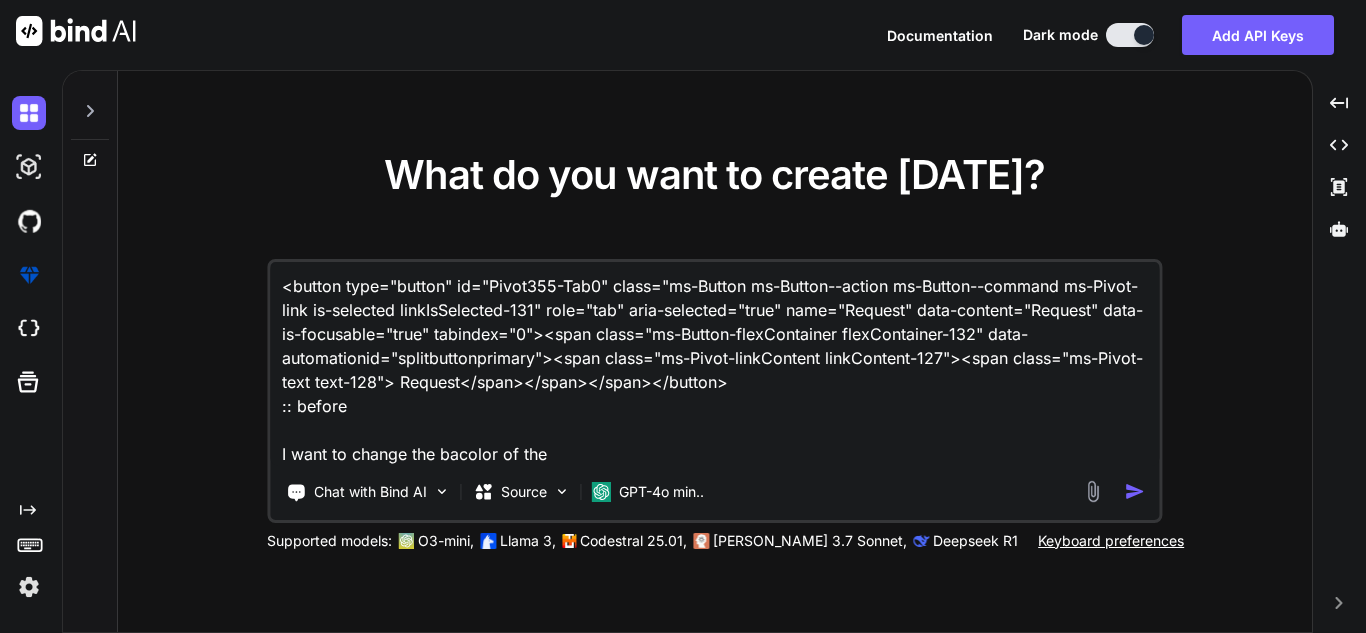 type on "<button type="button" id="Pivot355-Tab0" class="ms-Button ms-Button--action ms-Button--command ms-Pivot-link is-selected linkIsSelected-131" role="tab" aria-selected="true" name="Request" data-content="Request" data-is-focusable="true" tabindex="0"><span class="ms-Button-flexContainer flexContainer-132" data-automationid="splitbuttonprimary"><span class="ms-Pivot-linkContent linkContent-127"><span class="ms-Pivot-text text-128"> Request</span></span></span></button>
:: before
I want to change the baccolor of the" 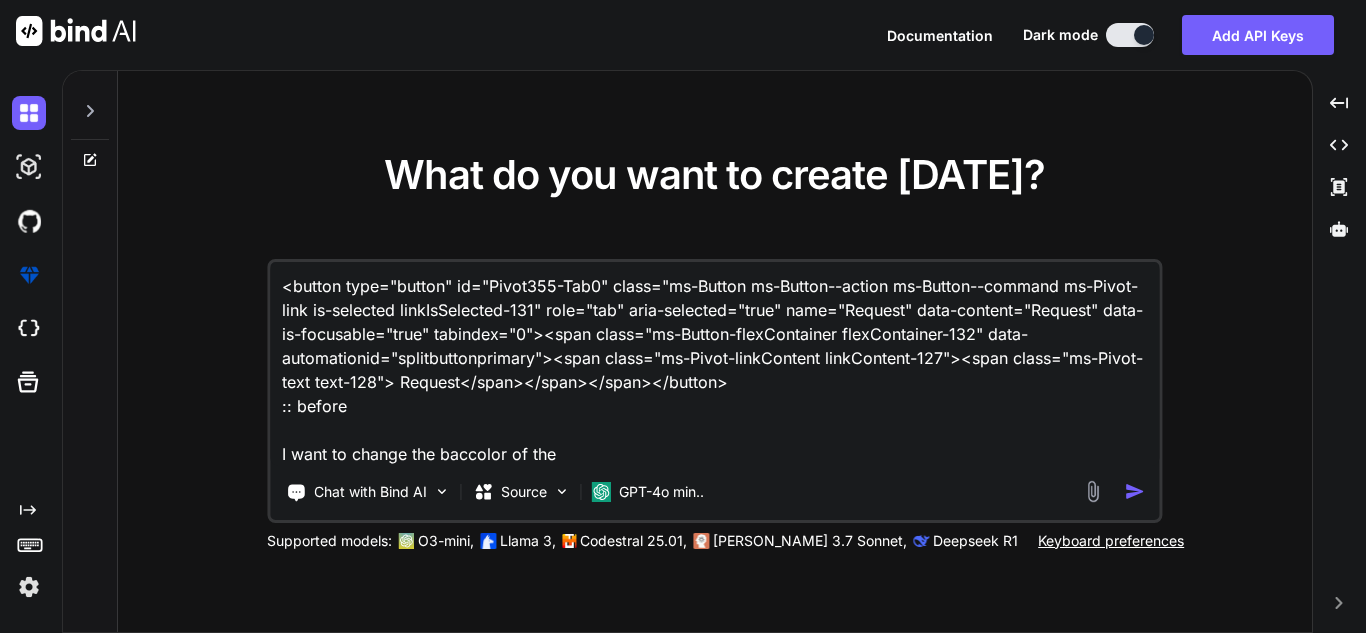 type on "<button type="button" id="Pivot355-Tab0" class="ms-Button ms-Button--action ms-Button--command ms-Pivot-link is-selected linkIsSelected-131" role="tab" aria-selected="true" name="Request" data-content="Request" data-is-focusable="true" tabindex="0"><span class="ms-Button-flexContainer flexContainer-132" data-automationid="splitbuttonprimary"><span class="ms-Pivot-linkContent linkContent-127"><span class="ms-Pivot-text text-128"> Request</span></span></span></button>
:: before
I want to change the backcolor of the" 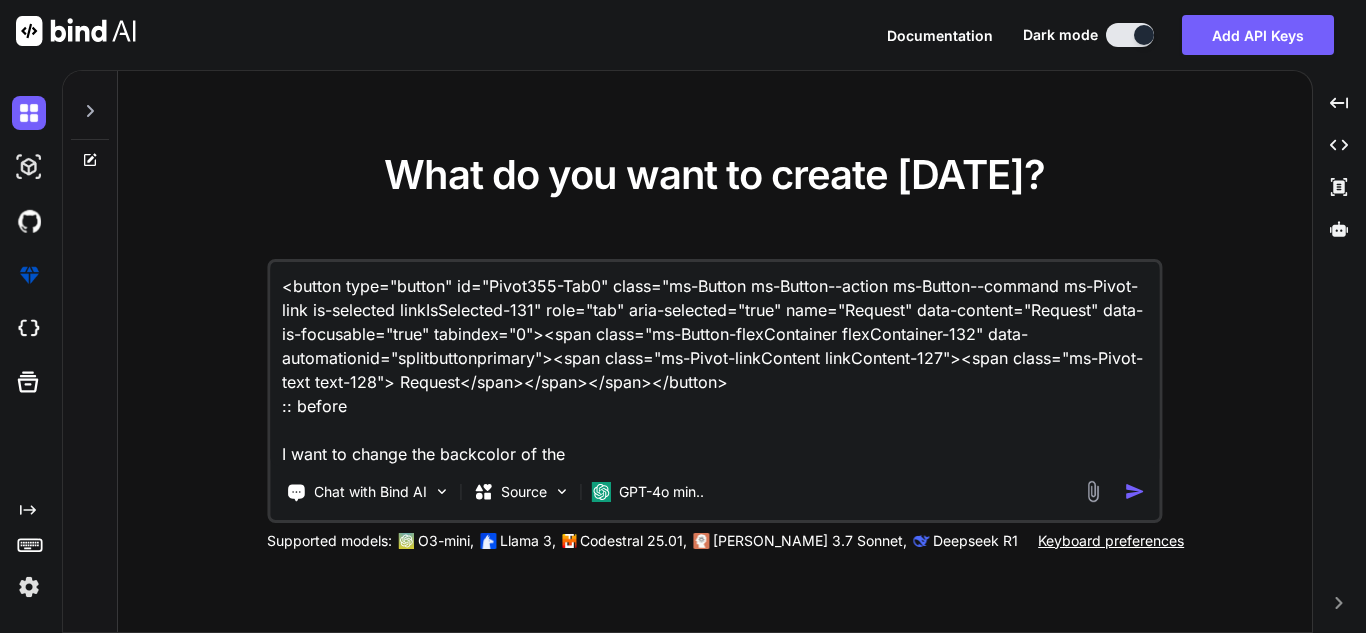 type on "<button type="button" id="Pivot355-Tab0" class="ms-Button ms-Button--action ms-Button--command ms-Pivot-link is-selected linkIsSelected-131" role="tab" aria-selected="true" name="Request" data-content="Request" data-is-focusable="true" tabindex="0"><span class="ms-Button-flexContainer flexContainer-132" data-automationid="splitbuttonprimary"><span class="ms-Pivot-linkContent linkContent-127"><span class="ms-Pivot-text text-128"> Request</span></span></span></button>
:: before
I want to change the backgcolor of the" 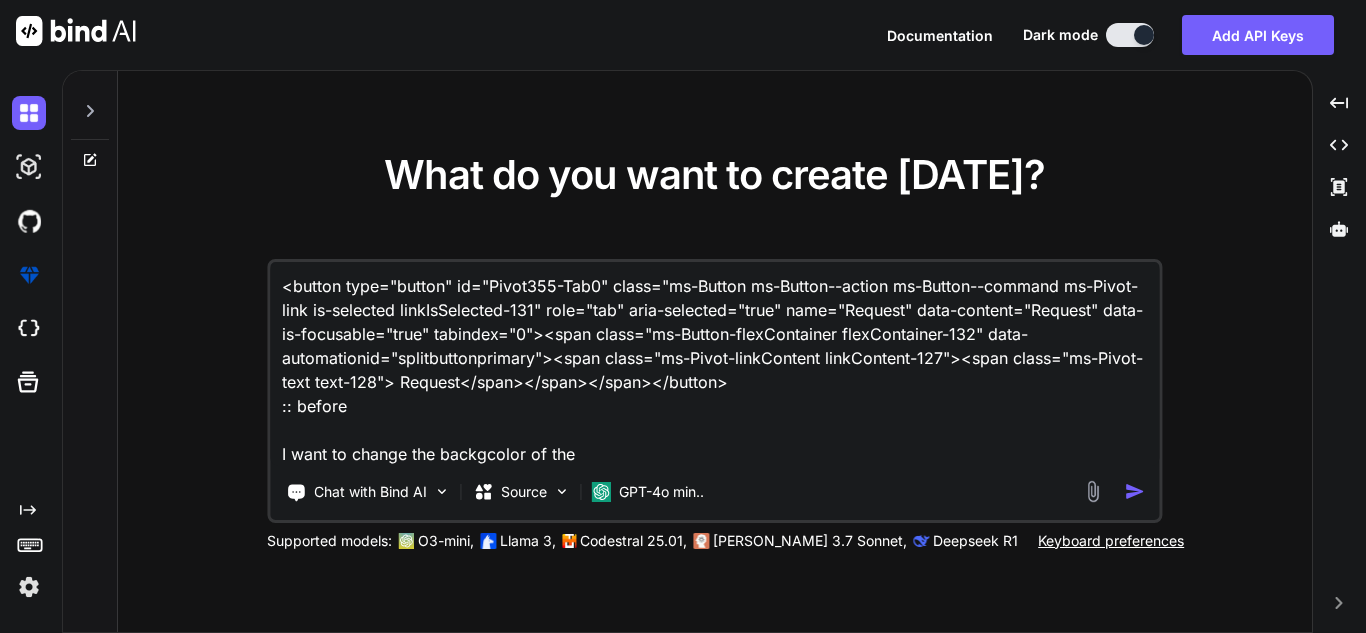 type on "<button type="button" id="Pivot355-Tab0" class="ms-Button ms-Button--action ms-Button--command ms-Pivot-link is-selected linkIsSelected-131" role="tab" aria-selected="true" name="Request" data-content="Request" data-is-focusable="true" tabindex="0"><span class="ms-Button-flexContainer flexContainer-132" data-automationid="splitbuttonprimary"><span class="ms-Pivot-linkContent linkContent-127"><span class="ms-Pivot-text text-128"> Request</span></span></span></button>
:: before
I want to change the backgrcolor of the" 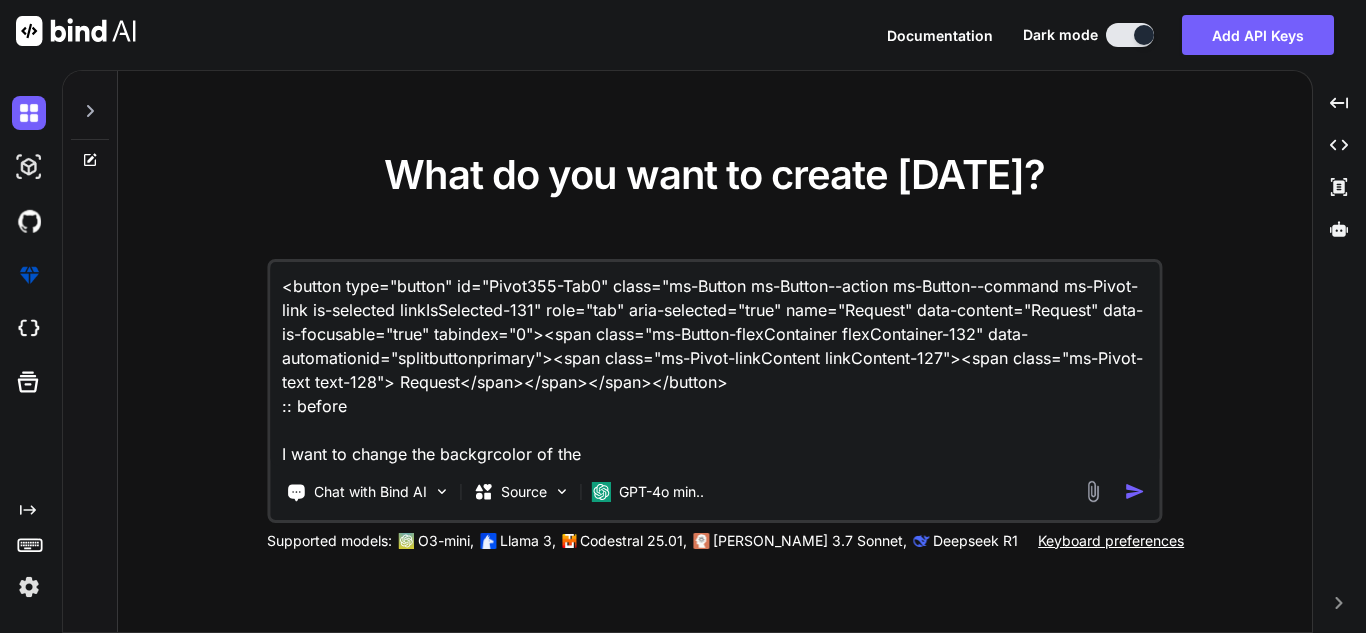 type on "<button type="button" id="Pivot355-Tab0" class="ms-Button ms-Button--action ms-Button--command ms-Pivot-link is-selected linkIsSelected-131" role="tab" aria-selected="true" name="Request" data-content="Request" data-is-focusable="true" tabindex="0"><span class="ms-Button-flexContainer flexContainer-132" data-automationid="splitbuttonprimary"><span class="ms-Pivot-linkContent linkContent-127"><span class="ms-Pivot-text text-128"> Request</span></span></span></button>
:: before
I want to change the backgrocolor of the" 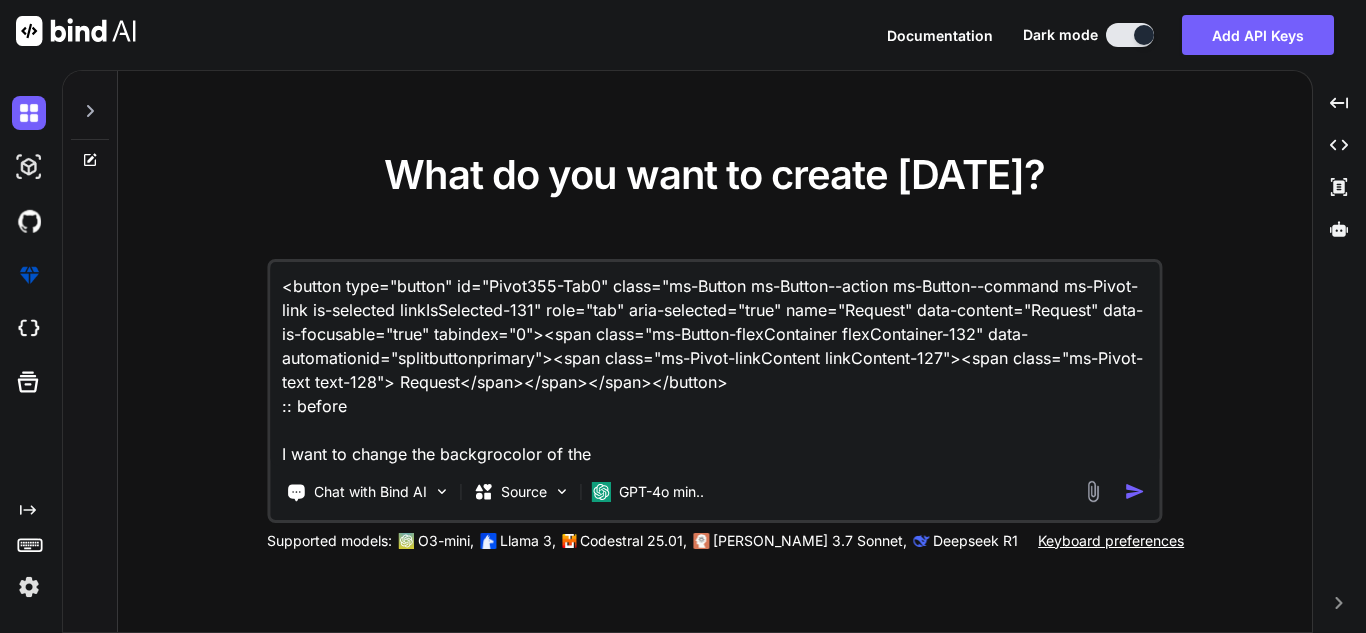 type on "<button type="button" id="Pivot355-Tab0" class="ms-Button ms-Button--action ms-Button--command ms-Pivot-link is-selected linkIsSelected-131" role="tab" aria-selected="true" name="Request" data-content="Request" data-is-focusable="true" tabindex="0"><span class="ms-Button-flexContainer flexContainer-132" data-automationid="splitbuttonprimary"><span class="ms-Pivot-linkContent linkContent-127"><span class="ms-Pivot-text text-128"> Request</span></span></span></button>
:: before
I want to change the backgroucolor of the" 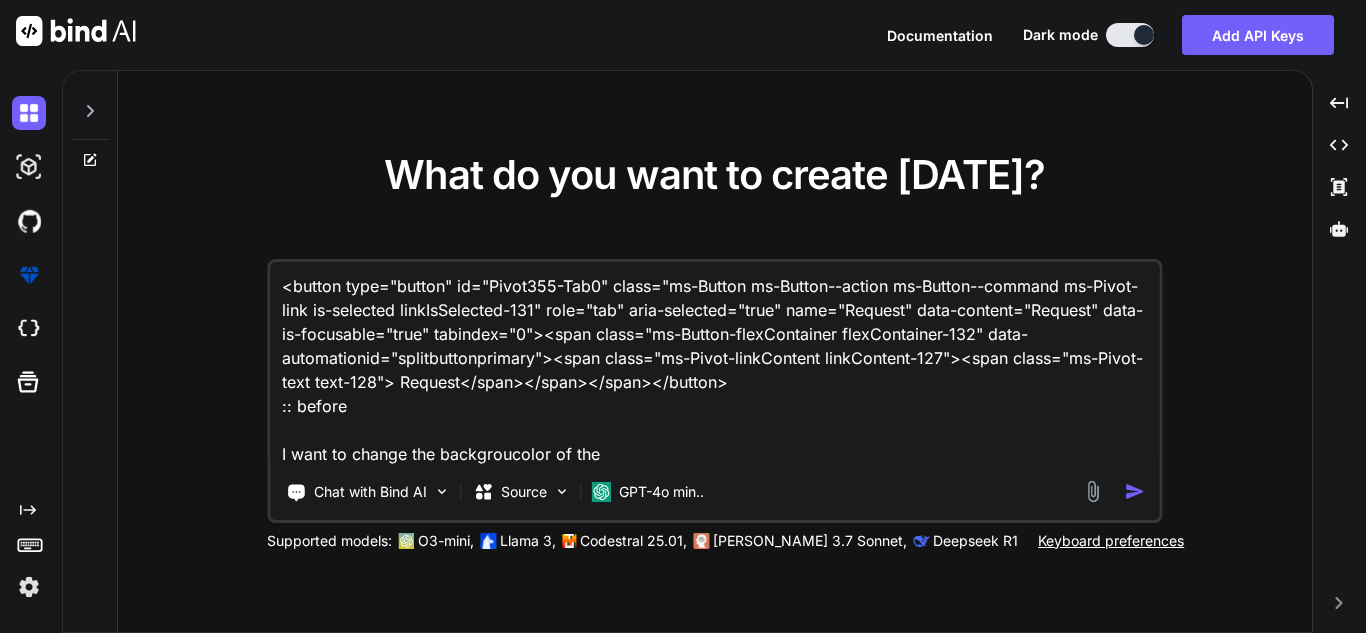 type on "<button type="button" id="Pivot355-Tab0" class="ms-Button ms-Button--action ms-Button--command ms-Pivot-link is-selected linkIsSelected-131" role="tab" aria-selected="true" name="Request" data-content="Request" data-is-focusable="true" tabindex="0"><span class="ms-Button-flexContainer flexContainer-132" data-automationid="splitbuttonprimary"><span class="ms-Pivot-linkContent linkContent-127"><span class="ms-Pivot-text text-128"> Request</span></span></span></button>
:: before
I want to change the backgrouncolor of the" 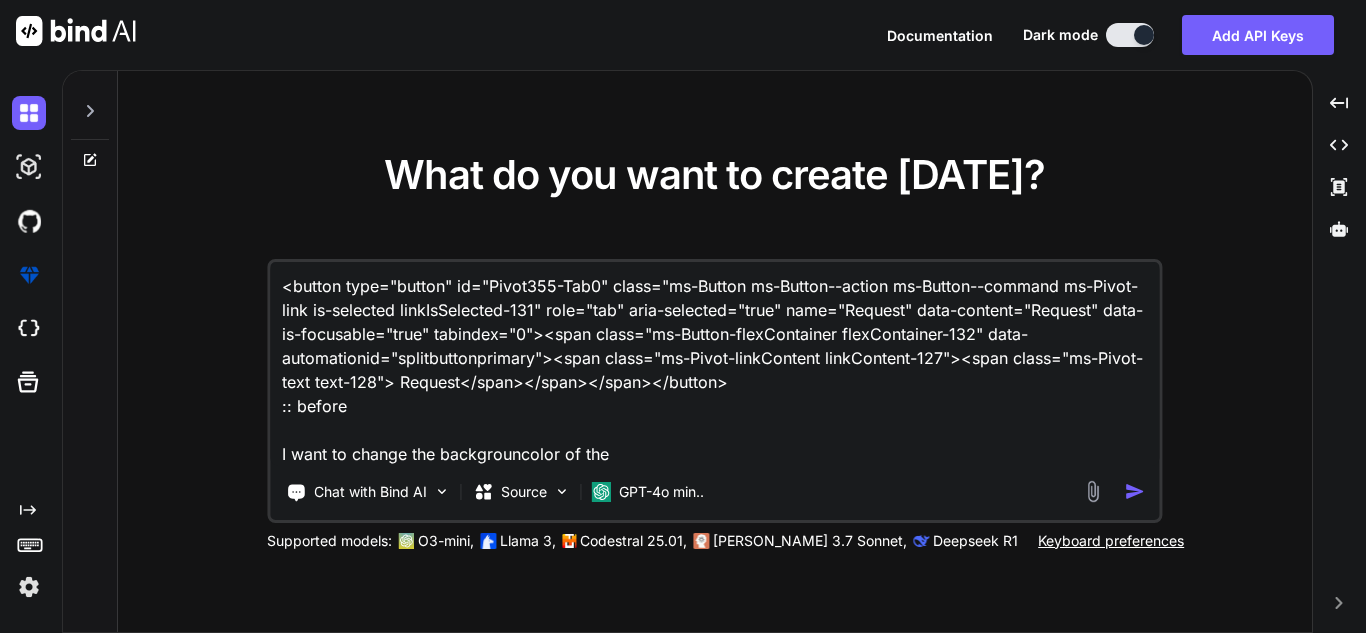 type on "<button type="button" id="Pivot355-Tab0" class="ms-Button ms-Button--action ms-Button--command ms-Pivot-link is-selected linkIsSelected-131" role="tab" aria-selected="true" name="Request" data-content="Request" data-is-focusable="true" tabindex="0"><span class="ms-Button-flexContainer flexContainer-132" data-automationid="splitbuttonprimary"><span class="ms-Pivot-linkContent linkContent-127"><span class="ms-Pivot-text text-128"> Request</span></span></span></button>
:: before
I want to change the backgroundcolor of the" 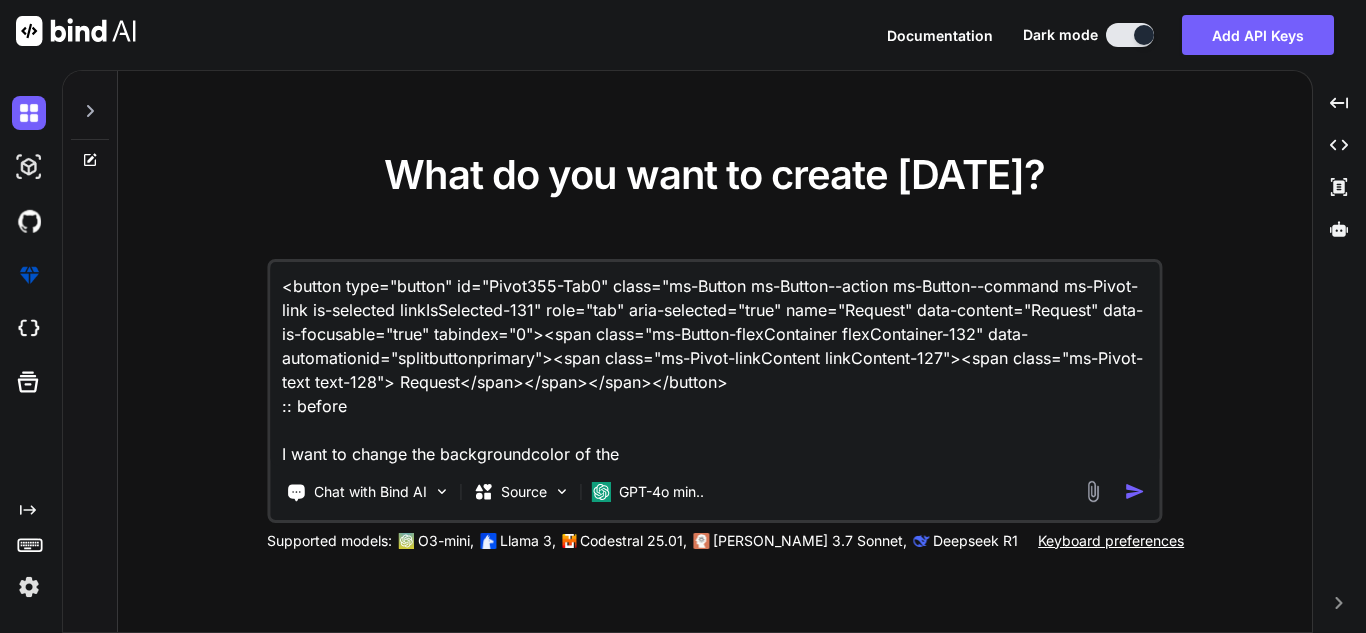 type on "<button type="button" id="Pivot355-Tab0" class="ms-Button ms-Button--action ms-Button--command ms-Pivot-link is-selected linkIsSelected-131" role="tab" aria-selected="true" name="Request" data-content="Request" data-is-focusable="true" tabindex="0"><span class="ms-Button-flexContainer flexContainer-132" data-automationid="splitbuttonprimary"><span class="ms-Pivot-linkContent linkContent-127"><span class="ms-Pivot-text text-128"> Request</span></span></span></button>
:: before
I want to change the background-color of the" 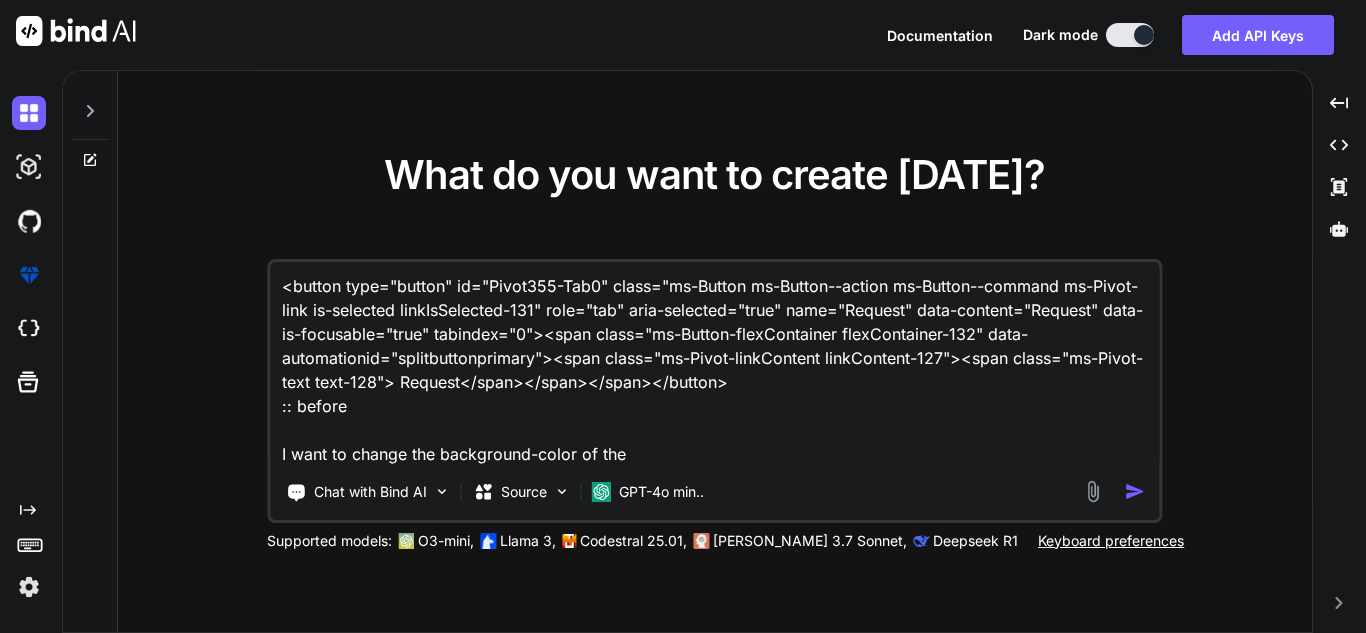 click on "<button type="button" id="Pivot355-Tab0" class="ms-Button ms-Button--action ms-Button--command ms-Pivot-link is-selected linkIsSelected-131" role="tab" aria-selected="true" name="Request" data-content="Request" data-is-focusable="true" tabindex="0"><span class="ms-Button-flexContainer flexContainer-132" data-automationid="splitbuttonprimary"><span class="ms-Pivot-linkContent linkContent-127"><span class="ms-Pivot-text text-128"> Request</span></span></span></button>
:: before
I want to change the background-color of the" at bounding box center (714, 364) 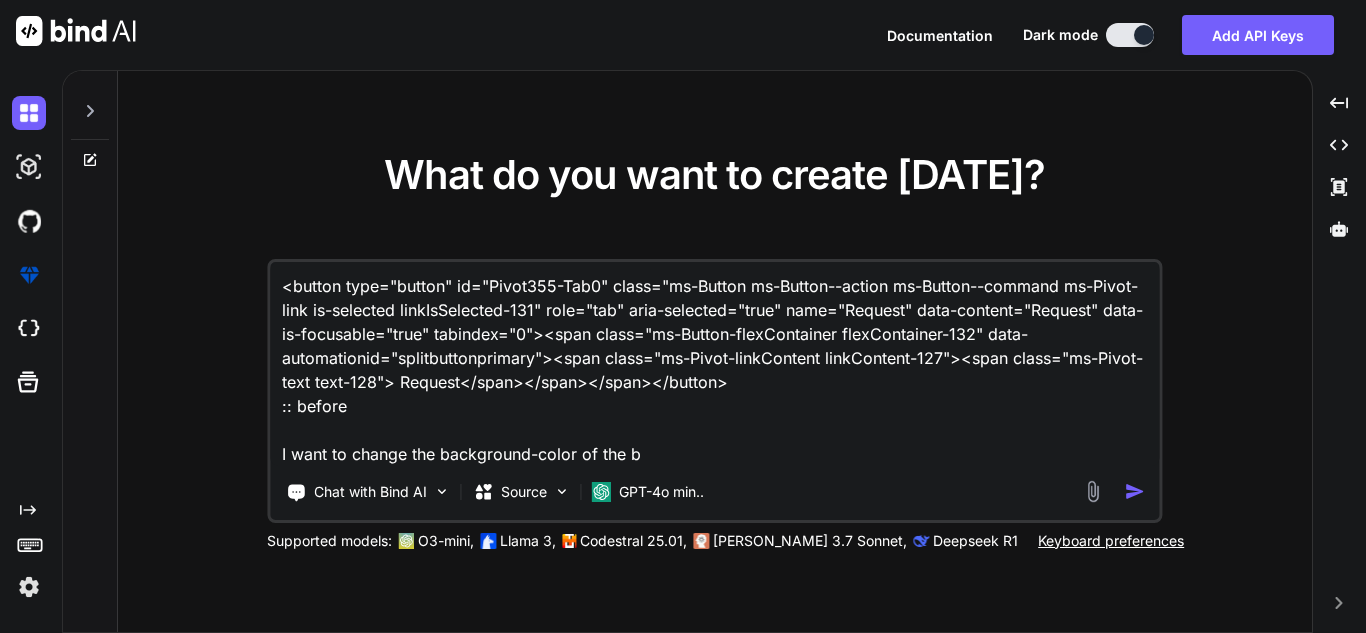 type on "x" 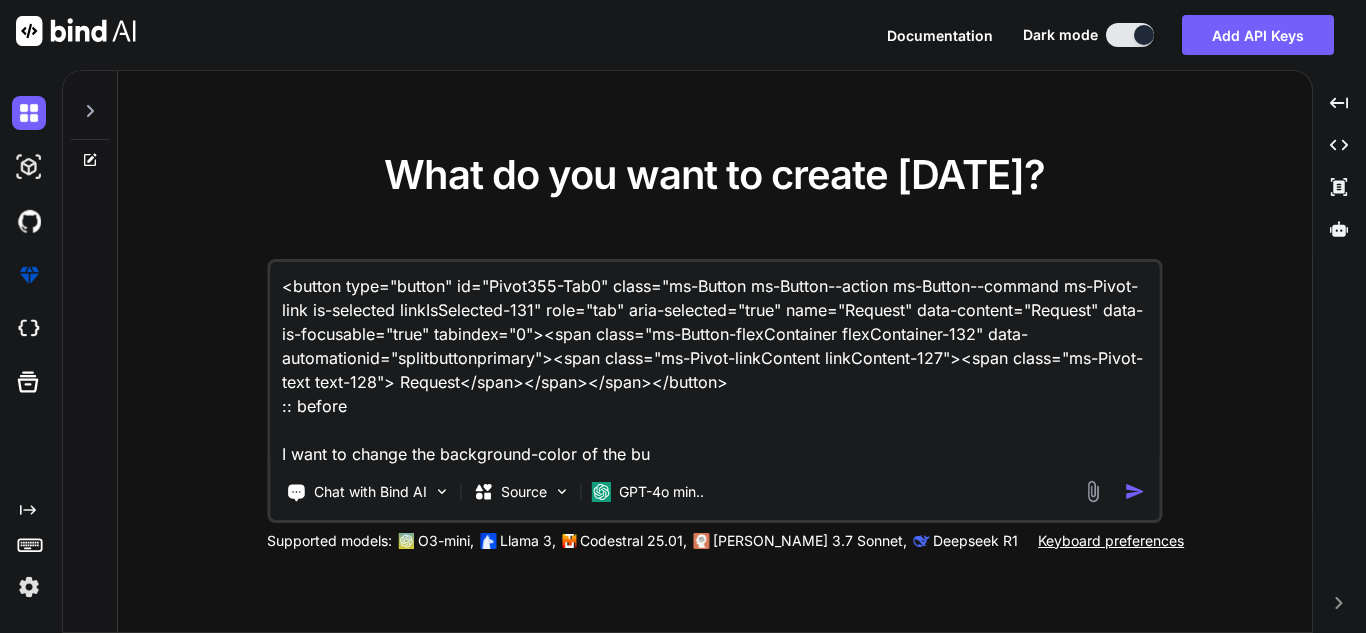 type on "<button type="button" id="Pivot355-Tab0" class="ms-Button ms-Button--action ms-Button--command ms-Pivot-link is-selected linkIsSelected-131" role="tab" aria-selected="true" name="Request" data-content="Request" data-is-focusable="true" tabindex="0"><span class="ms-Button-flexContainer flexContainer-132" data-automationid="splitbuttonprimary"><span class="ms-Pivot-linkContent linkContent-127"><span class="ms-Pivot-text text-128"> Request</span></span></span></button>
:: before
I want to change the background-color of the but" 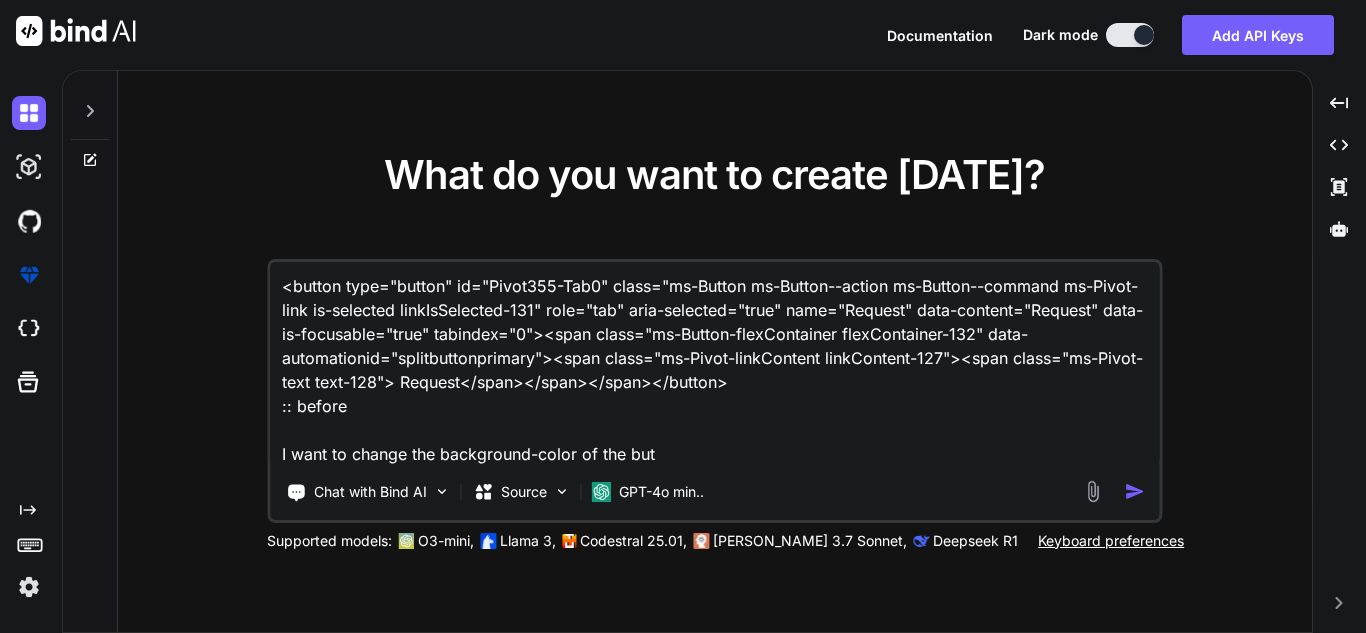 type on "<button type="button" id="Pivot355-Tab0" class="ms-Button ms-Button--action ms-Button--command ms-Pivot-link is-selected linkIsSelected-131" role="tab" aria-selected="true" name="Request" data-content="Request" data-is-focusable="true" tabindex="0"><span class="ms-Button-flexContainer flexContainer-132" data-automationid="splitbuttonprimary"><span class="ms-Pivot-linkContent linkContent-127"><span class="ms-Pivot-text text-128"> Request</span></span></span></button>
:: before
I want to change the background-color of the butt" 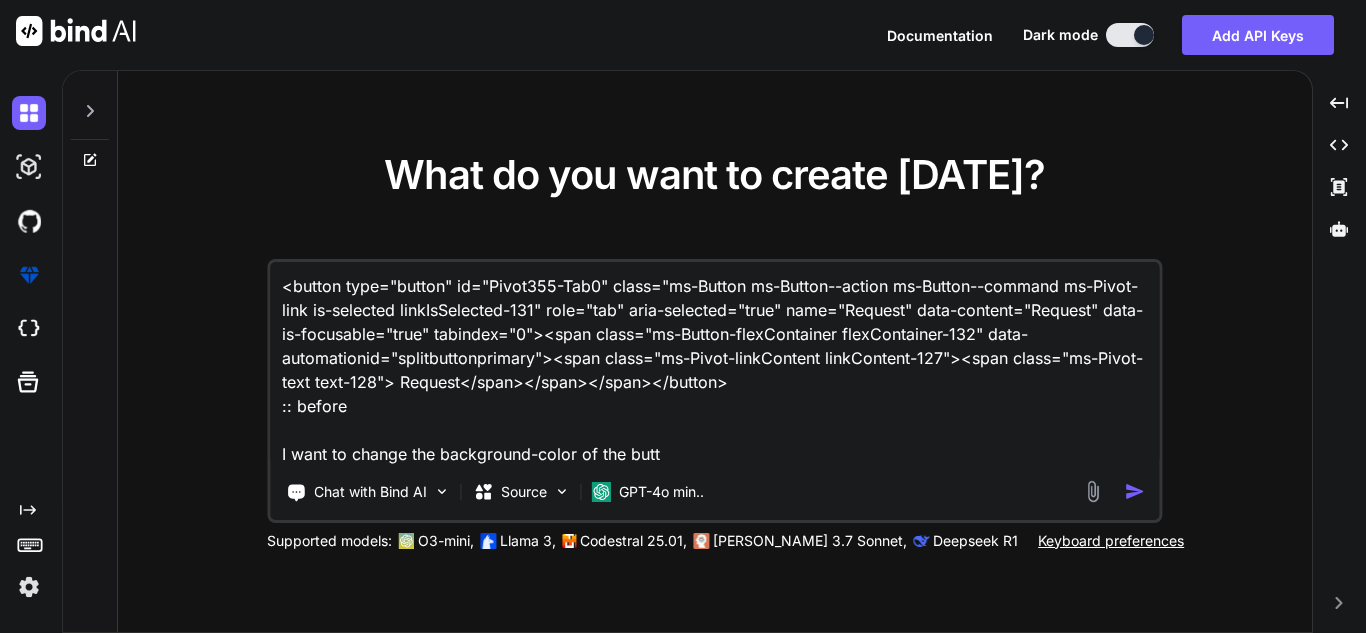 type on "<button type="button" id="Pivot355-Tab0" class="ms-Button ms-Button--action ms-Button--command ms-Pivot-link is-selected linkIsSelected-131" role="tab" aria-selected="true" name="Request" data-content="Request" data-is-focusable="true" tabindex="0"><span class="ms-Button-flexContainer flexContainer-132" data-automationid="splitbuttonprimary"><span class="ms-Pivot-linkContent linkContent-127"><span class="ms-Pivot-text text-128"> Request</span></span></span></button>
:: before
I want to change the background-color of the butto" 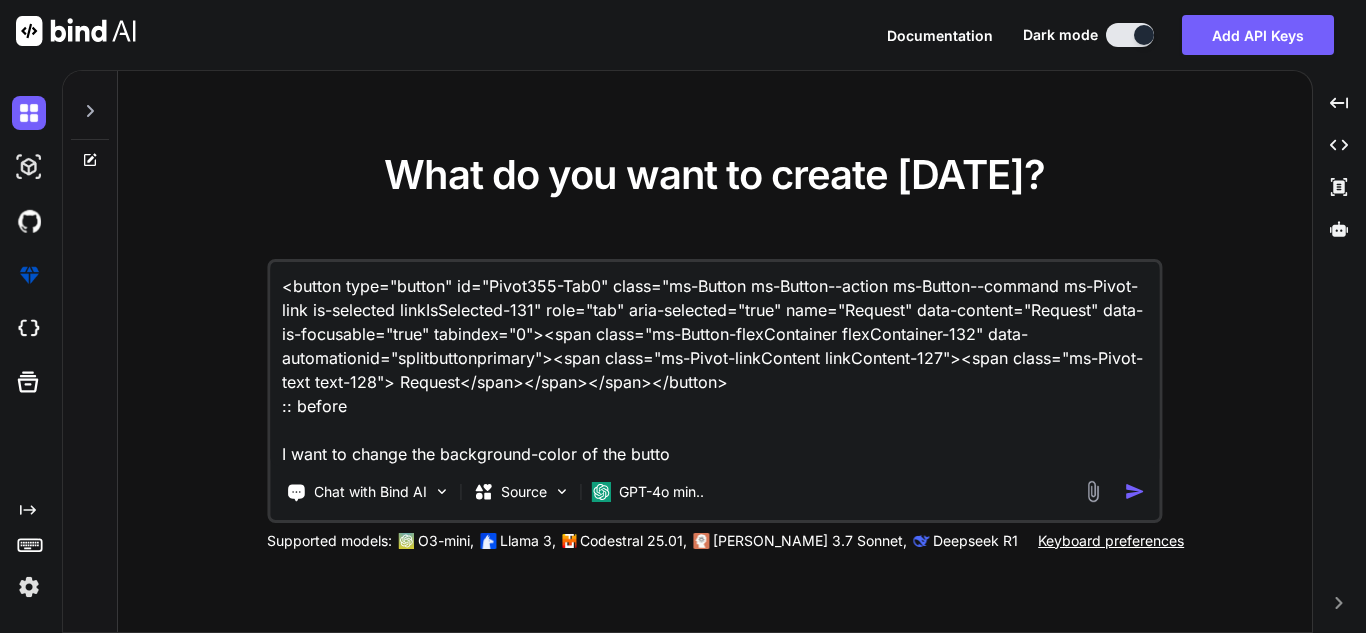 type on "<button type="button" id="Pivot355-Tab0" class="ms-Button ms-Button--action ms-Button--command ms-Pivot-link is-selected linkIsSelected-131" role="tab" aria-selected="true" name="Request" data-content="Request" data-is-focusable="true" tabindex="0"><span class="ms-Button-flexContainer flexContainer-132" data-automationid="splitbuttonprimary"><span class="ms-Pivot-linkContent linkContent-127"><span class="ms-Pivot-text text-128"> Request</span></span></span></button>
:: before
I want to change the background-color of the button" 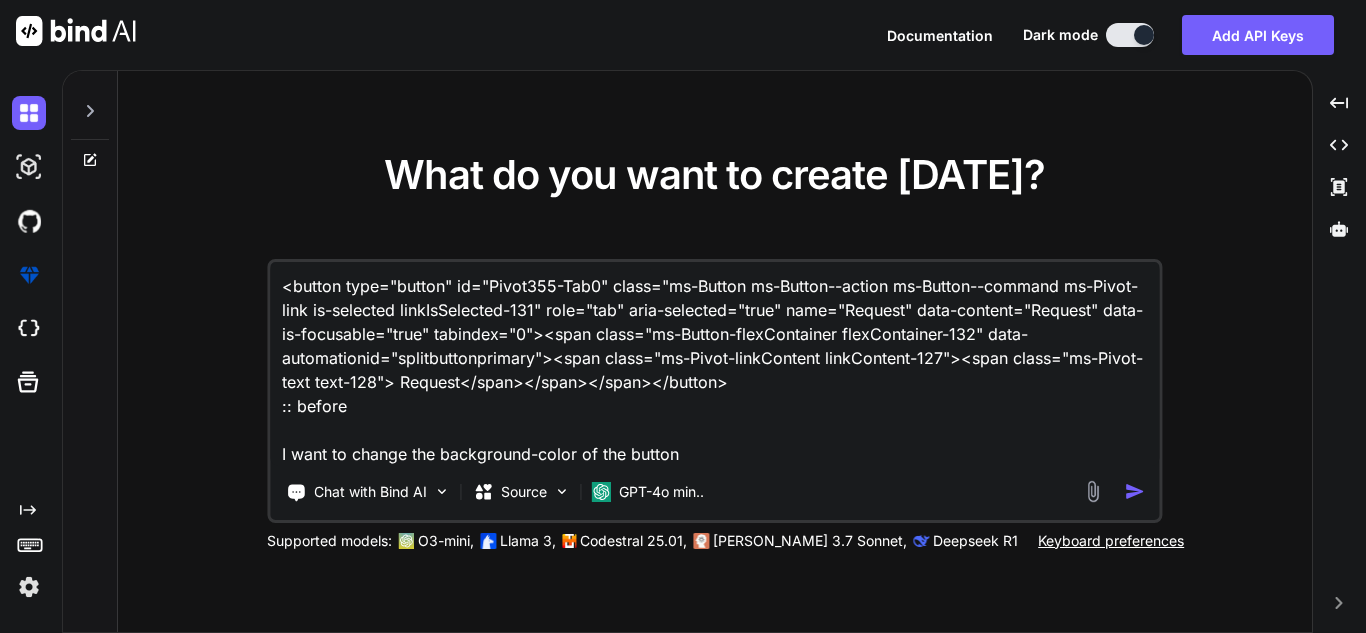 type on "x" 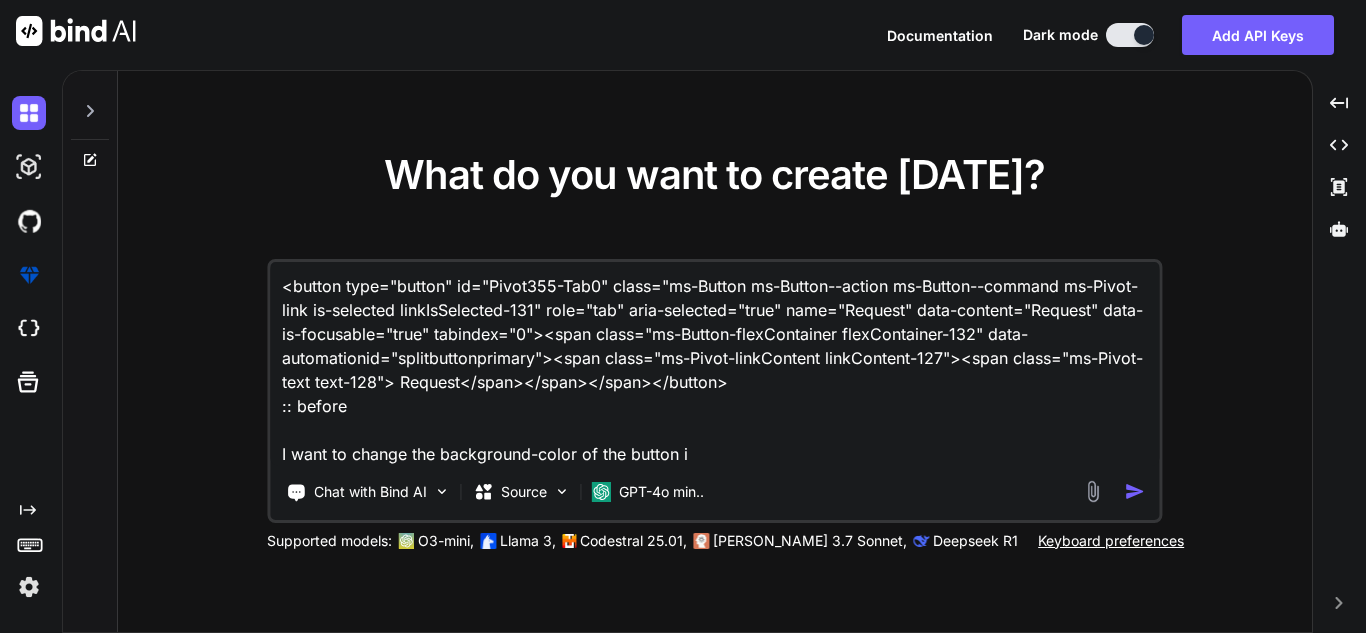 type on "<button type="button" id="Pivot355-Tab0" class="ms-Button ms-Button--action ms-Button--command ms-Pivot-link is-selected linkIsSelected-131" role="tab" aria-selected="true" name="Request" data-content="Request" data-is-focusable="true" tabindex="0"><span class="ms-Button-flexContainer flexContainer-132" data-automationid="splitbuttonprimary"><span class="ms-Pivot-linkContent linkContent-127"><span class="ms-Pivot-text text-128"> Request</span></span></span></button>
:: before
I want to change the background-color of the button in" 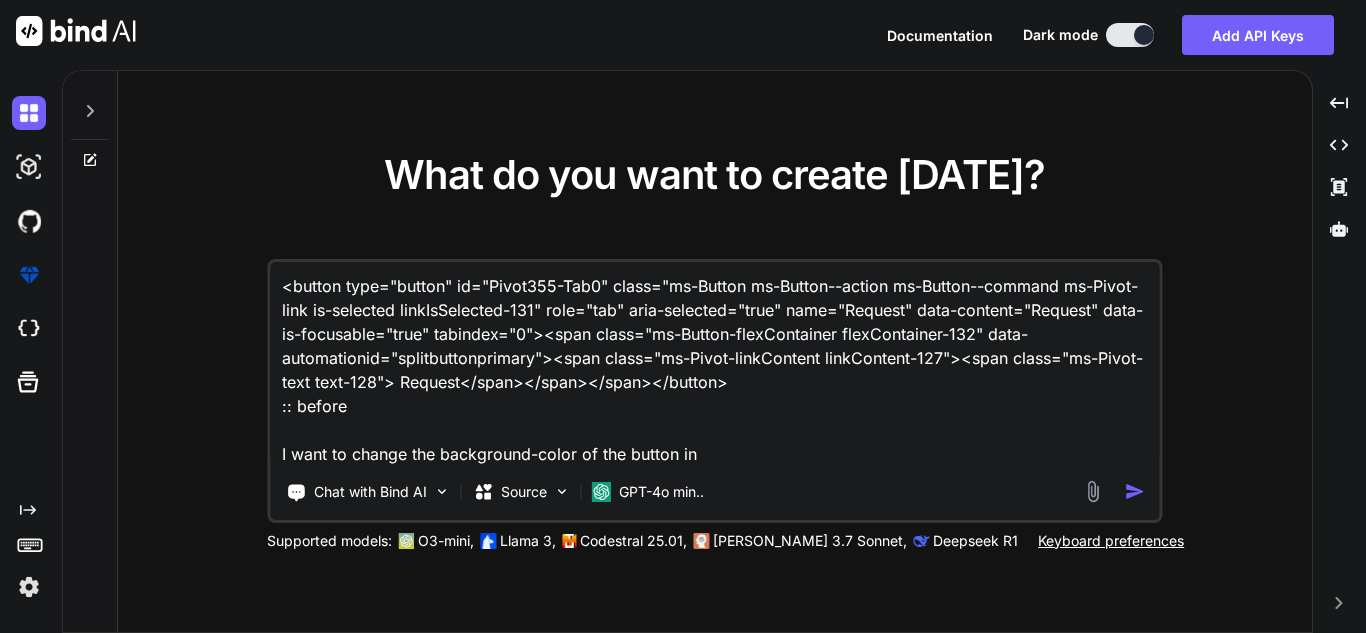type on "<button type="button" id="Pivot355-Tab0" class="ms-Button ms-Button--action ms-Button--command ms-Pivot-link is-selected linkIsSelected-131" role="tab" aria-selected="true" name="Request" data-content="Request" data-is-focusable="true" tabindex="0"><span class="ms-Button-flexContainer flexContainer-132" data-automationid="splitbuttonprimary"><span class="ms-Pivot-linkContent linkContent-127"><span class="ms-Pivot-text text-128"> Request</span></span></span></button>
:: before
I want to change the background-color of the button in" 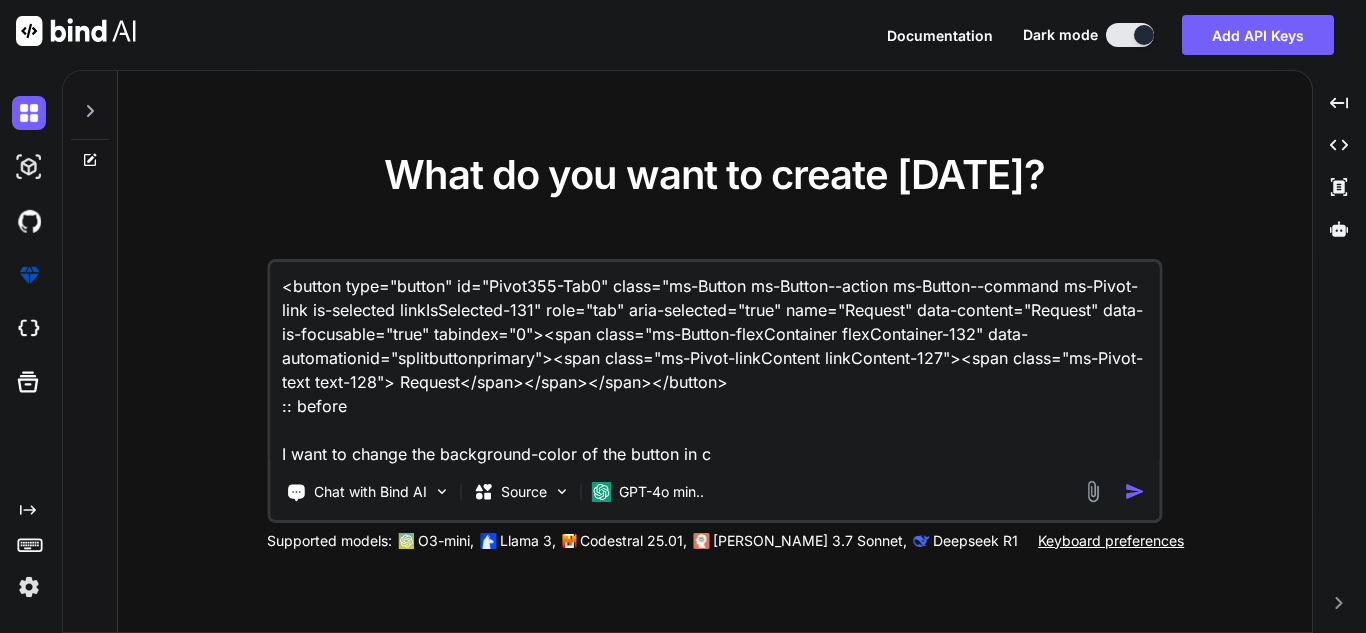 type on "x" 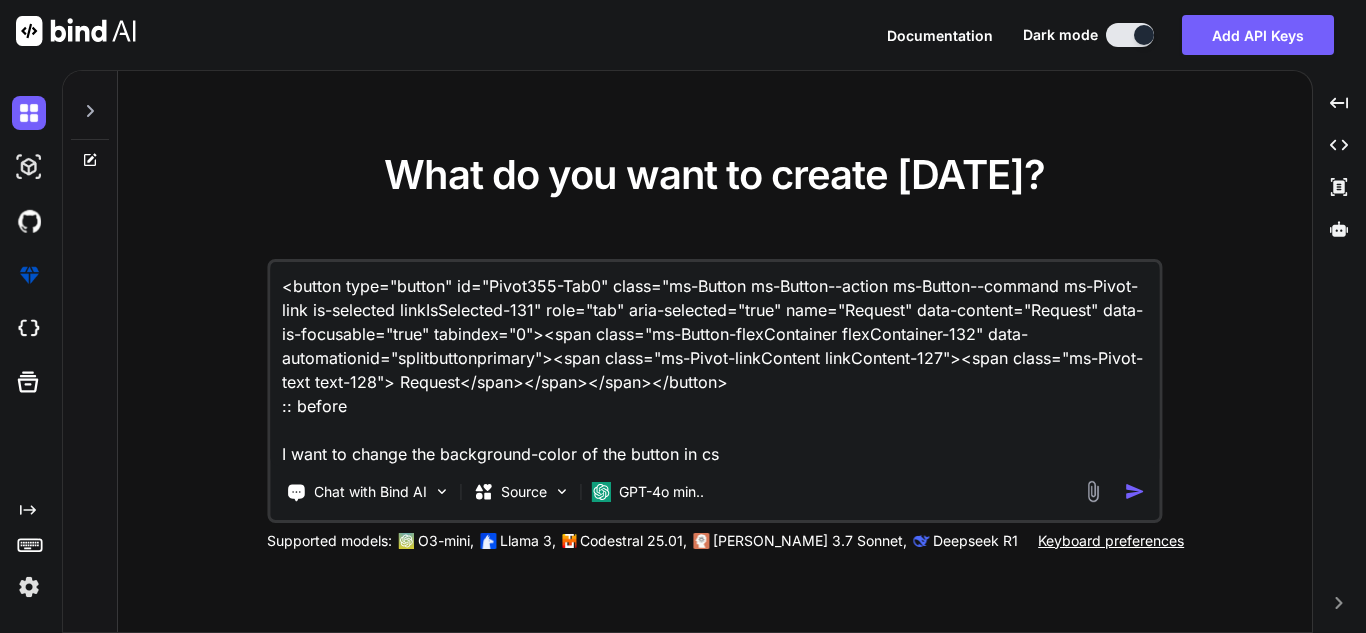 type on "<button type="button" id="Pivot355-Tab0" class="ms-Button ms-Button--action ms-Button--command ms-Pivot-link is-selected linkIsSelected-131" role="tab" aria-selected="true" name="Request" data-content="Request" data-is-focusable="true" tabindex="0"><span class="ms-Button-flexContainer flexContainer-132" data-automationid="splitbuttonprimary"><span class="ms-Pivot-linkContent linkContent-127"><span class="ms-Pivot-text text-128"> Request</span></span></span></button>
:: before
I want to change the background-color of the button in css" 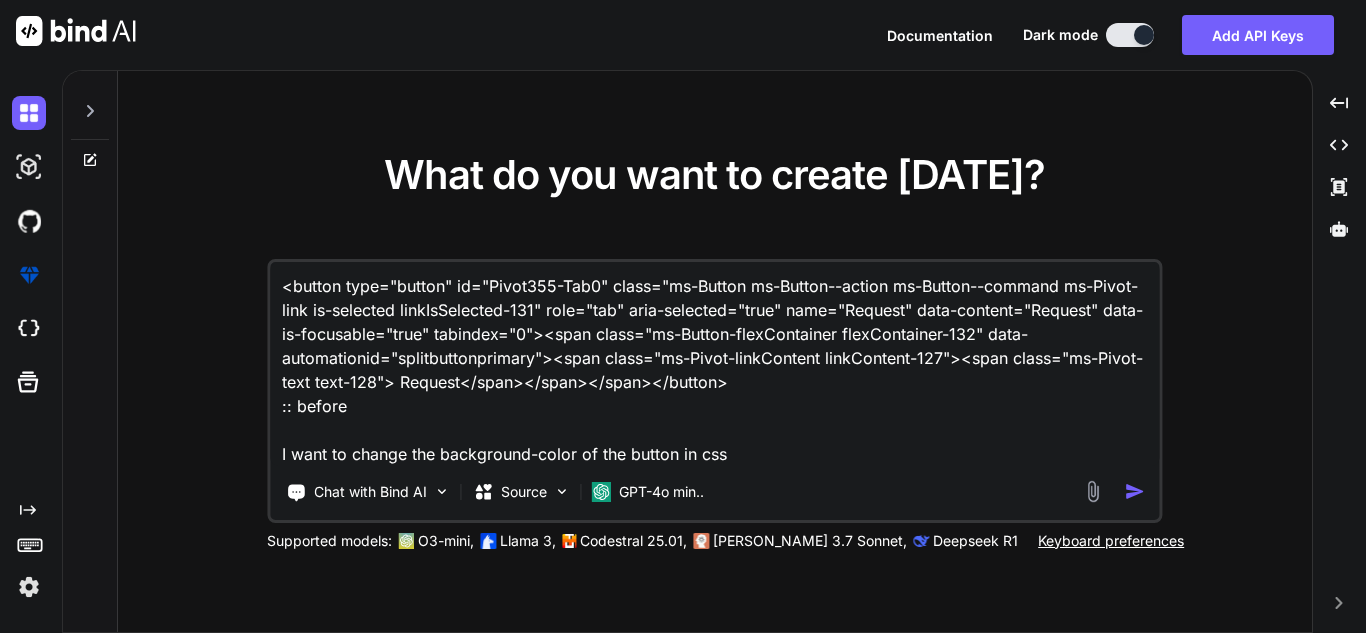 type on "<button type="button" id="Pivot355-Tab0" class="ms-Button ms-Button--action ms-Button--command ms-Pivot-link is-selected linkIsSelected-131" role="tab" aria-selected="true" name="Request" data-content="Request" data-is-focusable="true" tabindex="0"><span class="ms-Button-flexContainer flexContainer-132" data-automationid="splitbuttonprimary"><span class="ms-Pivot-linkContent linkContent-127"><span class="ms-Pivot-text text-128"> Request</span></span></span></button>
:: before
I want to change the background-color of the button in css" 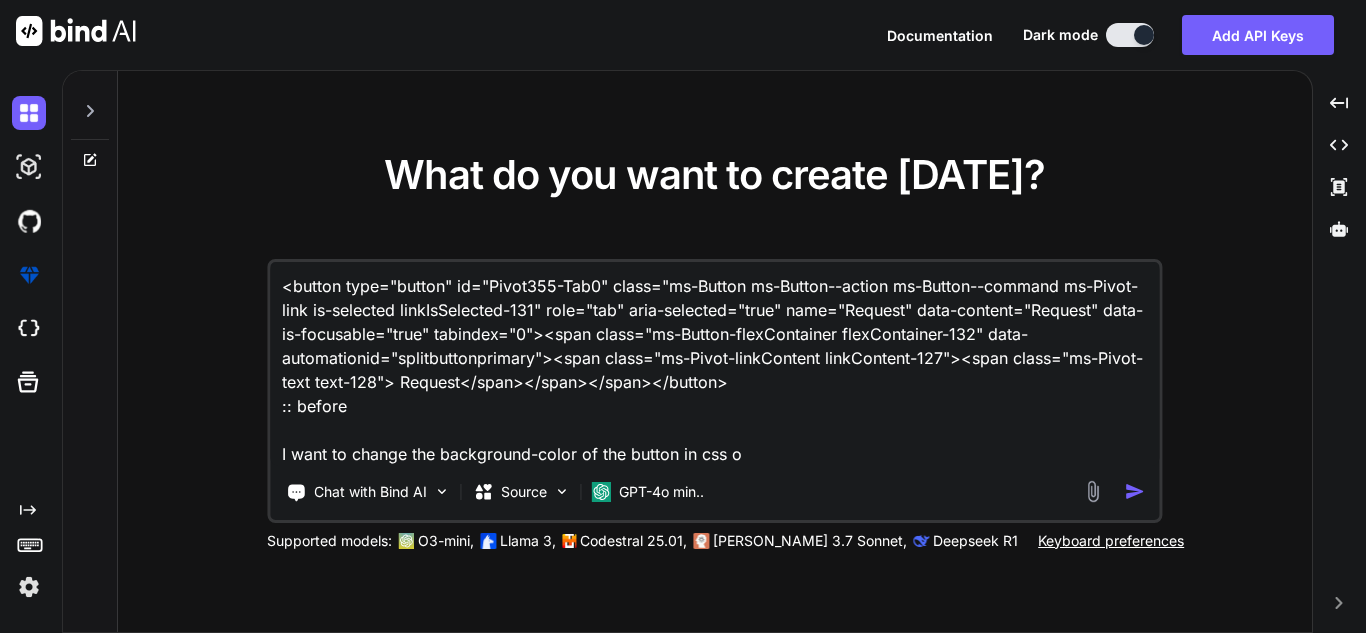 type on "<button type="button" id="Pivot355-Tab0" class="ms-Button ms-Button--action ms-Button--command ms-Pivot-link is-selected linkIsSelected-131" role="tab" aria-selected="true" name="Request" data-content="Request" data-is-focusable="true" tabindex="0"><span class="ms-Button-flexContainer flexContainer-132" data-automationid="splitbuttonprimary"><span class="ms-Pivot-linkContent linkContent-127"><span class="ms-Pivot-text text-128"> Request</span></span></span></button>
:: before
I want to change the background-color of the button in css or" 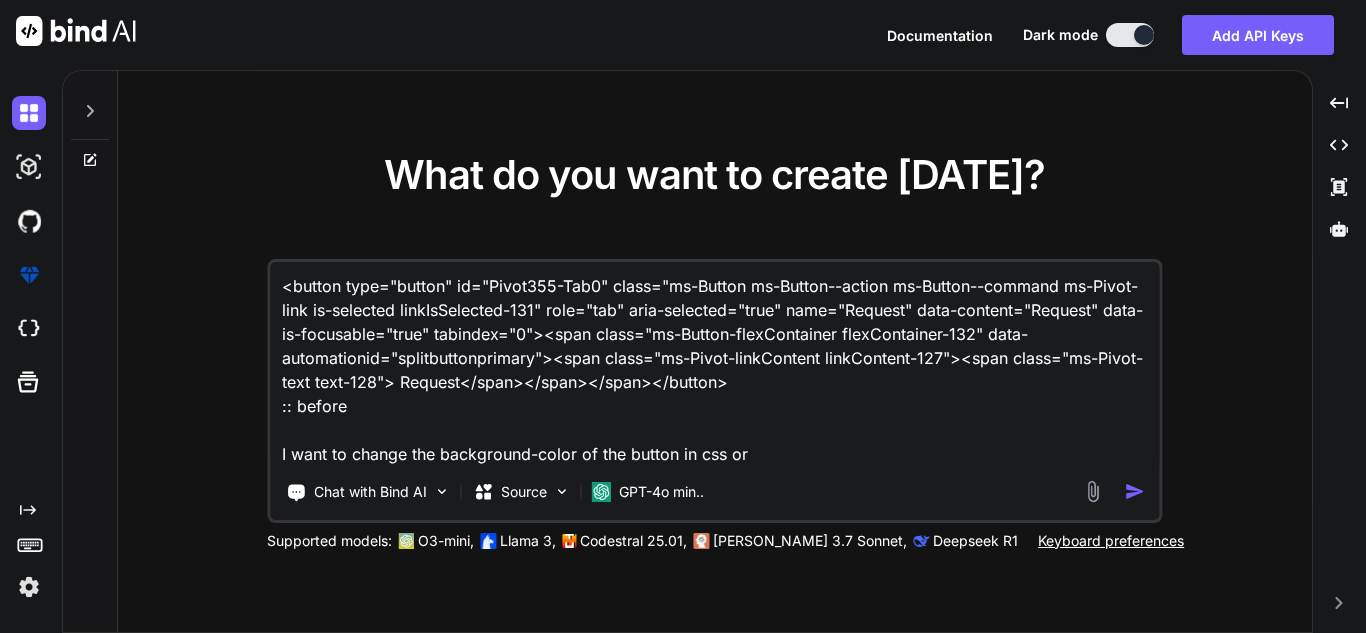type on "<button type="button" id="Pivot355-Tab0" class="ms-Button ms-Button--action ms-Button--command ms-Pivot-link is-selected linkIsSelected-131" role="tab" aria-selected="true" name="Request" data-content="Request" data-is-focusable="true" tabindex="0"><span class="ms-Button-flexContainer flexContainer-132" data-automationid="splitbuttonprimary"><span class="ms-Pivot-linkContent linkContent-127"><span class="ms-Pivot-text text-128"> Request</span></span></span></button>
:: before
I want to change the background-color of the button in css or" 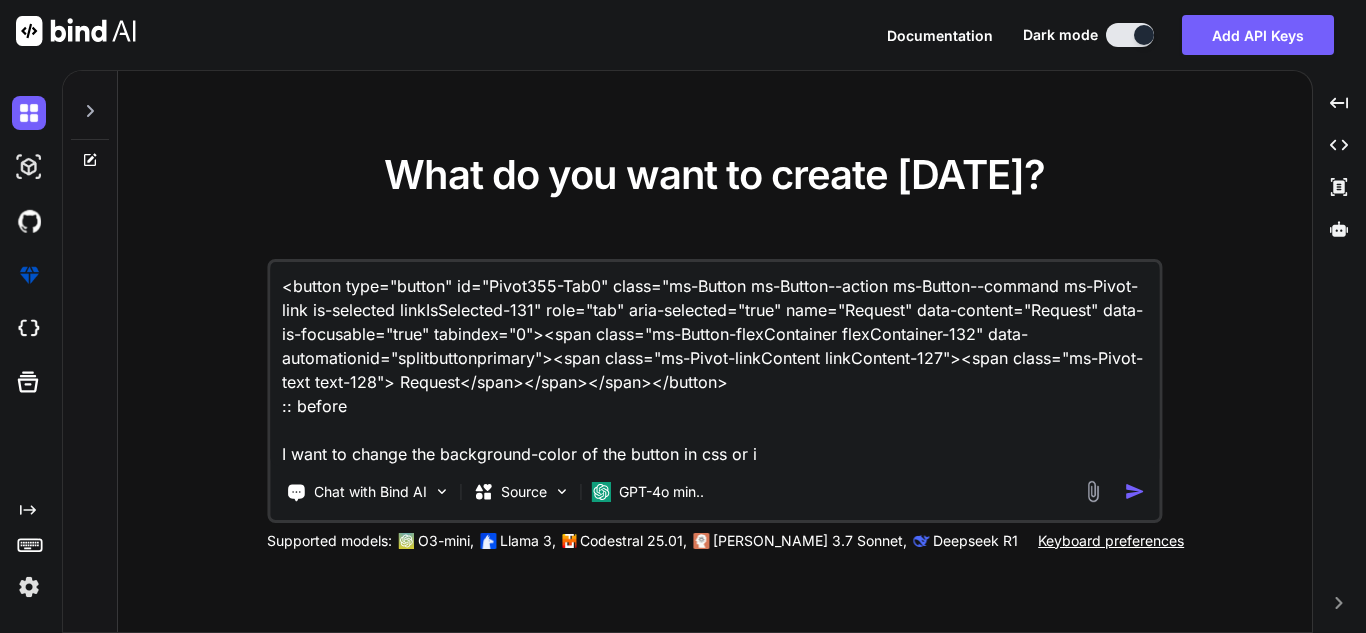 type on "<button type="button" id="Pivot355-Tab0" class="ms-Button ms-Button--action ms-Button--command ms-Pivot-link is-selected linkIsSelected-131" role="tab" aria-selected="true" name="Request" data-content="Request" data-is-focusable="true" tabindex="0"><span class="ms-Button-flexContainer flexContainer-132" data-automationid="splitbuttonprimary"><span class="ms-Pivot-linkContent linkContent-127"><span class="ms-Pivot-text text-128"> Request</span></span></span></button>
:: before
I want to change the background-color of the button in css or in" 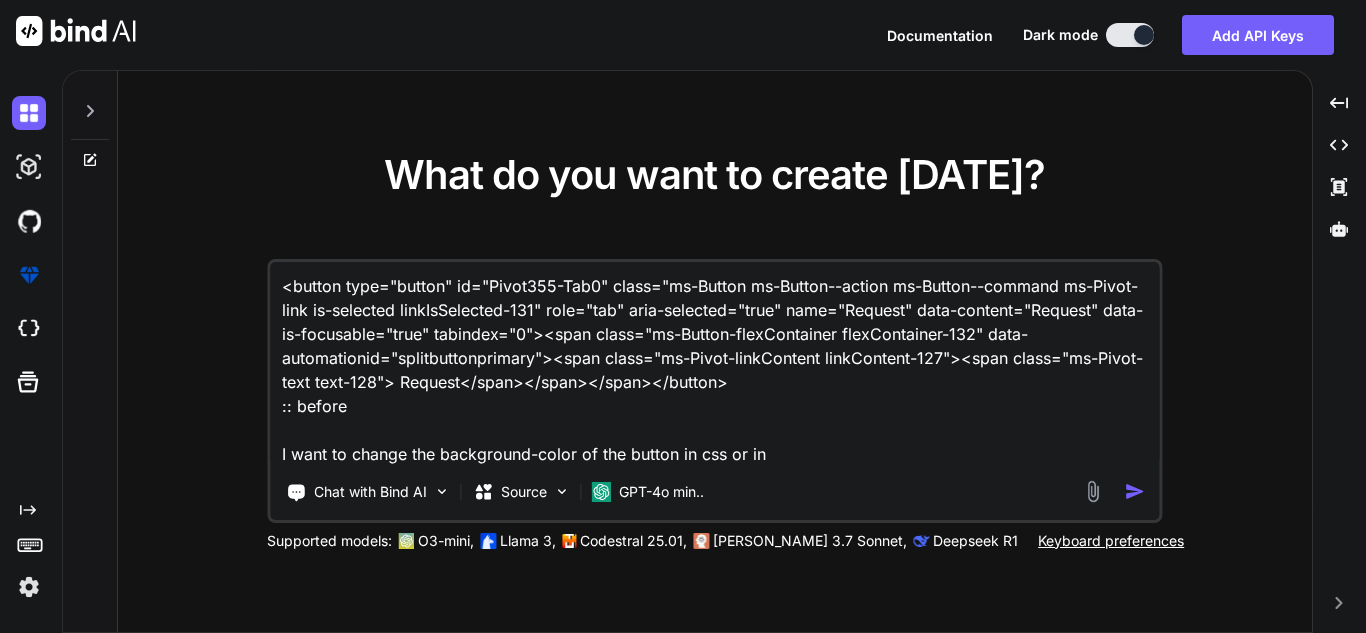 type on "<button type="button" id="Pivot355-Tab0" class="ms-Button ms-Button--action ms-Button--command ms-Pivot-link is-selected linkIsSelected-131" role="tab" aria-selected="true" name="Request" data-content="Request" data-is-focusable="true" tabindex="0"><span class="ms-Button-flexContainer flexContainer-132" data-automationid="splitbuttonprimary"><span class="ms-Pivot-linkContent linkContent-127"><span class="ms-Pivot-text text-128"> Request</span></span></span></button>
:: before
I want to change the background-color of the button in css or inl" 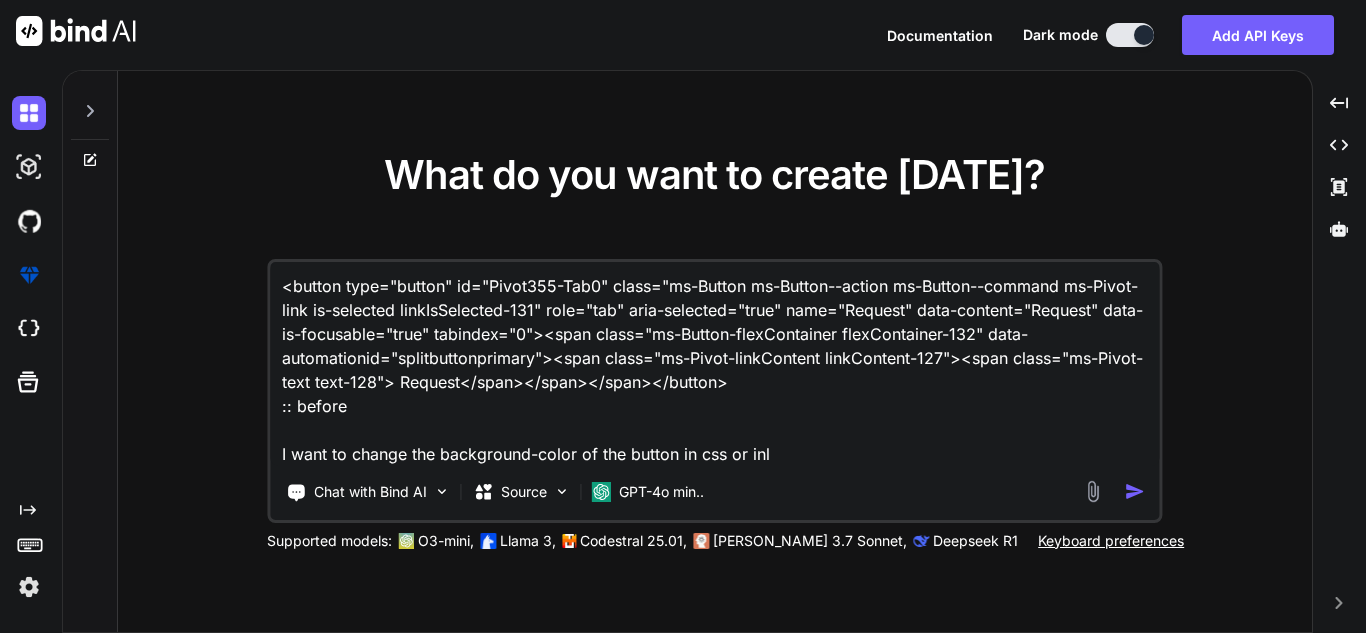 type on "<button type="button" id="Pivot355-Tab0" class="ms-Button ms-Button--action ms-Button--command ms-Pivot-link is-selected linkIsSelected-131" role="tab" aria-selected="true" name="Request" data-content="Request" data-is-focusable="true" tabindex="0"><span class="ms-Button-flexContainer flexContainer-132" data-automationid="splitbuttonprimary"><span class="ms-Pivot-linkContent linkContent-127"><span class="ms-Pivot-text text-128"> Request</span></span></span></button>
:: before
I want to change the background-color of the button in css or inli" 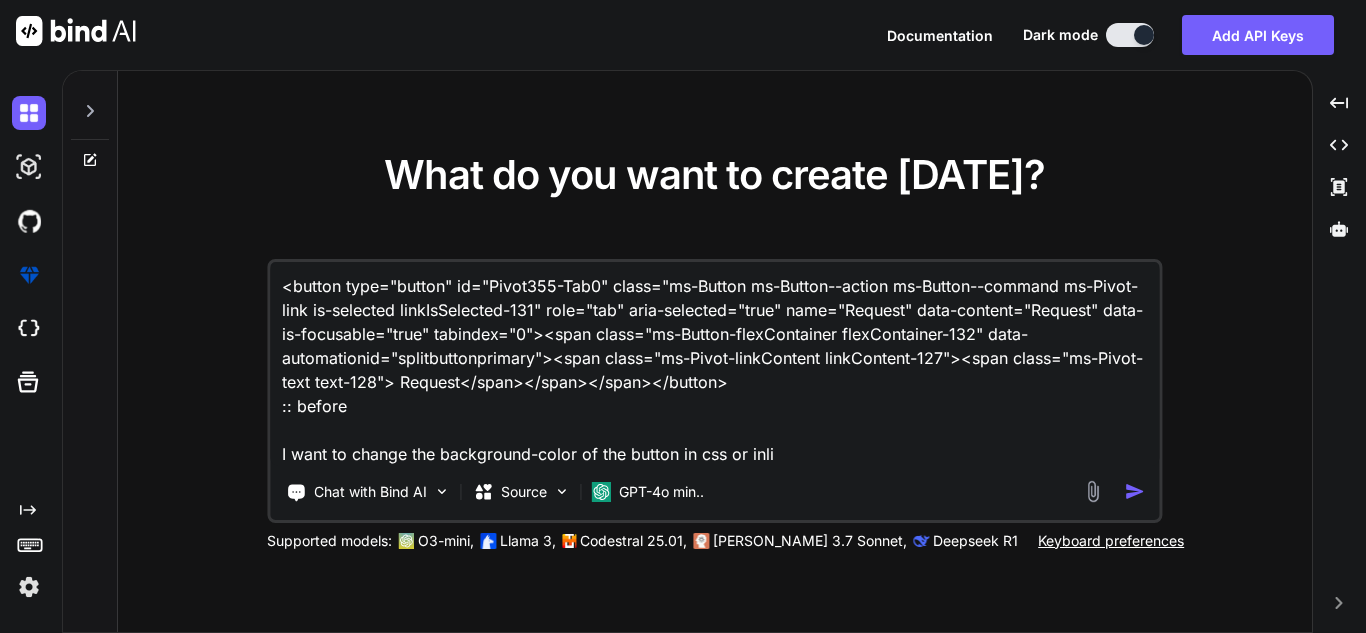 type on "<button type="button" id="Pivot355-Tab0" class="ms-Button ms-Button--action ms-Button--command ms-Pivot-link is-selected linkIsSelected-131" role="tab" aria-selected="true" name="Request" data-content="Request" data-is-focusable="true" tabindex="0"><span class="ms-Button-flexContainer flexContainer-132" data-automationid="splitbuttonprimary"><span class="ms-Pivot-linkContent linkContent-127"><span class="ms-Pivot-text text-128"> Request</span></span></span></button>
:: before
I want to change the background-color of the button in css or inlin" 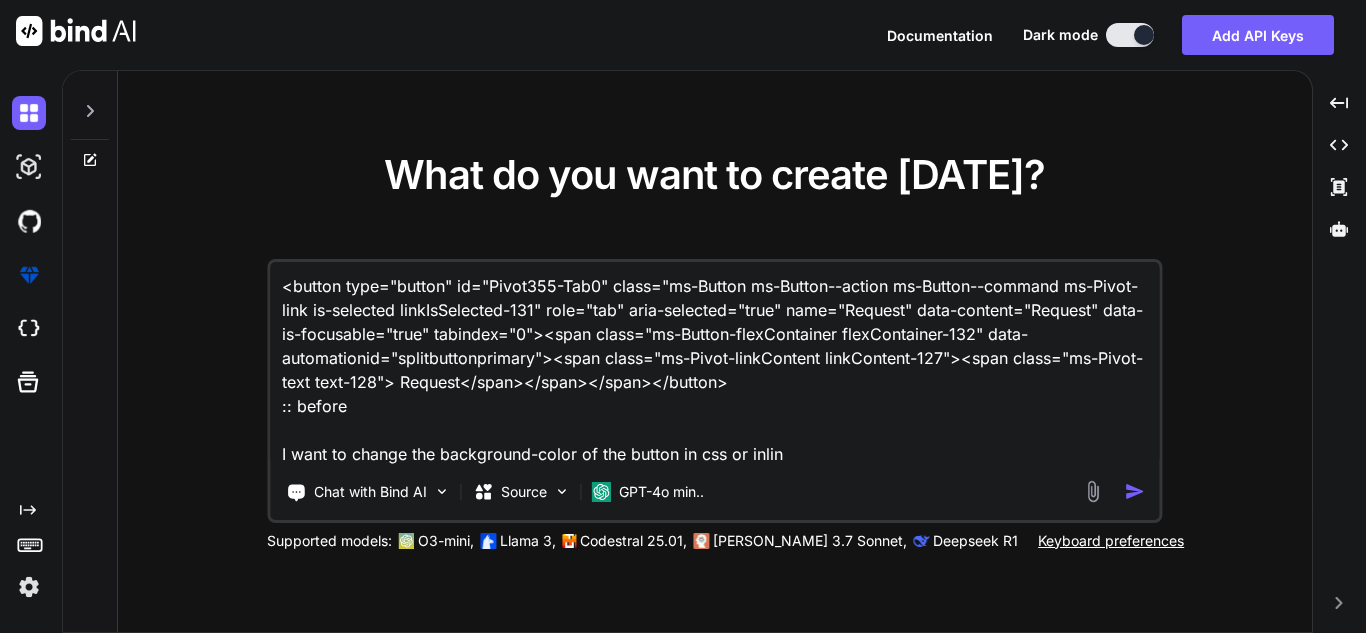 type on "<button type="button" id="Pivot355-Tab0" class="ms-Button ms-Button--action ms-Button--command ms-Pivot-link is-selected linkIsSelected-131" role="tab" aria-selected="true" name="Request" data-content="Request" data-is-focusable="true" tabindex="0"><span class="ms-Button-flexContainer flexContainer-132" data-automationid="splitbuttonprimary"><span class="ms-Pivot-linkContent linkContent-127"><span class="ms-Pivot-text text-128"> Request</span></span></span></button>
:: before
I want to change the background-color of the button in css or inline" 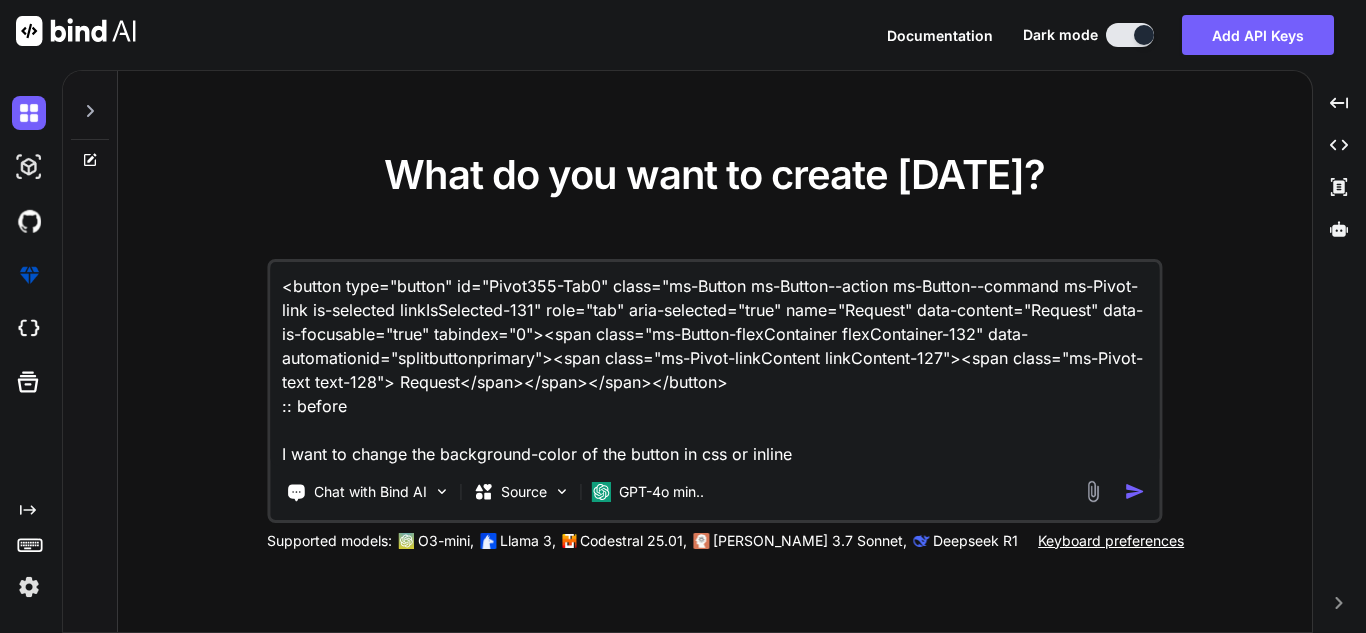 type on "x" 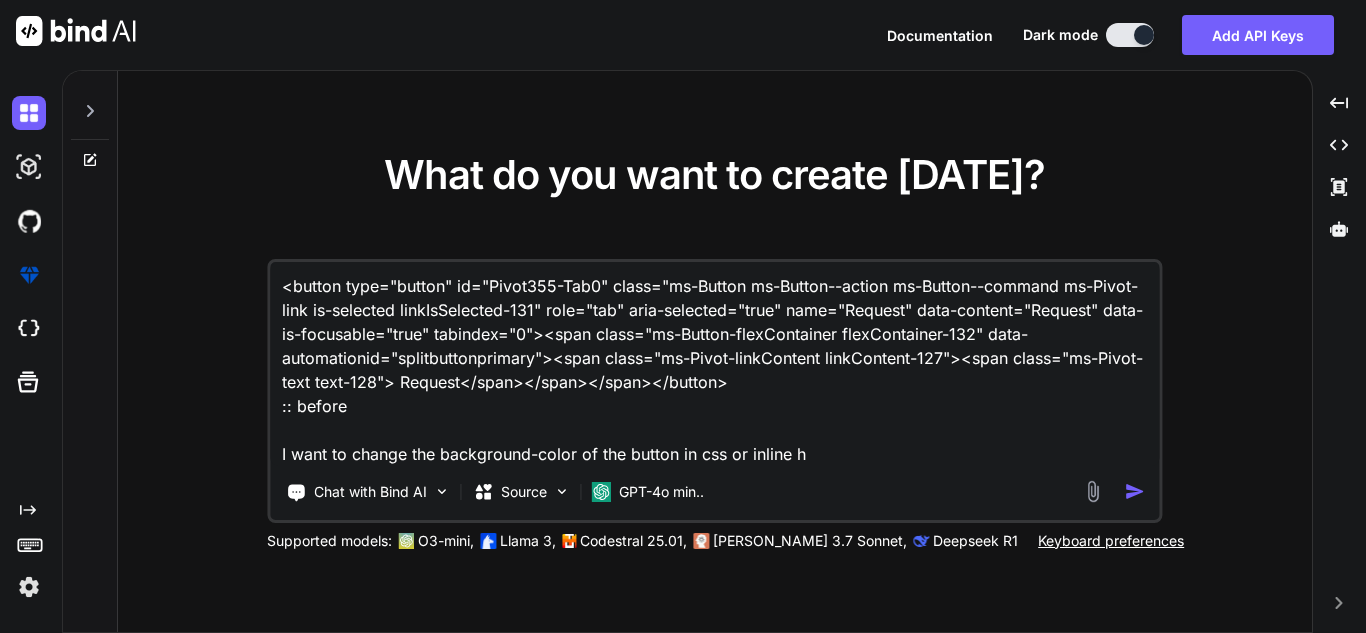 type on "<button type="button" id="Pivot355-Tab0" class="ms-Button ms-Button--action ms-Button--command ms-Pivot-link is-selected linkIsSelected-131" role="tab" aria-selected="true" name="Request" data-content="Request" data-is-focusable="true" tabindex="0"><span class="ms-Button-flexContainer flexContainer-132" data-automationid="splitbuttonprimary"><span class="ms-Pivot-linkContent linkContent-127"><span class="ms-Pivot-text text-128"> Request</span></span></span></button>
:: before
I want to change the background-color of the button in css or inline ho" 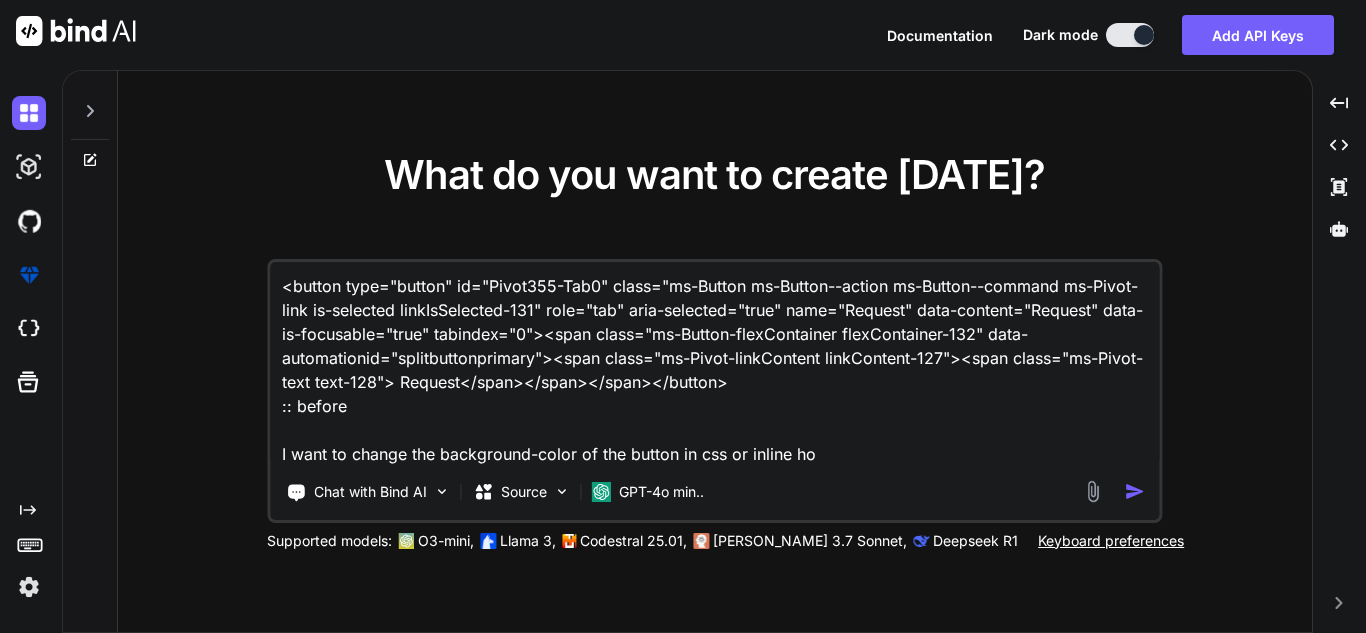 type on "<button type="button" id="Pivot355-Tab0" class="ms-Button ms-Button--action ms-Button--command ms-Pivot-link is-selected linkIsSelected-131" role="tab" aria-selected="true" name="Request" data-content="Request" data-is-focusable="true" tabindex="0"><span class="ms-Button-flexContainer flexContainer-132" data-automationid="splitbuttonprimary"><span class="ms-Pivot-linkContent linkContent-127"><span class="ms-Pivot-text text-128"> Request</span></span></span></button>
:: before
I want to change the background-color of the button in css or inline how" 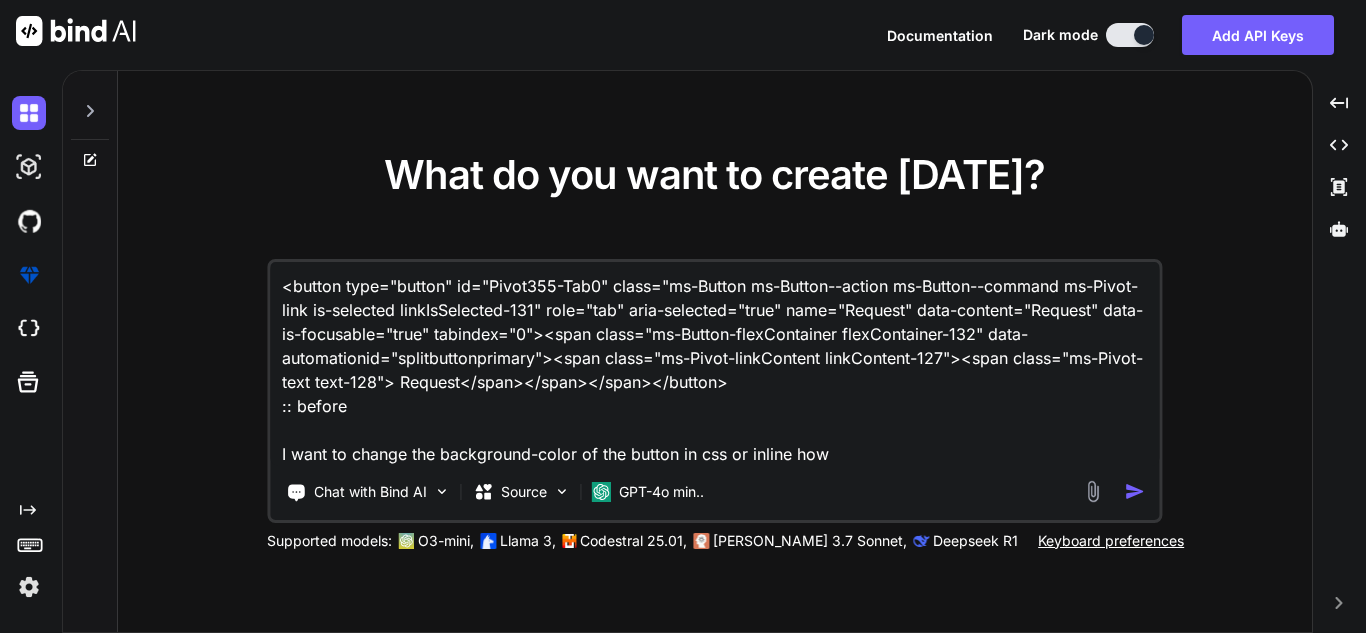 type on "<button type="button" id="Pivot355-Tab0" class="ms-Button ms-Button--action ms-Button--command ms-Pivot-link is-selected linkIsSelected-131" role="tab" aria-selected="true" name="Request" data-content="Request" data-is-focusable="true" tabindex="0"><span class="ms-Button-flexContainer flexContainer-132" data-automationid="splitbuttonprimary"><span class="ms-Pivot-linkContent linkContent-127"><span class="ms-Pivot-text text-128"> Request</span></span></span></button>
:: before
I want to change the background-color of the button in css or inline how" 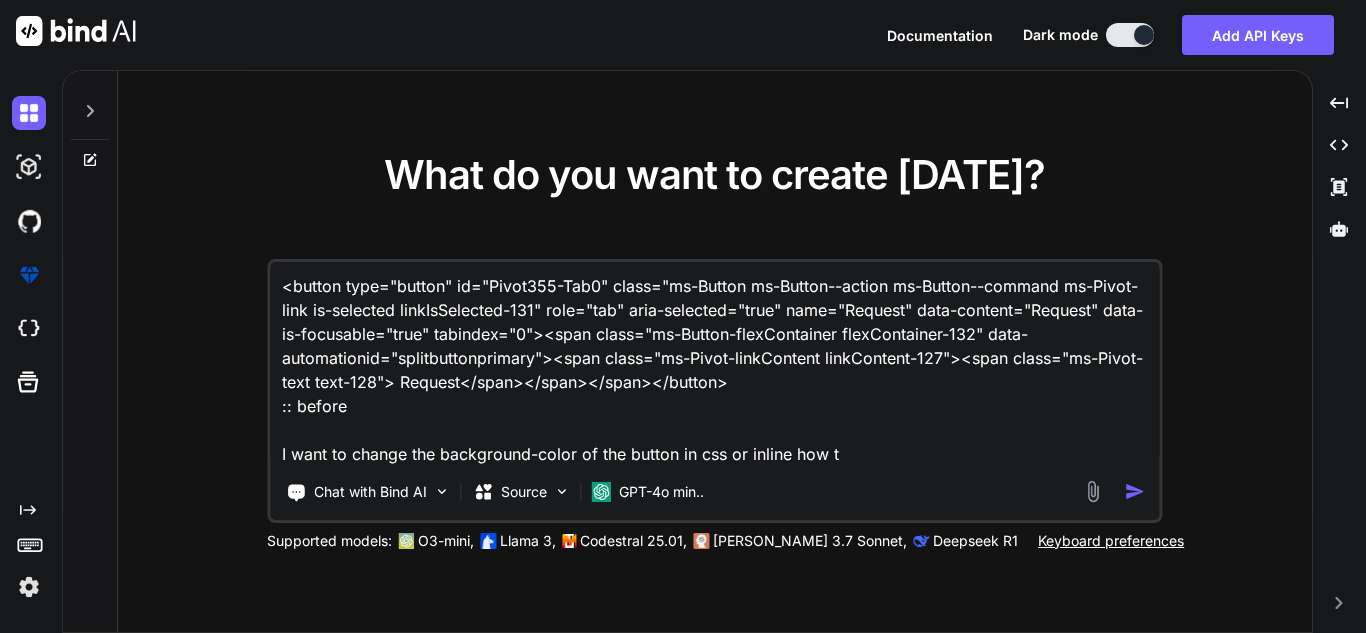type on "<button type="button" id="Pivot355-Tab0" class="ms-Button ms-Button--action ms-Button--command ms-Pivot-link is-selected linkIsSelected-131" role="tab" aria-selected="true" name="Request" data-content="Request" data-is-focusable="true" tabindex="0"><span class="ms-Button-flexContainer flexContainer-132" data-automationid="splitbuttonprimary"><span class="ms-Pivot-linkContent linkContent-127"><span class="ms-Pivot-text text-128"> Request</span></span></span></button>
:: before
I want to change the background-color of the button in css or inline how to" 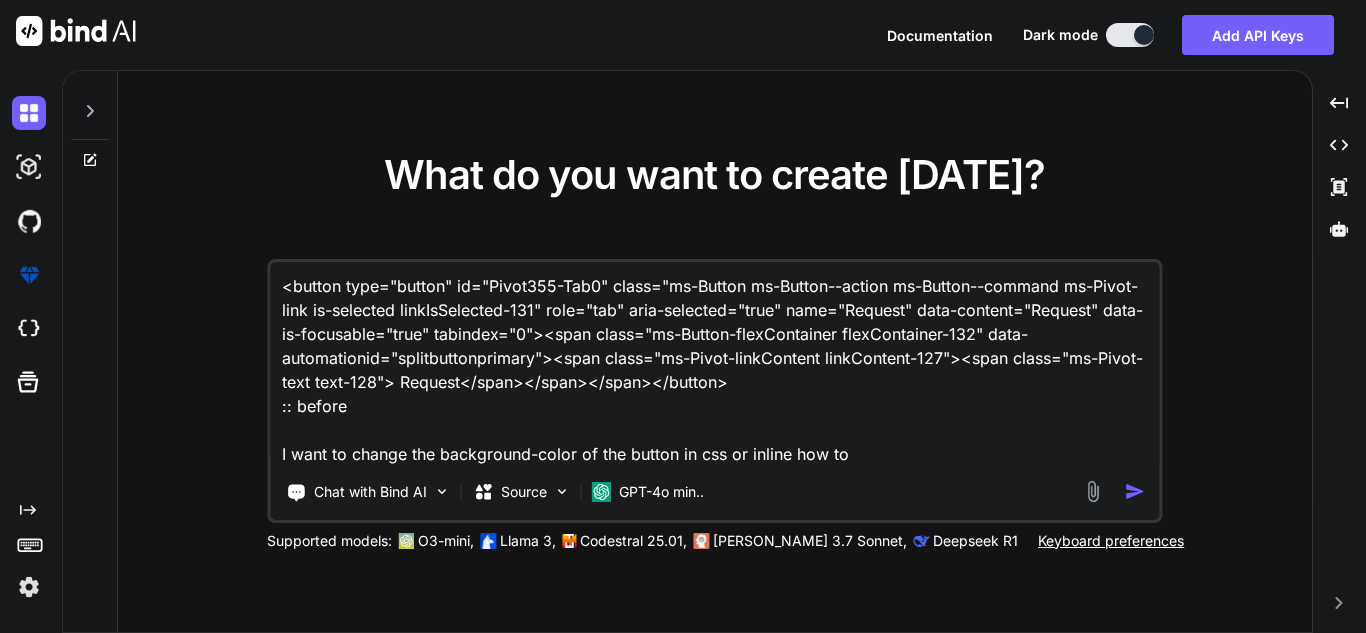 type on "<button type="button" id="Pivot355-Tab0" class="ms-Button ms-Button--action ms-Button--command ms-Pivot-link is-selected linkIsSelected-131" role="tab" aria-selected="true" name="Request" data-content="Request" data-is-focusable="true" tabindex="0"><span class="ms-Button-flexContainer flexContainer-132" data-automationid="splitbuttonprimary"><span class="ms-Pivot-linkContent linkContent-127"><span class="ms-Pivot-text text-128"> Request</span></span></span></button>
:: before
I want to change the background-color of the button in css or inline how to" 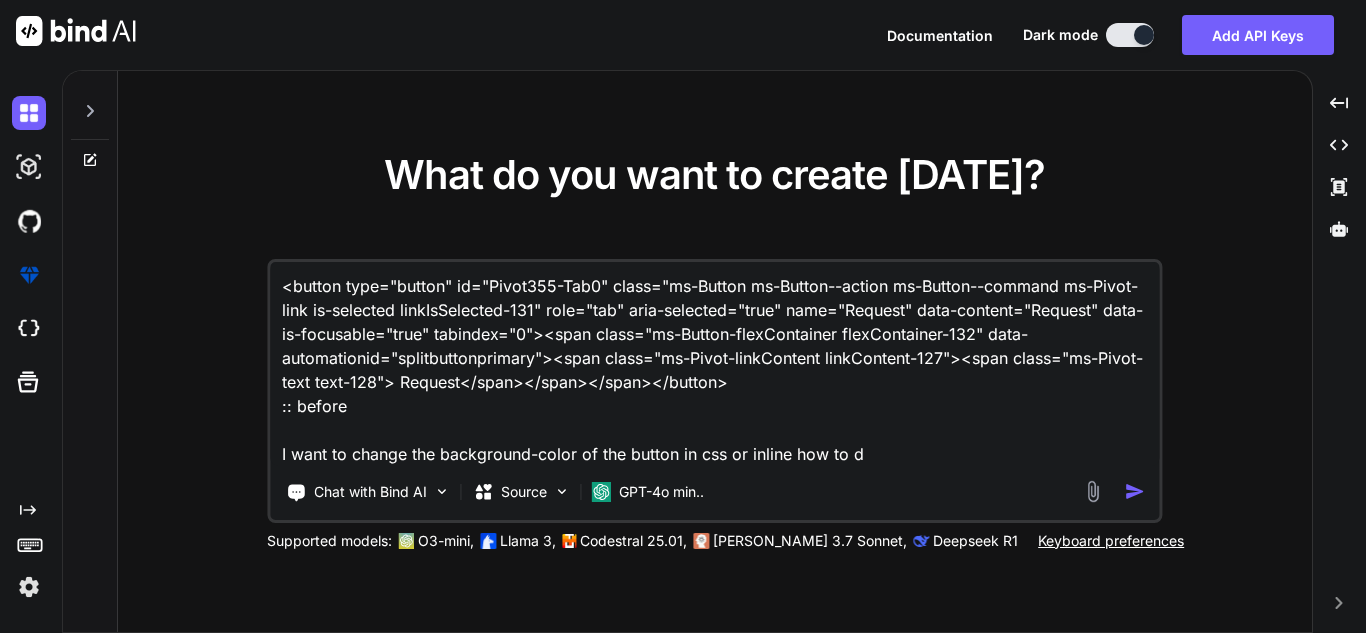 type on "<button type="button" id="Pivot355-Tab0" class="ms-Button ms-Button--action ms-Button--command ms-Pivot-link is-selected linkIsSelected-131" role="tab" aria-selected="true" name="Request" data-content="Request" data-is-focusable="true" tabindex="0"><span class="ms-Button-flexContainer flexContainer-132" data-automationid="splitbuttonprimary"><span class="ms-Pivot-linkContent linkContent-127"><span class="ms-Pivot-text text-128"> Request</span></span></span></button>
:: before
I want to change the background-color of the button in css or inline how to do" 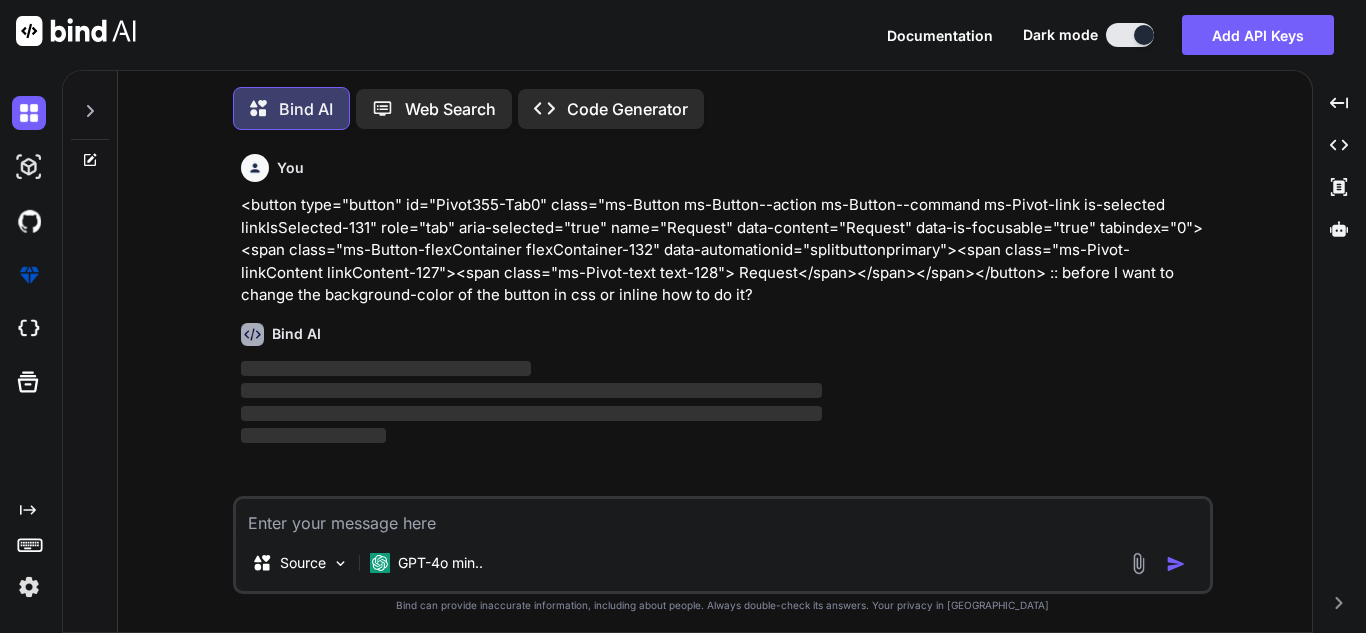 scroll, scrollTop: 10, scrollLeft: 0, axis: vertical 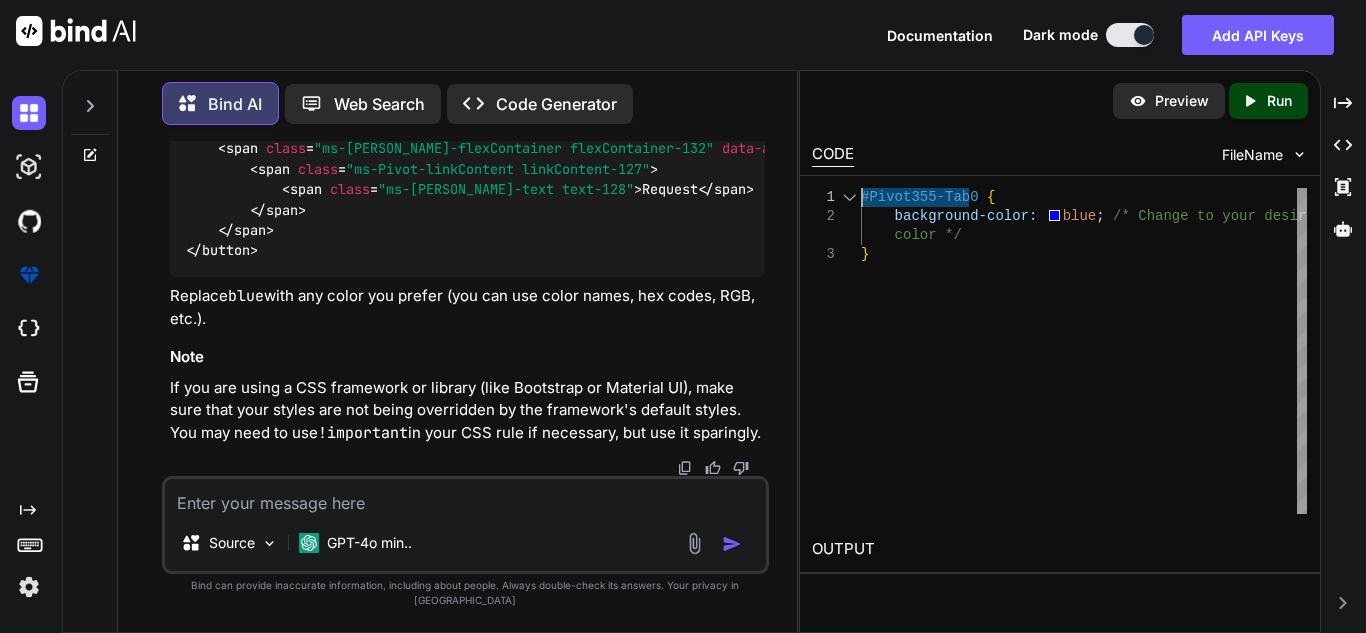drag, startPoint x: 969, startPoint y: 194, endPoint x: 857, endPoint y: 195, distance: 112.00446 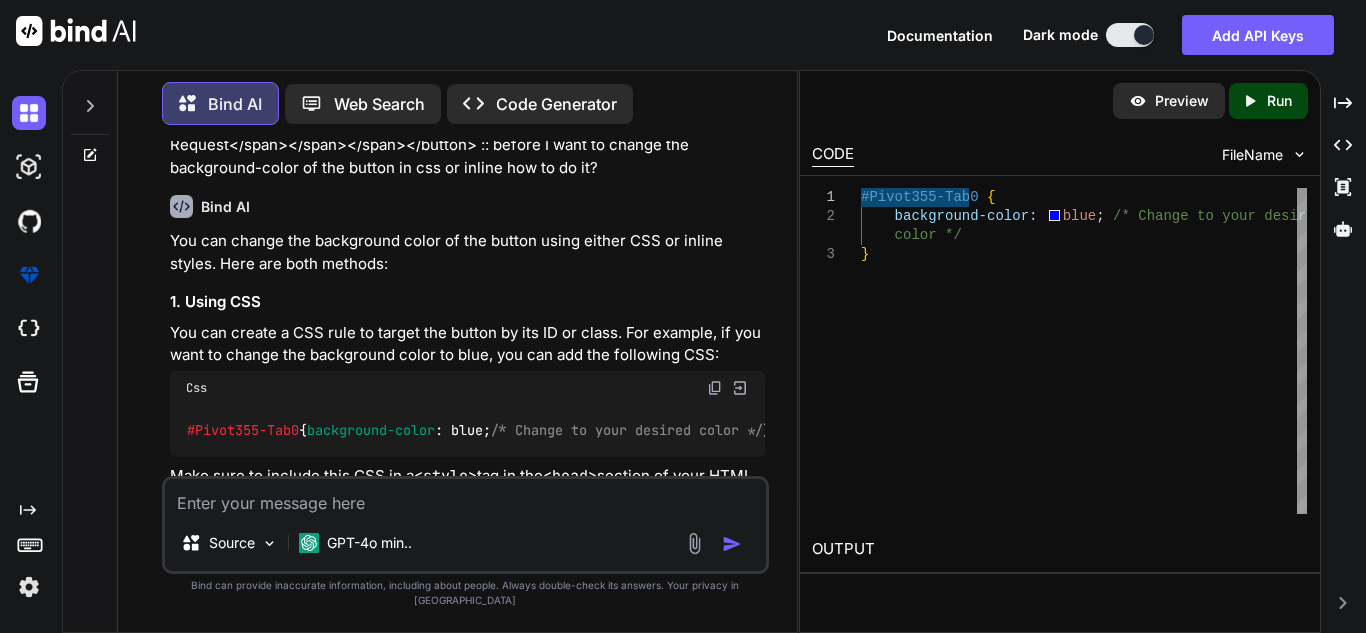scroll, scrollTop: 0, scrollLeft: 0, axis: both 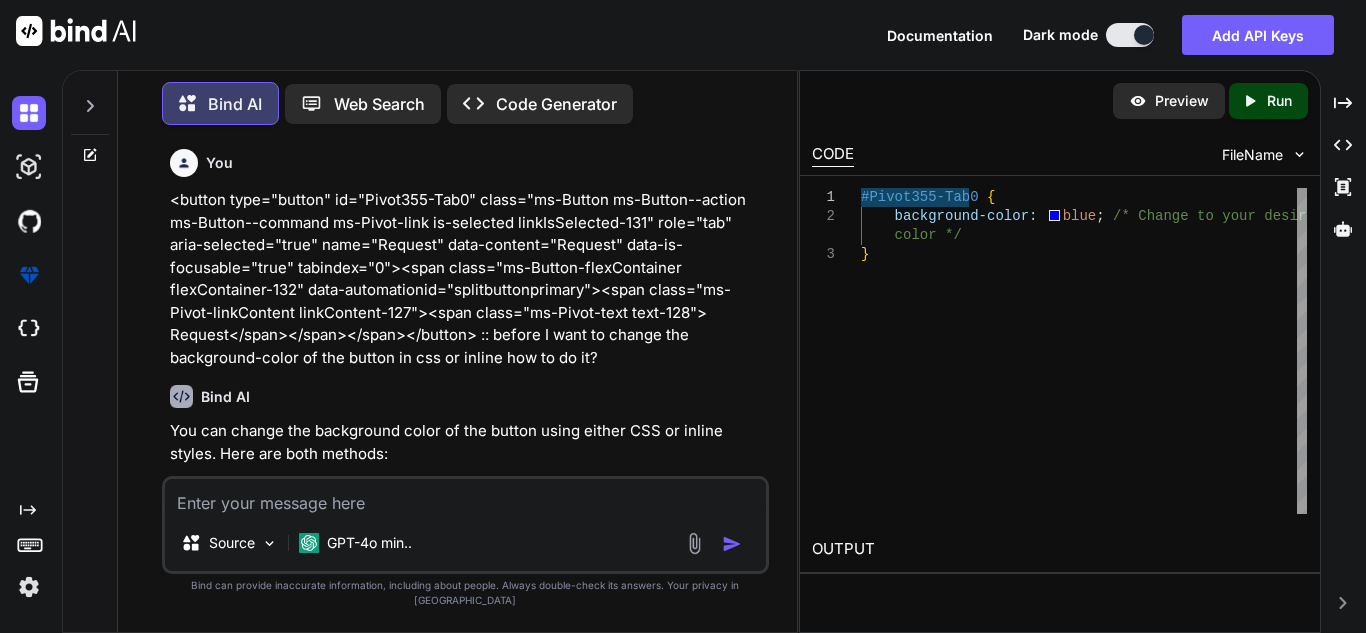 click at bounding box center (465, 497) 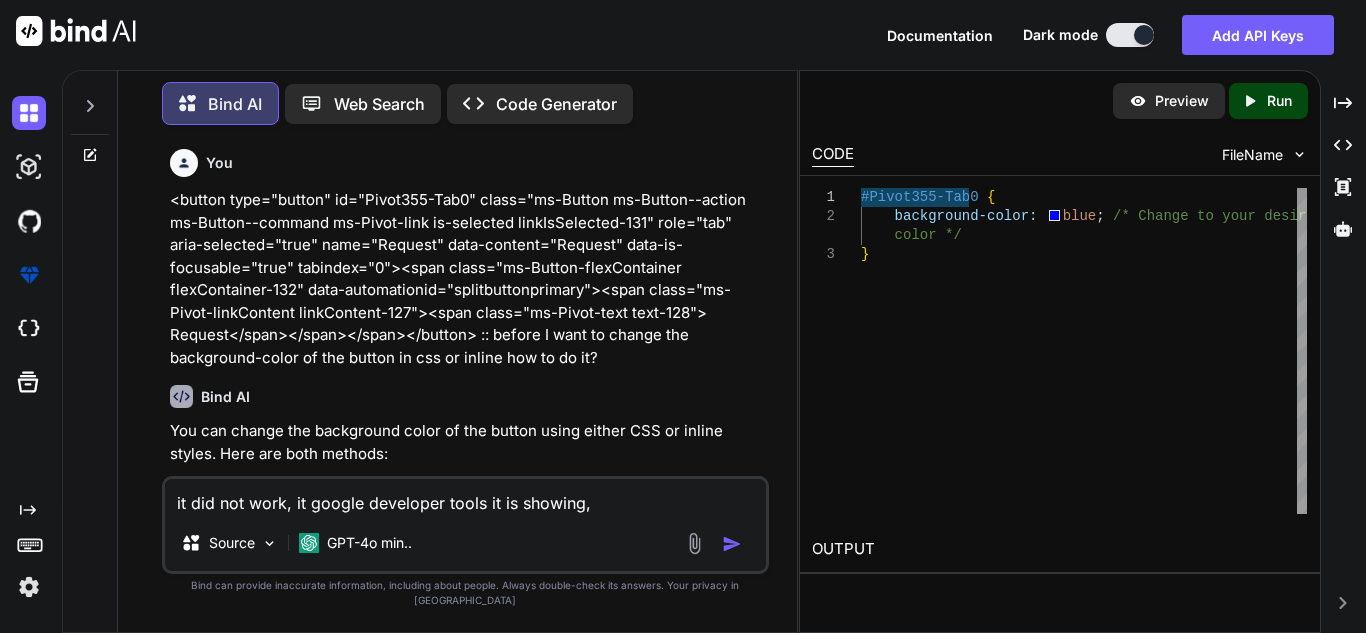 paste on ".linkIsSelected-131::before" 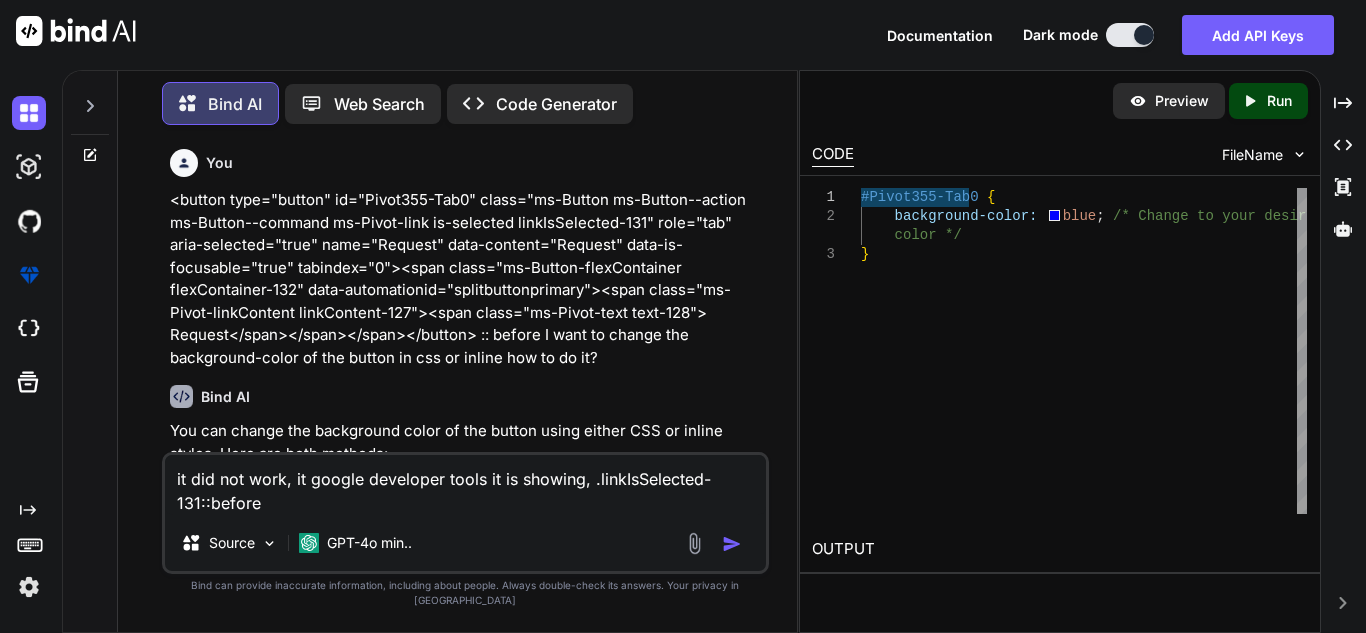 click on "it did not work, it google developer tools it is showing, .linkIsSelected-131::before" at bounding box center (465, 485) 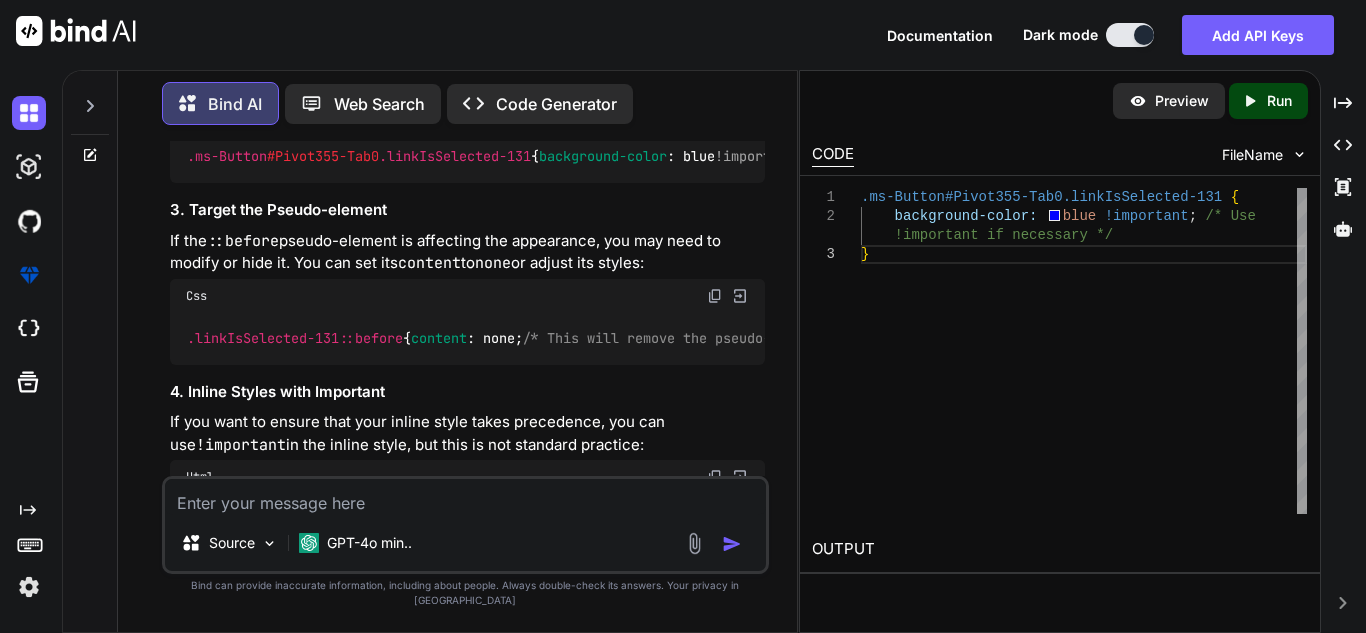 scroll, scrollTop: 1505, scrollLeft: 0, axis: vertical 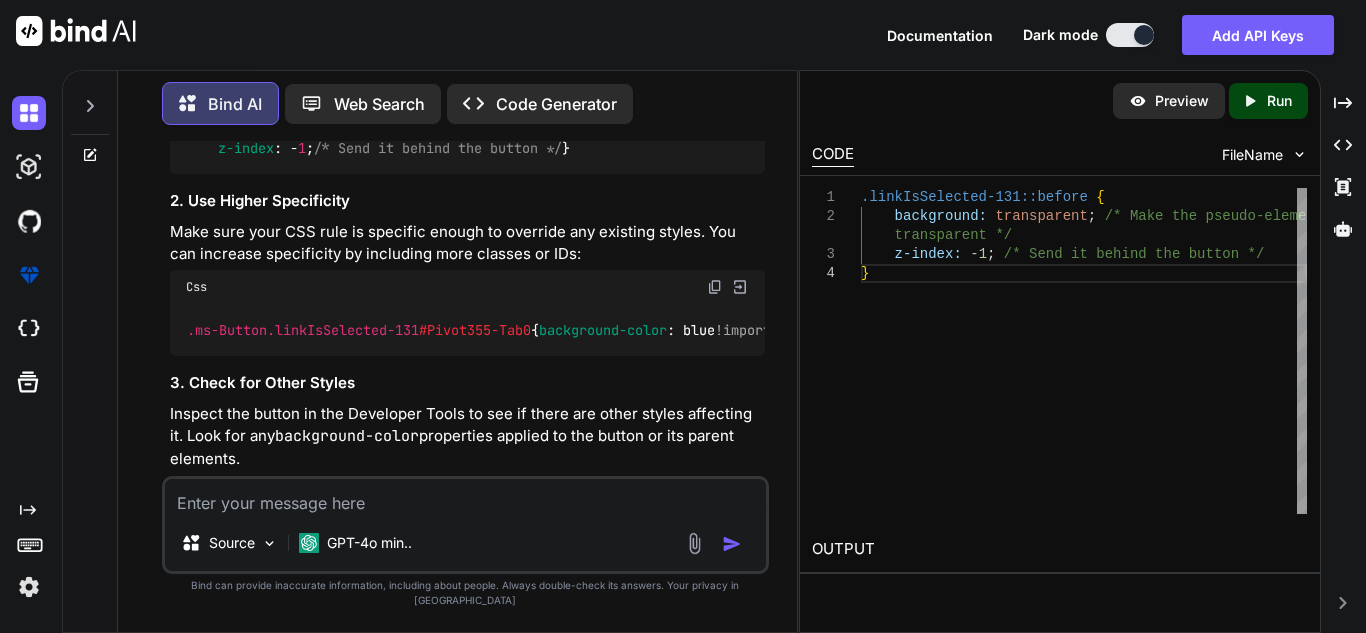 click at bounding box center (715, 85) 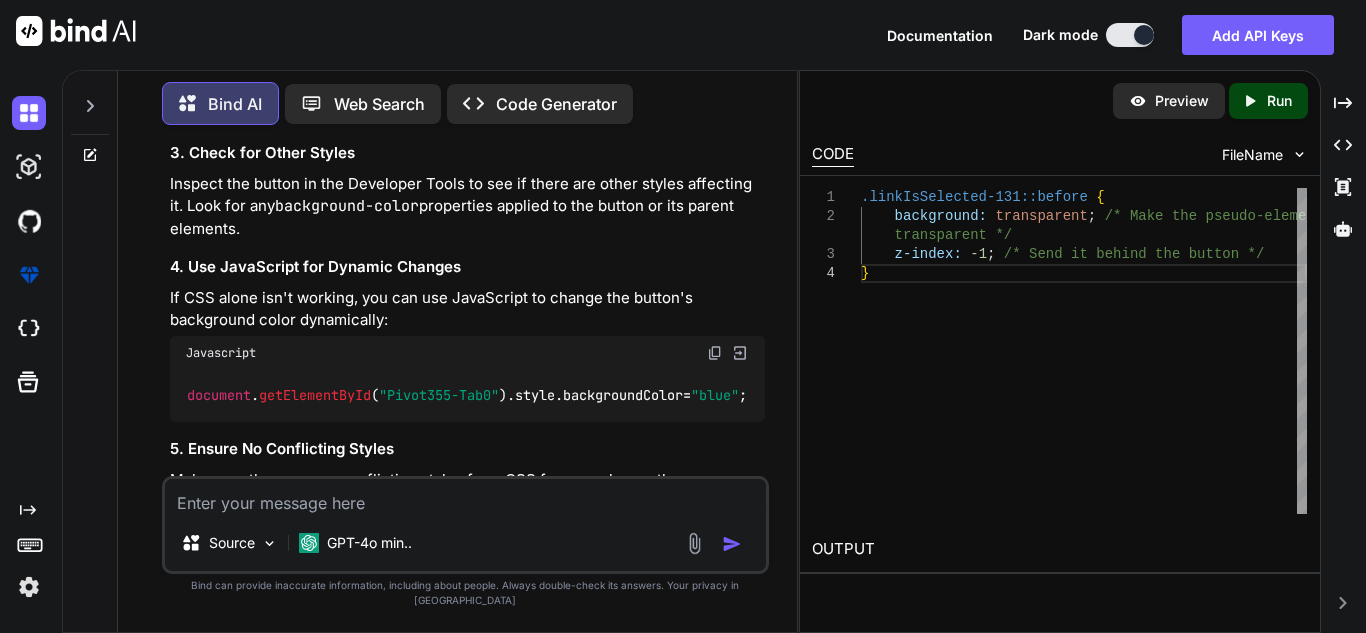 scroll, scrollTop: 2886, scrollLeft: 0, axis: vertical 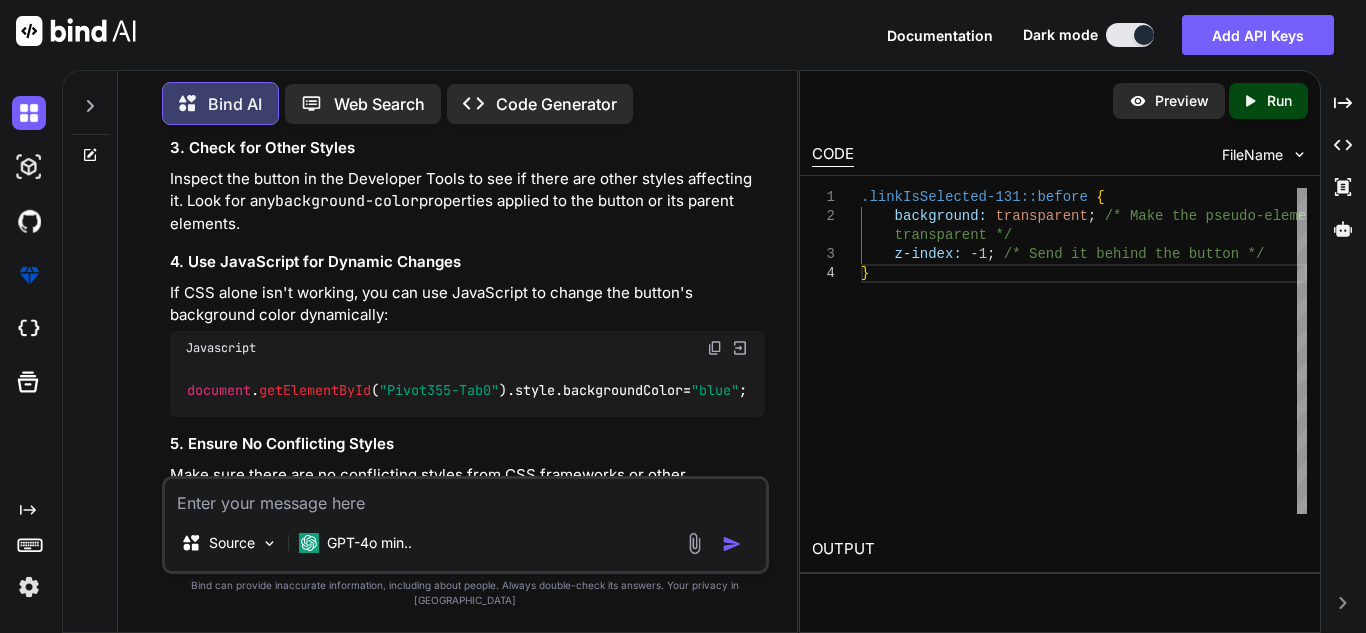 click on "Css" at bounding box center (467, 52) 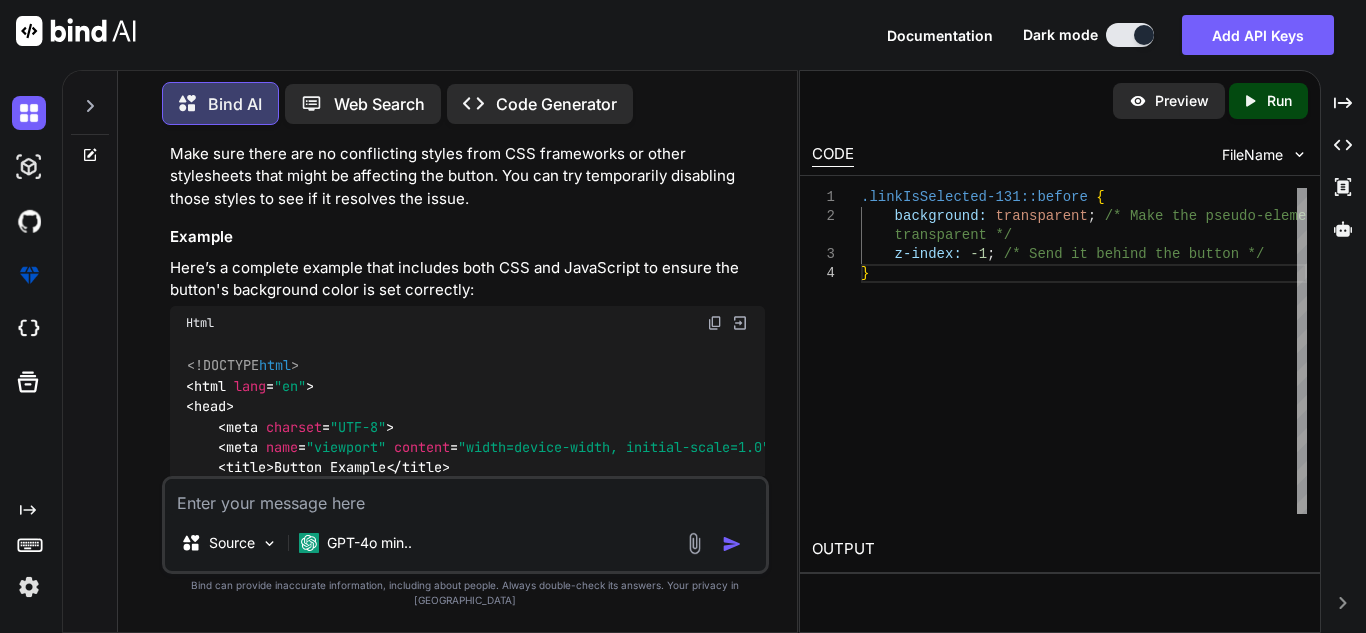 scroll, scrollTop: 3002, scrollLeft: 0, axis: vertical 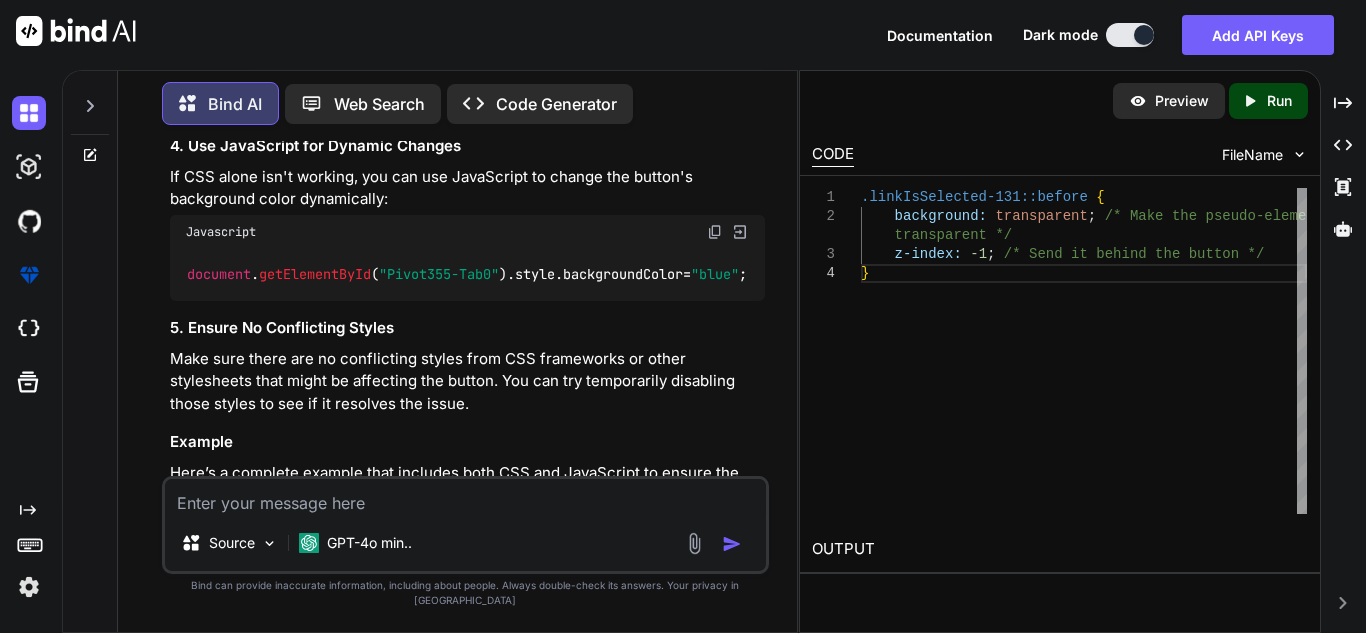 click at bounding box center [465, 497] 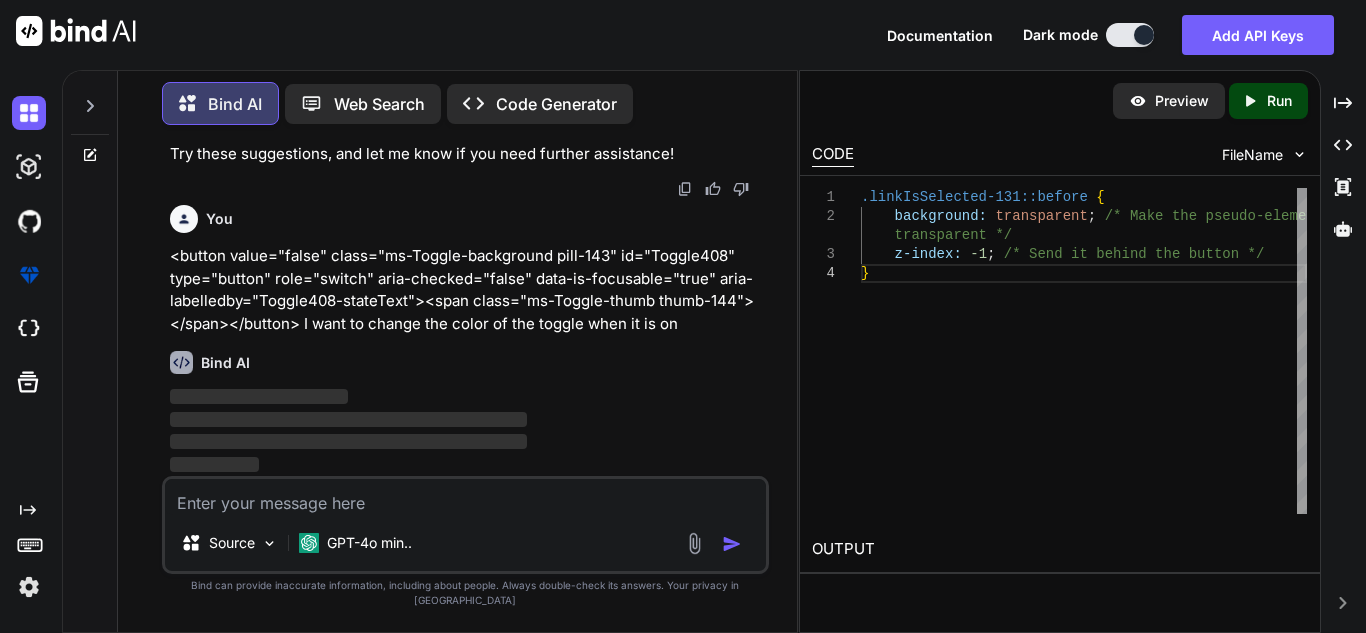 scroll, scrollTop: 4277, scrollLeft: 0, axis: vertical 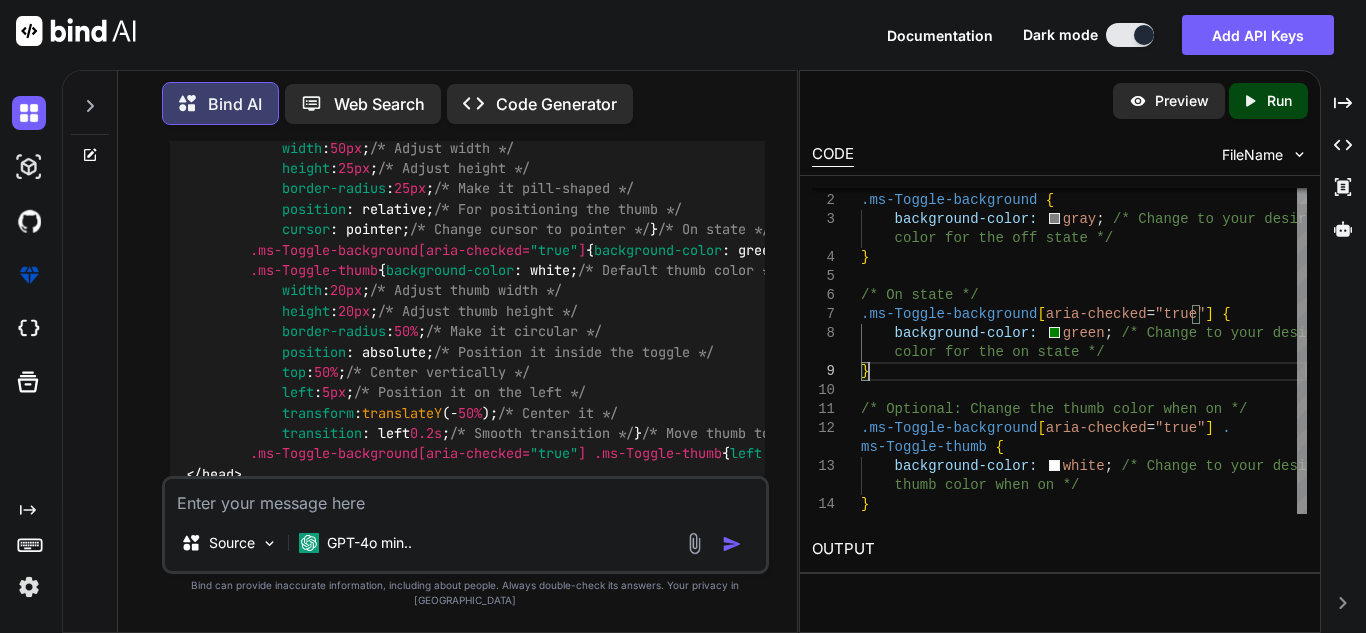 click on "/* Default state (off) */ .ms-Toggle-background   {      background-color:     gray ;   /* Change to your desired       color for the off state */ } /* On state */ .[US_STATE]-Toggle-background [ aria-checked = "true" ]   {      background-color:     green ;   /* Change to your desired       color for the on state */ } /* Optional: Change the thumb color when on */ .ms-Toggle-background [ aria-checked = "true" ]   . ms-Toggle-thumb   {      background-color:     white ;   /* Change to your desired       thumb color when on */ }" at bounding box center (1084, 343) 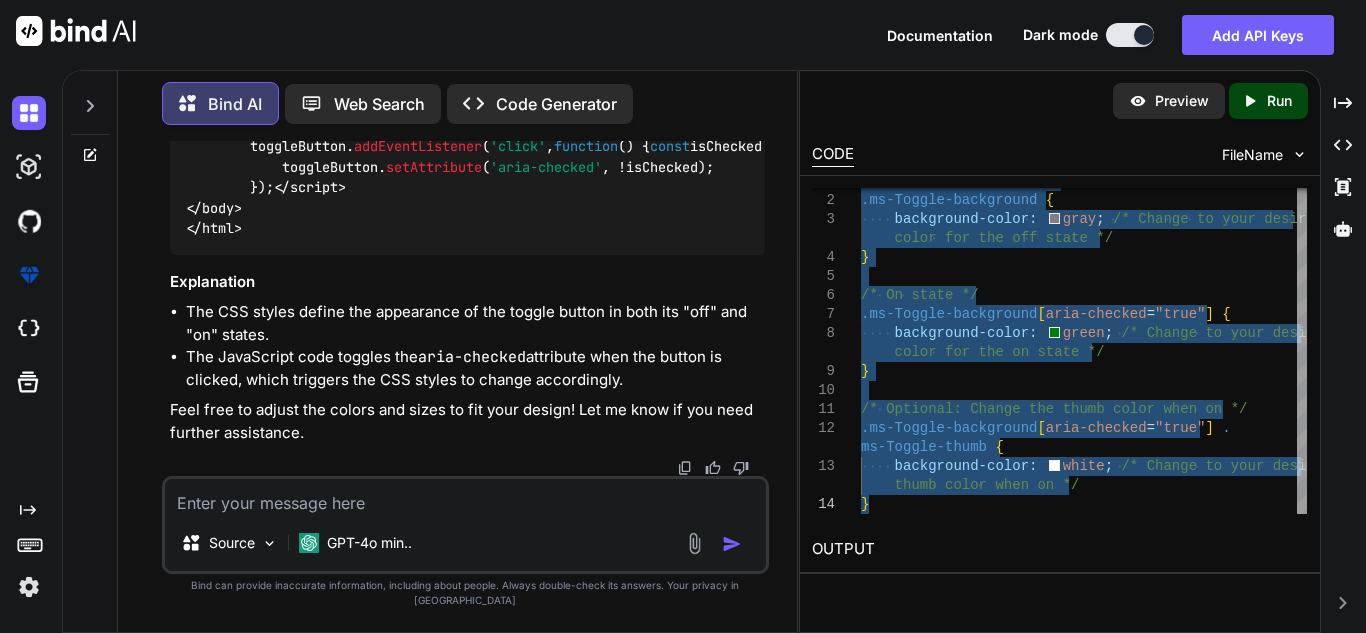 scroll, scrollTop: 6234, scrollLeft: 0, axis: vertical 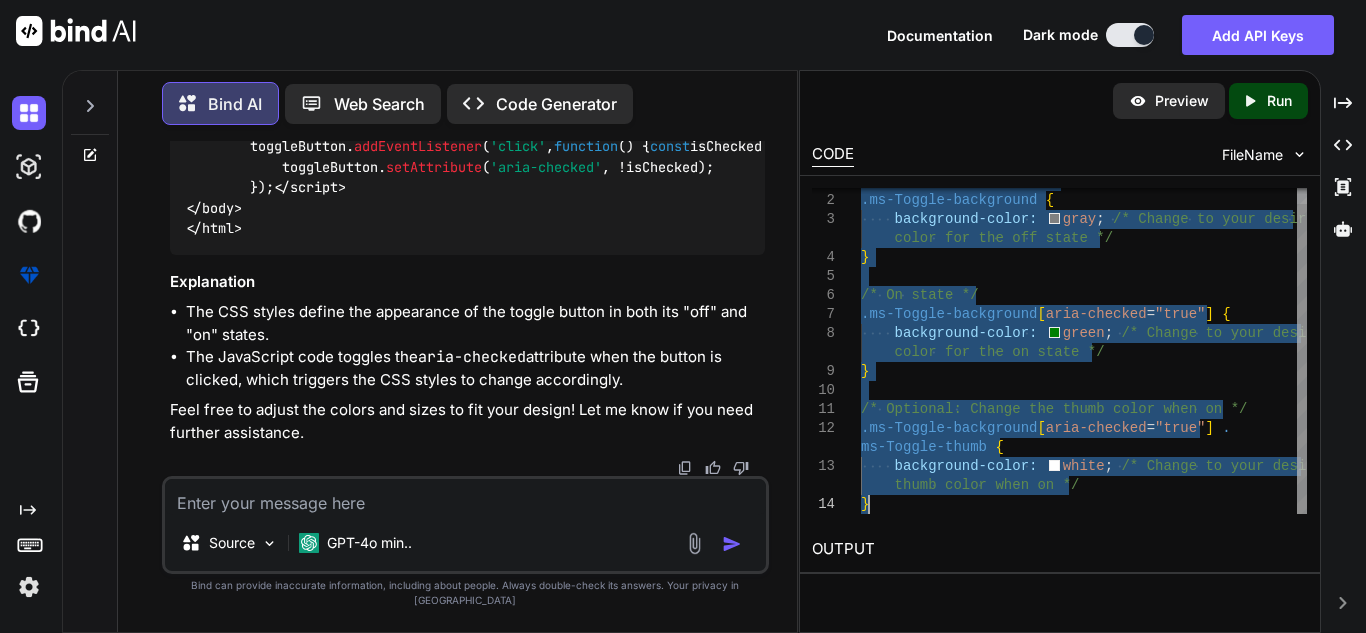 click on "/* Default state (off) */ .ms-Toggle-background   {      background-color:     gray ;   /* Change to your desired       color for the off state */ } /* On state */ .[US_STATE]-Toggle-background [ aria-checked = "true" ]   {      background-color:     green ;   /* Change to your desired       color for the on state */ } /* Optional: Change the thumb color when on */ .ms-Toggle-background [ aria-checked = "true" ]   . ms-Toggle-thumb   {      background-color:     white ;   /* Change to your desired       thumb color when on */ }" at bounding box center (1084, 343) 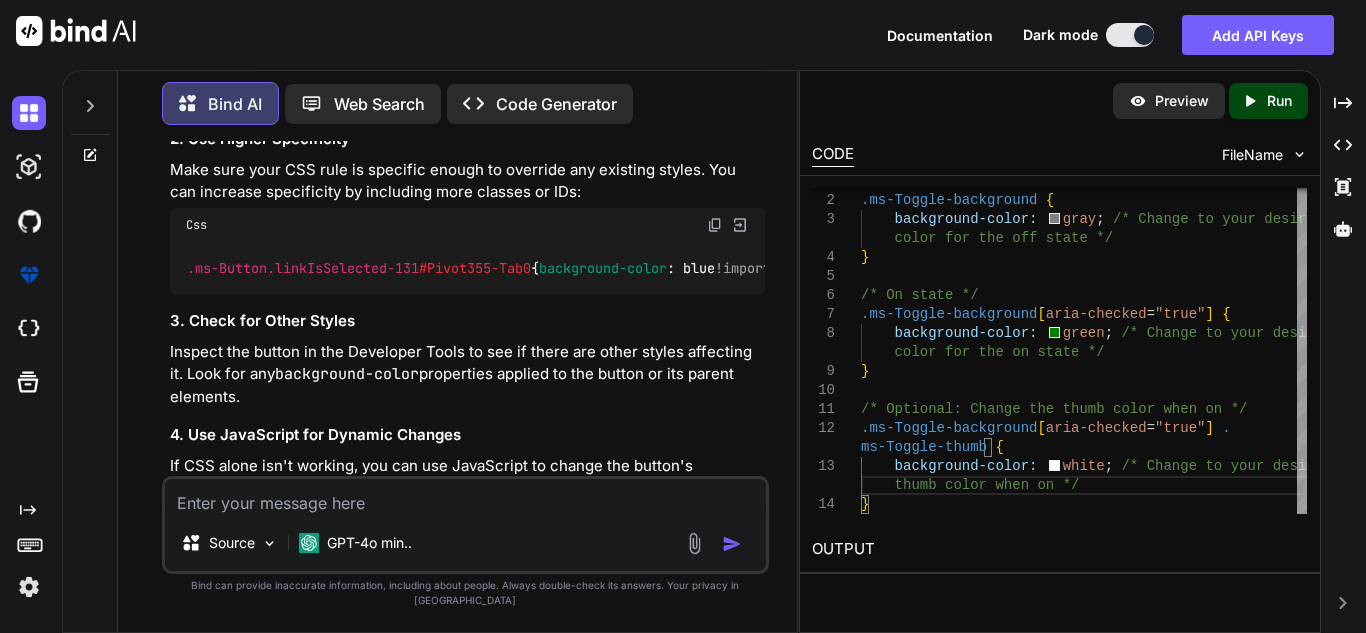 scroll, scrollTop: 2713, scrollLeft: 0, axis: vertical 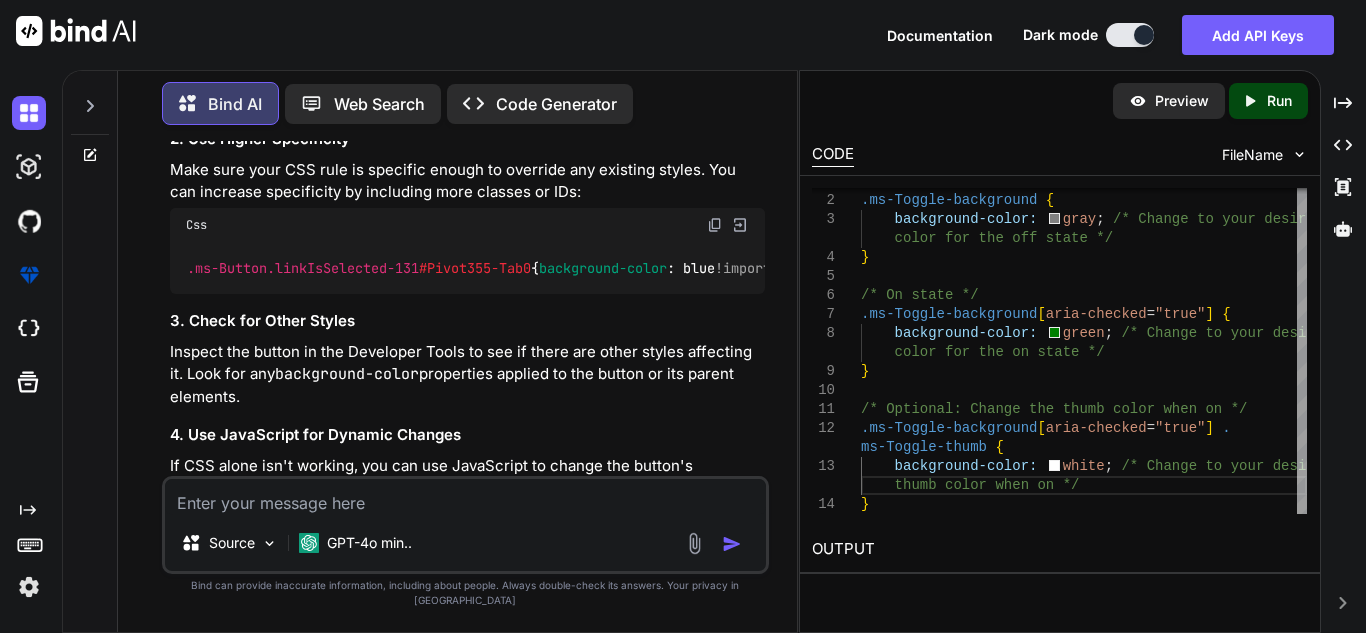 click at bounding box center [465, 497] 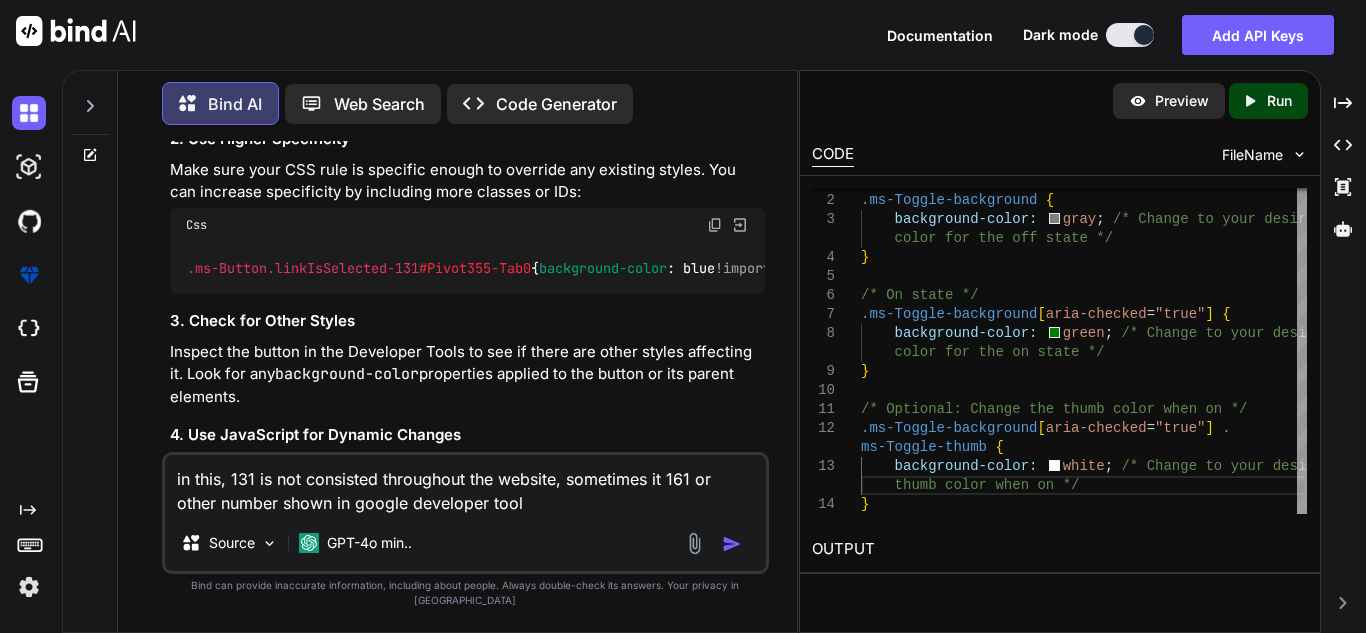 paste on ".linkIsSelected-131::before {
background: transparent; /* Make the pseudo-element transparent */
z-index: -1; /* Send it behind the button */
}" 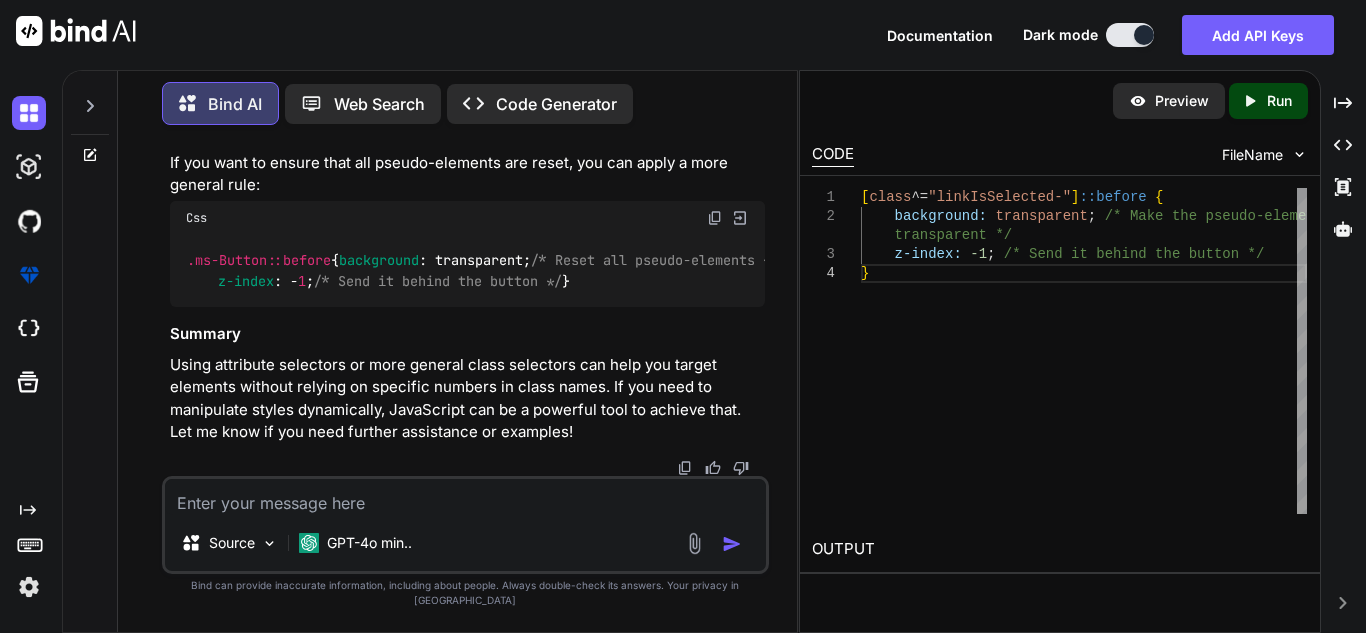 scroll, scrollTop: 7065, scrollLeft: 0, axis: vertical 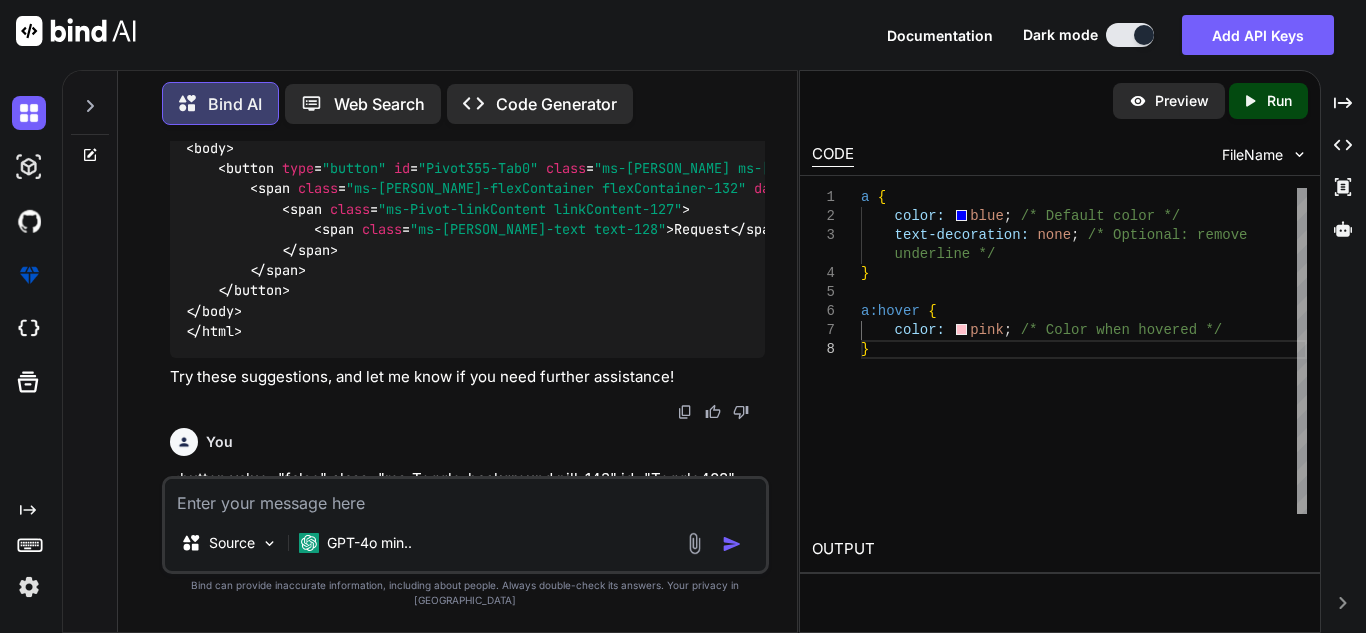 drag, startPoint x: 259, startPoint y: 336, endPoint x: 604, endPoint y: 338, distance: 345.0058 